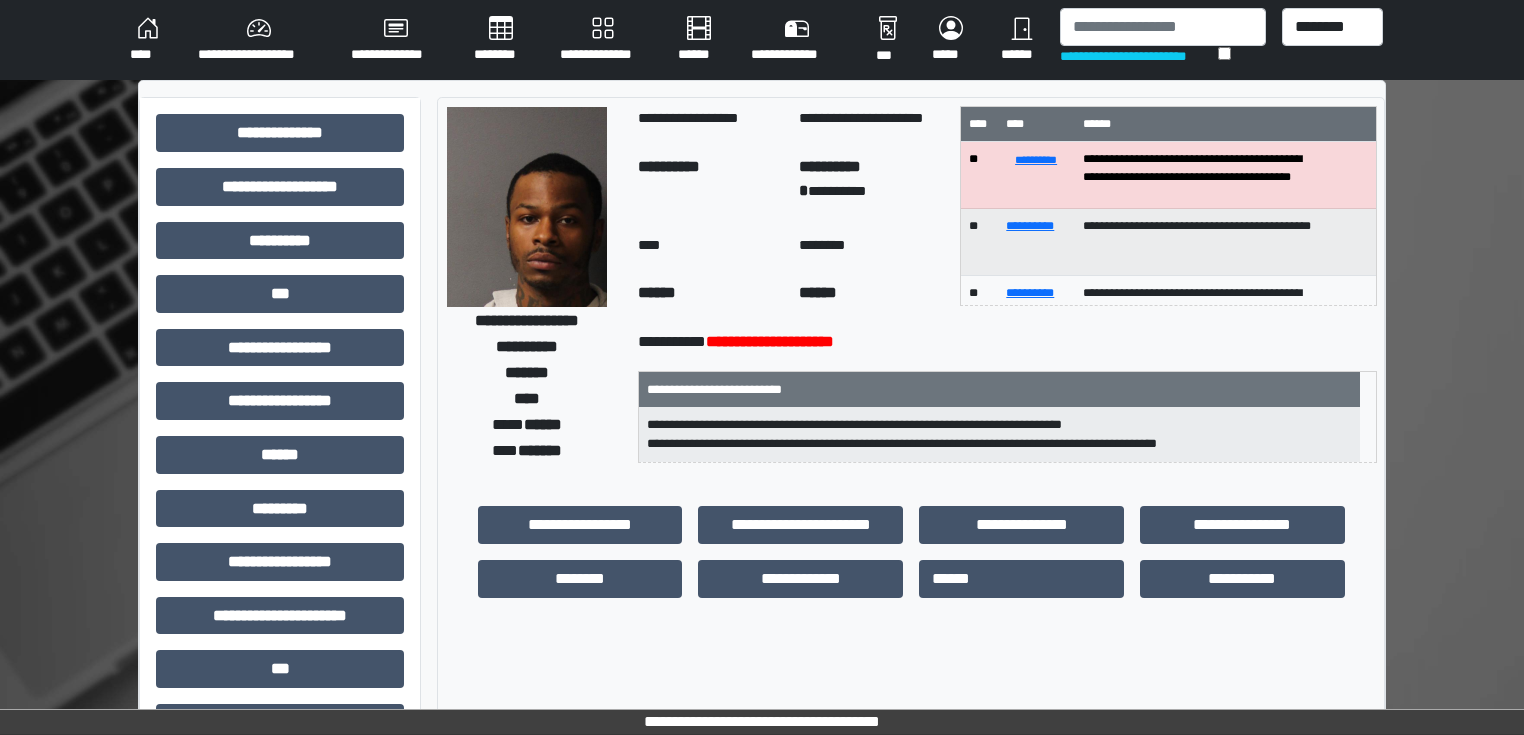 scroll, scrollTop: 0, scrollLeft: 0, axis: both 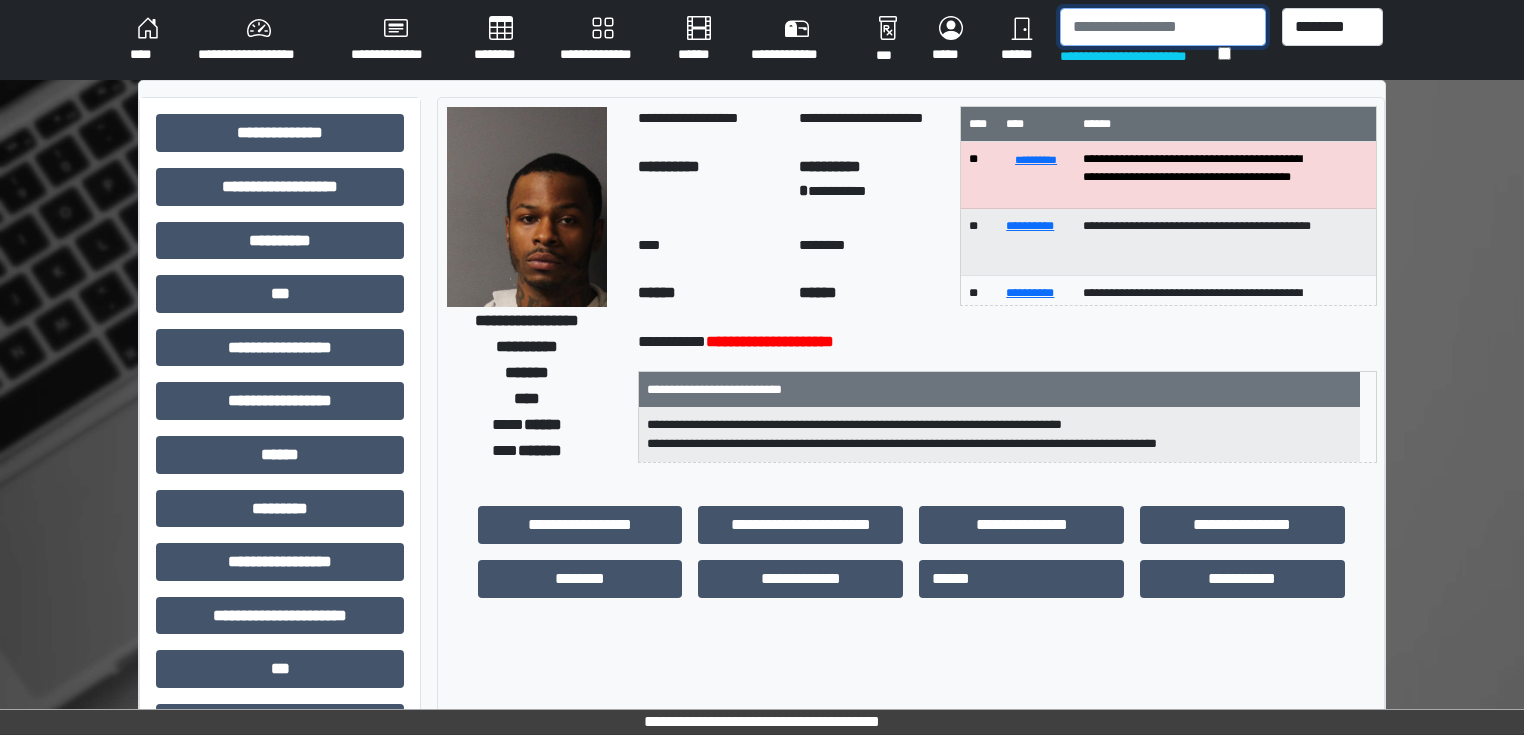 click at bounding box center [1163, 27] 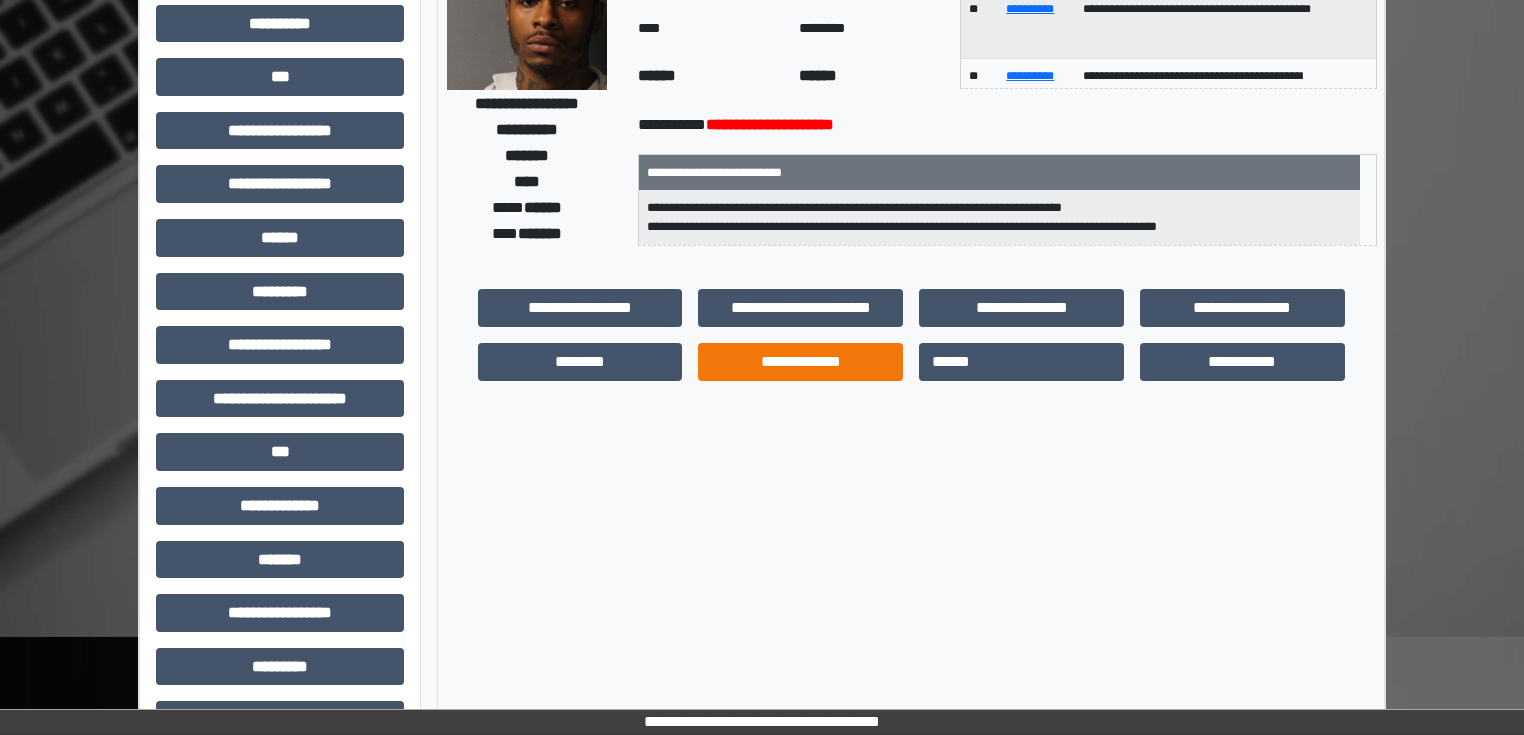 scroll, scrollTop: 240, scrollLeft: 0, axis: vertical 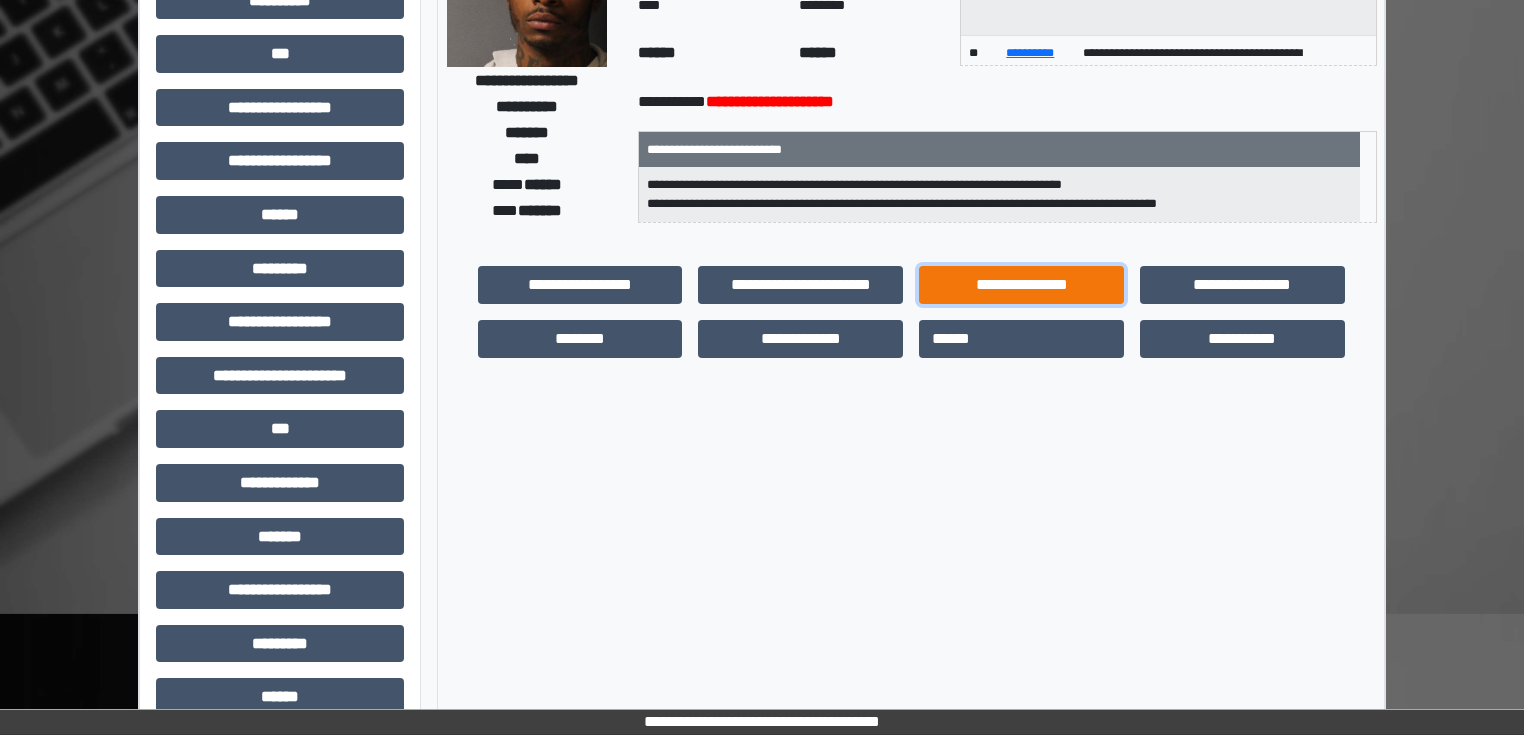 click on "**********" at bounding box center [1021, 285] 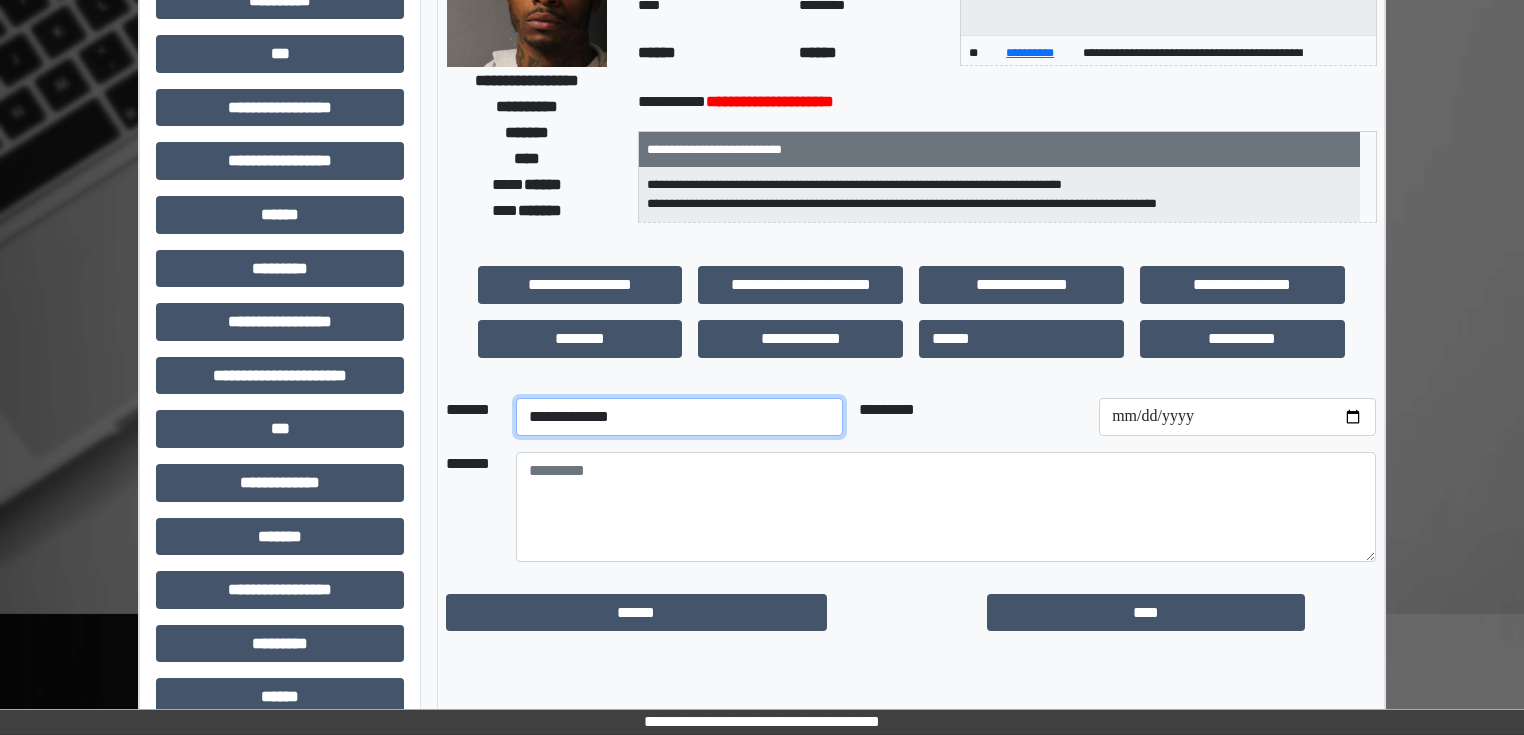 click on "**********" at bounding box center (679, 417) 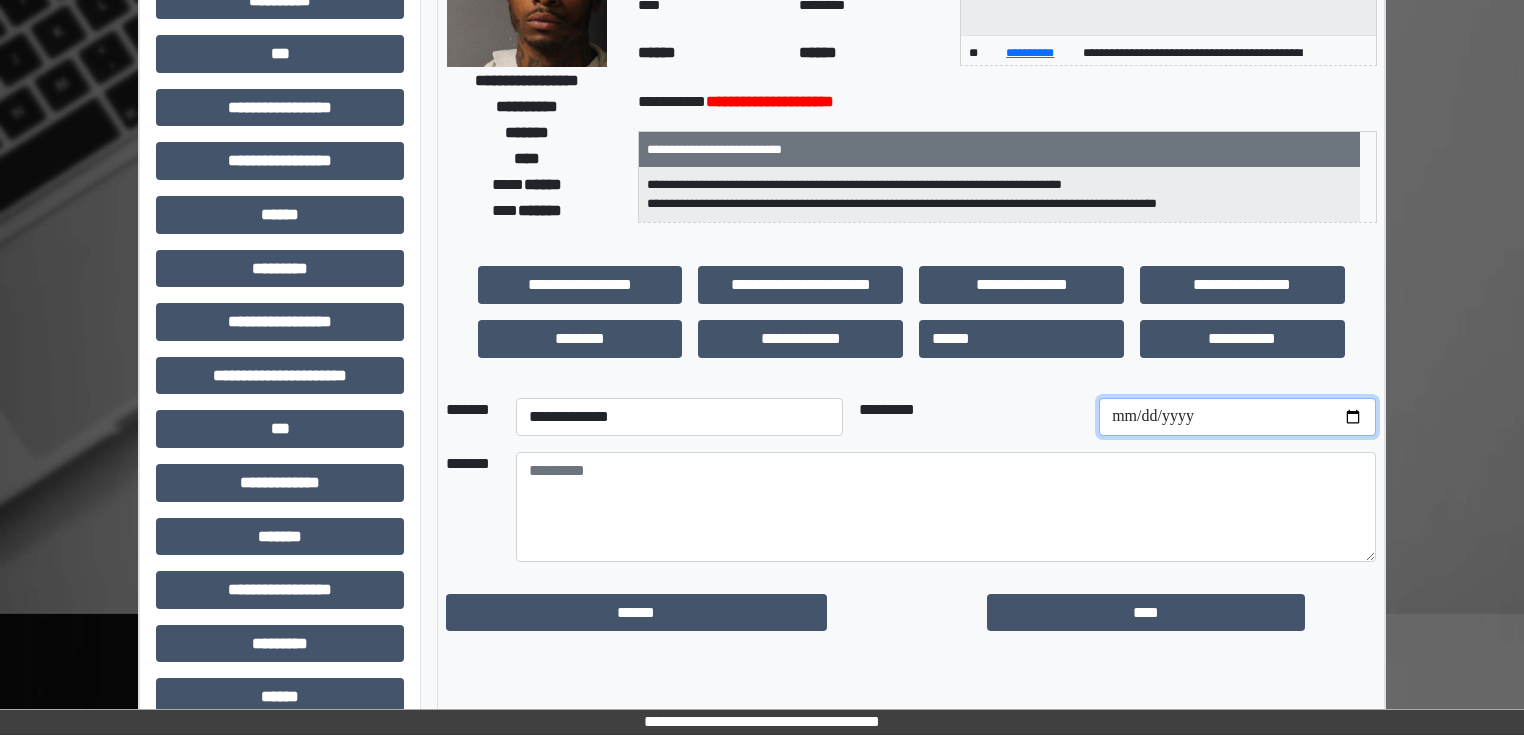 click at bounding box center (1237, 417) 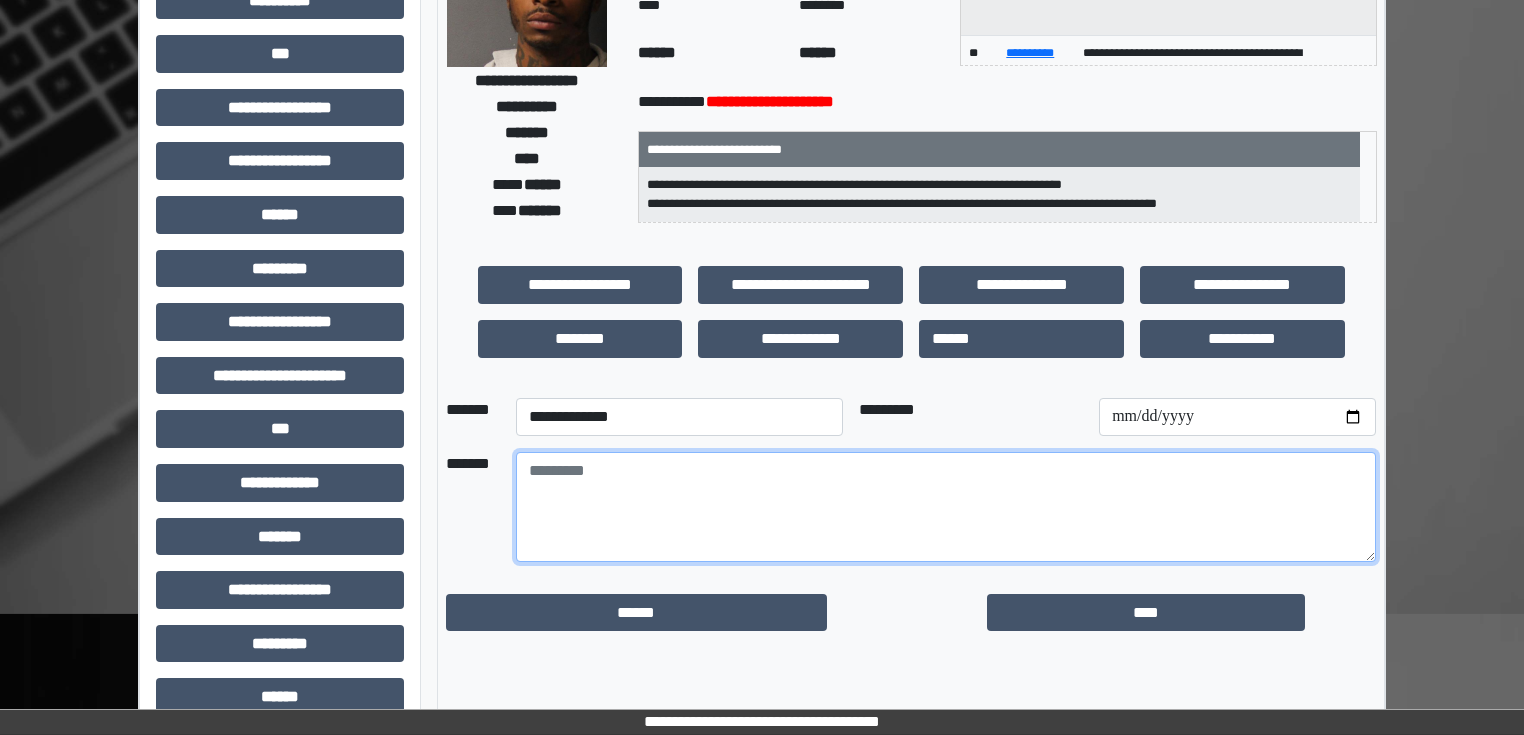 click at bounding box center (946, 507) 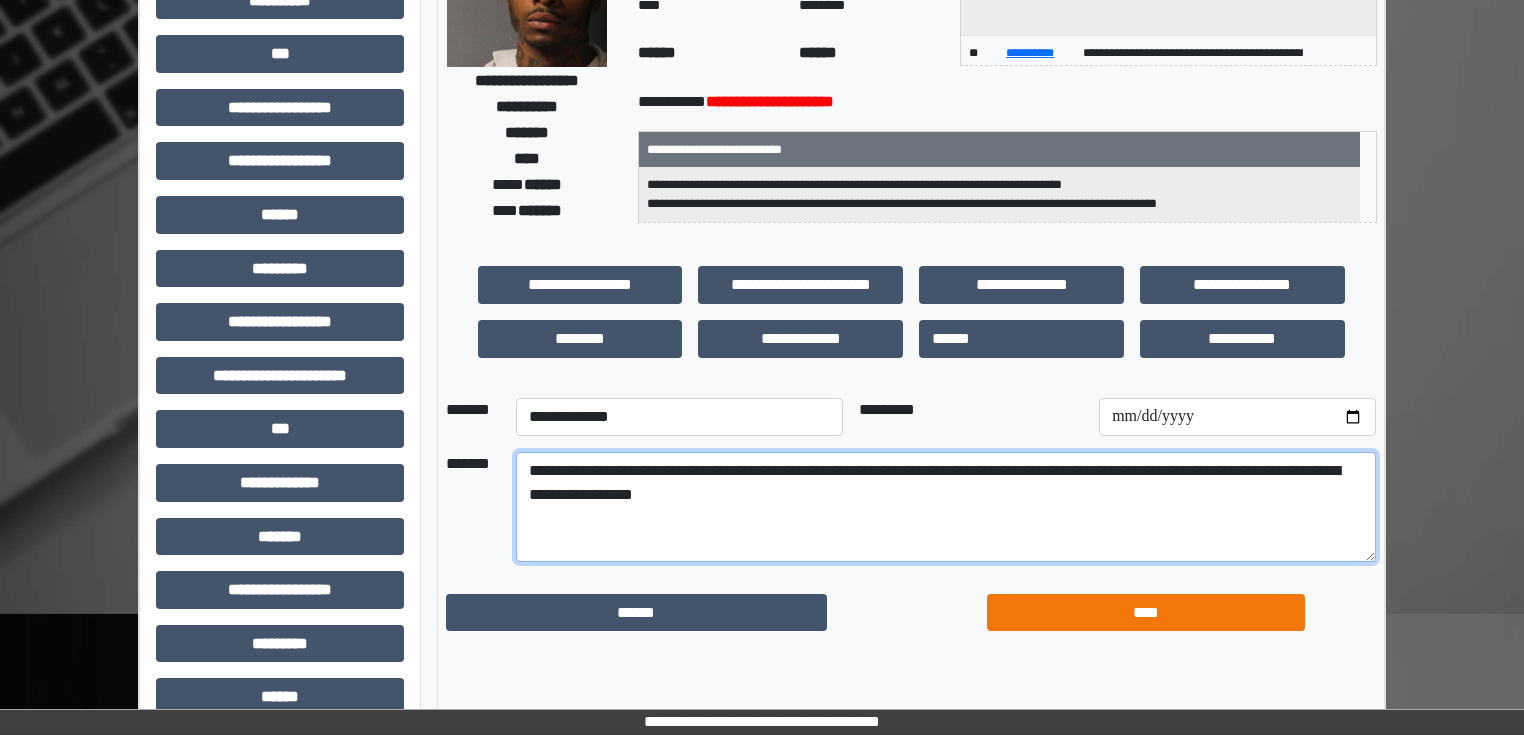 type on "**********" 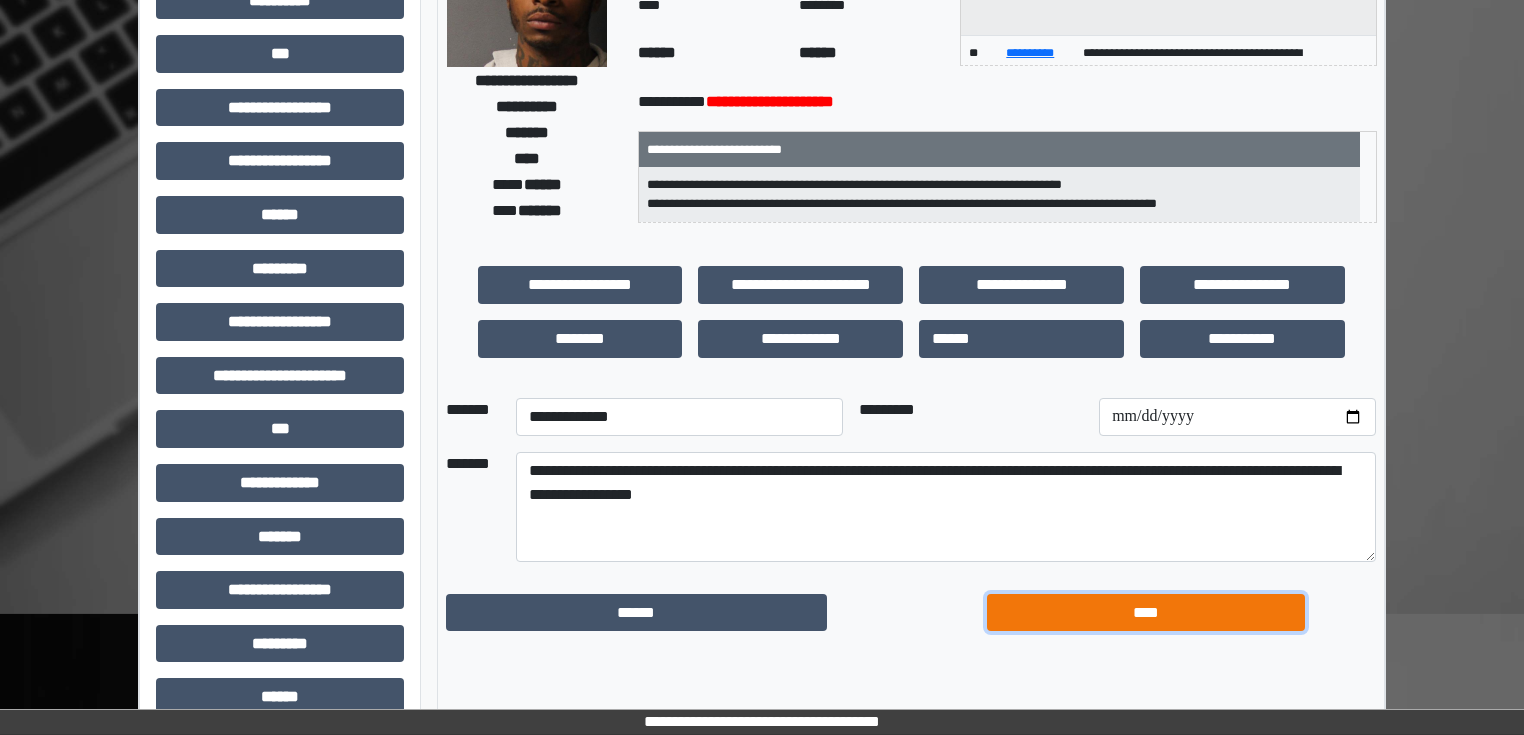 click on "****" at bounding box center [1146, 613] 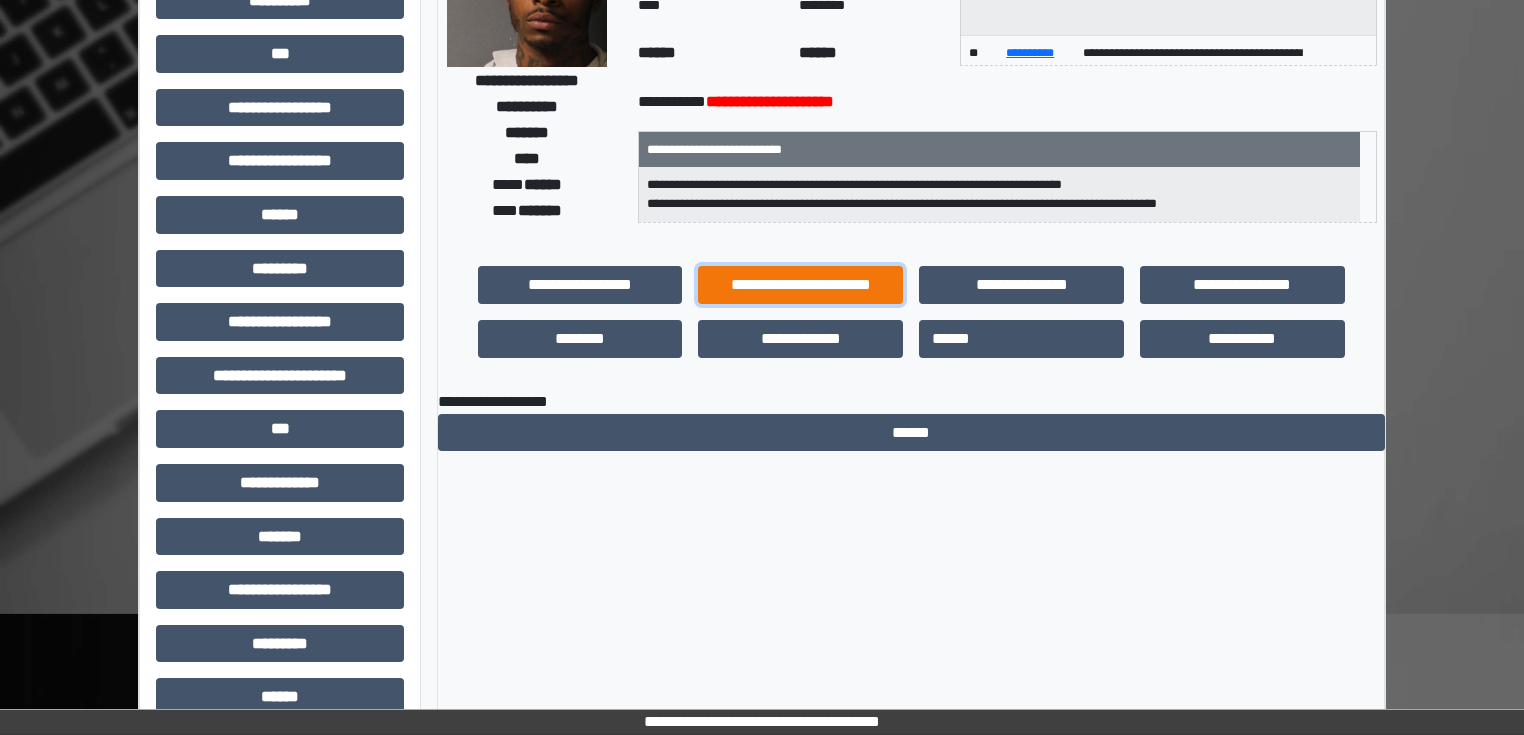 click on "**********" at bounding box center [800, 285] 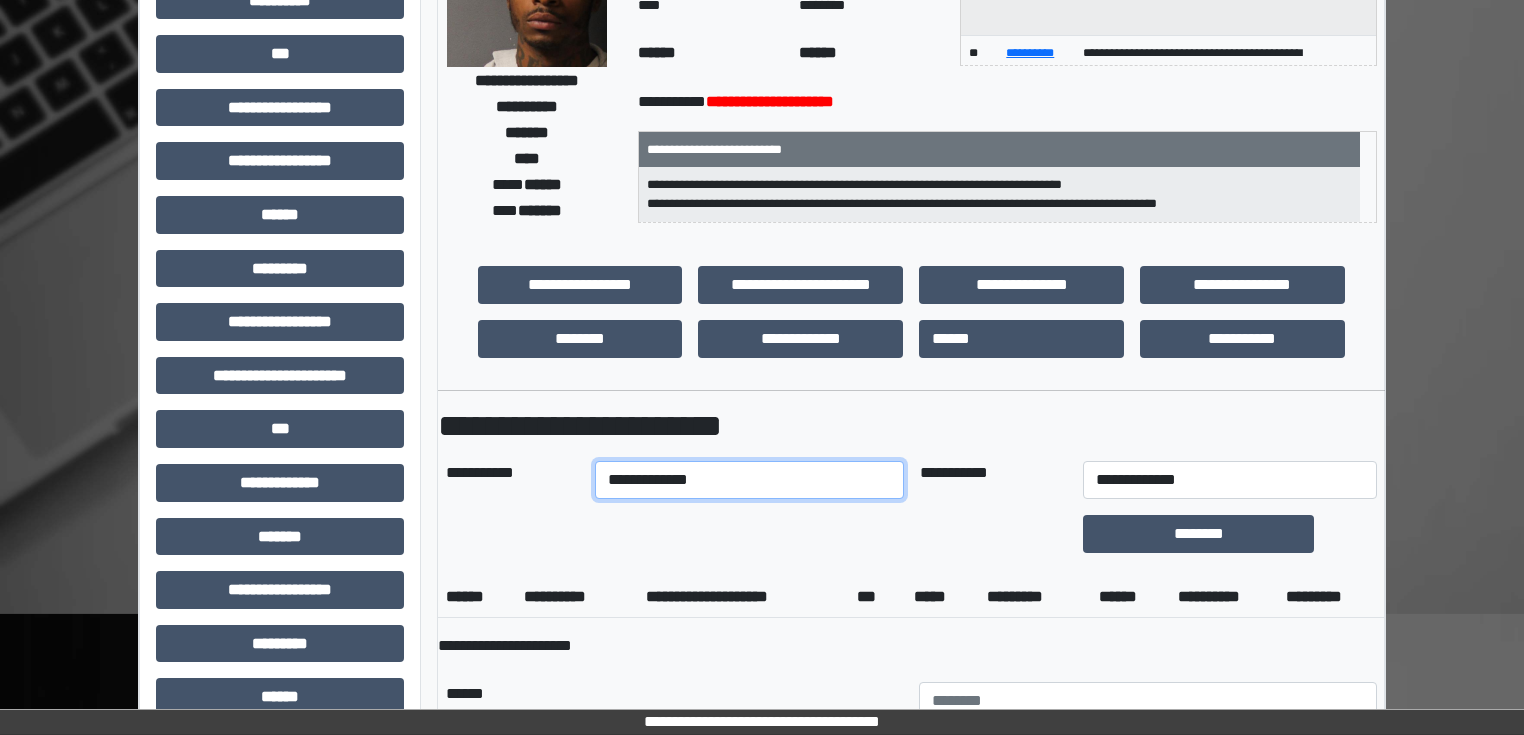 click on "**********" at bounding box center (750, 480) 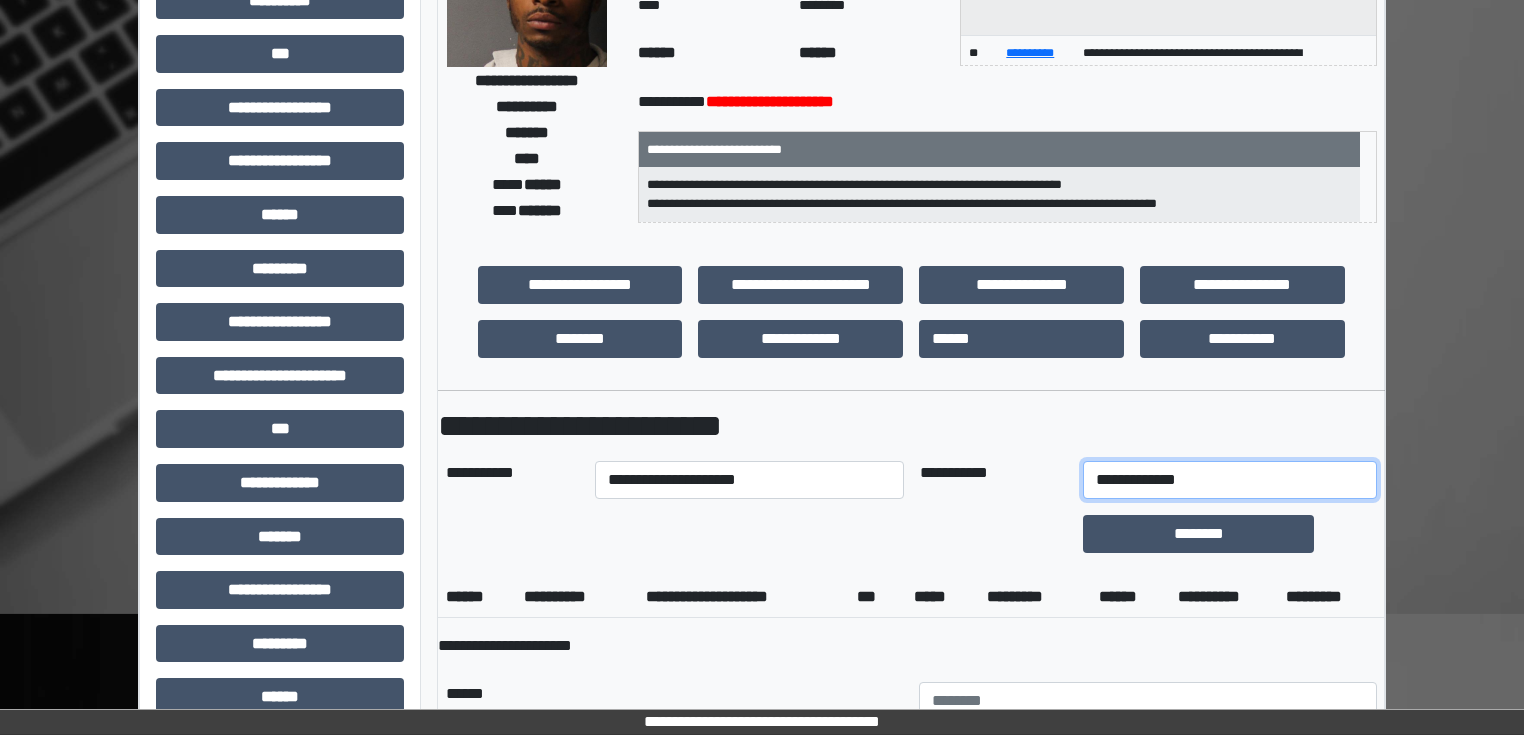 click on "**********" at bounding box center (1230, 480) 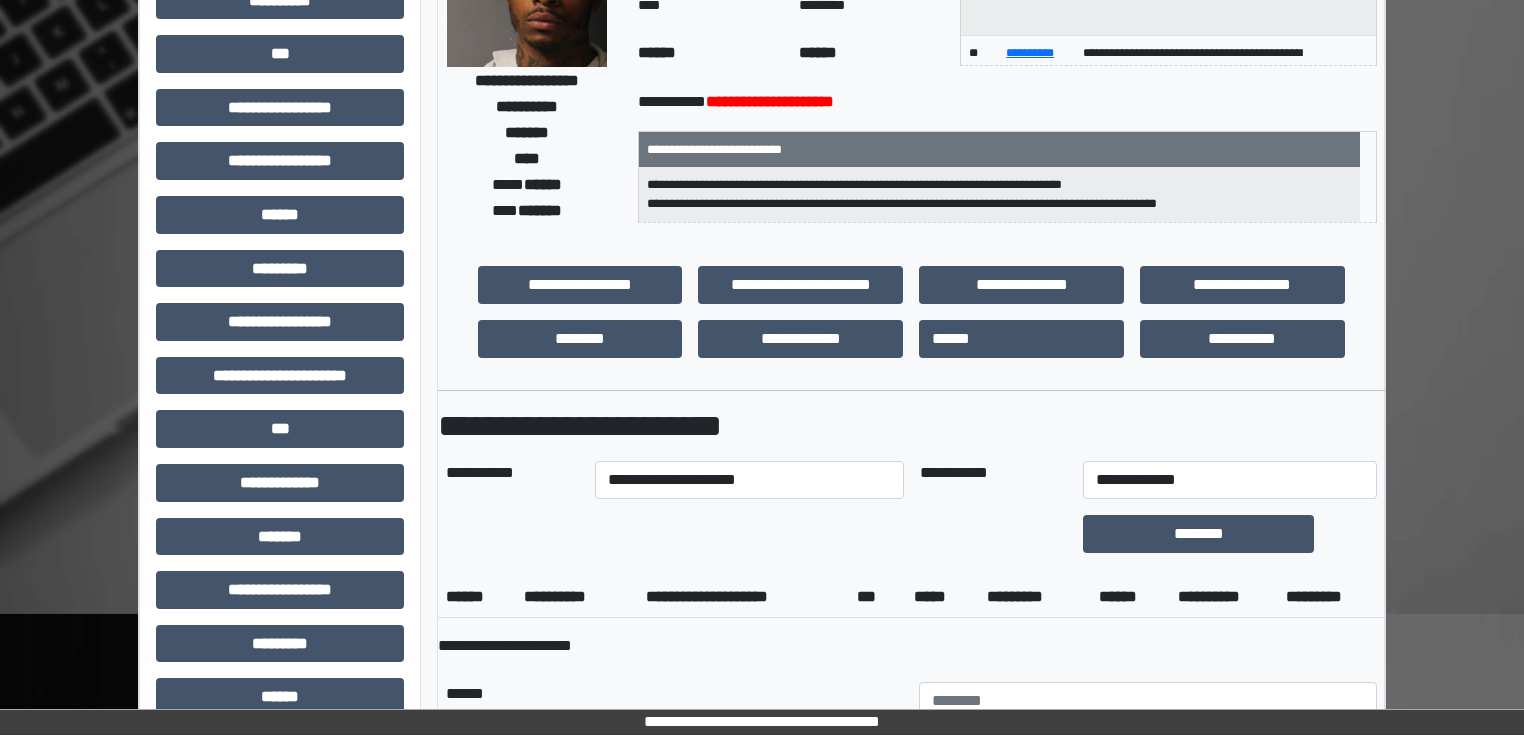 drag, startPoint x: 1055, startPoint y: 400, endPoint x: 1056, endPoint y: 390, distance: 10.049875 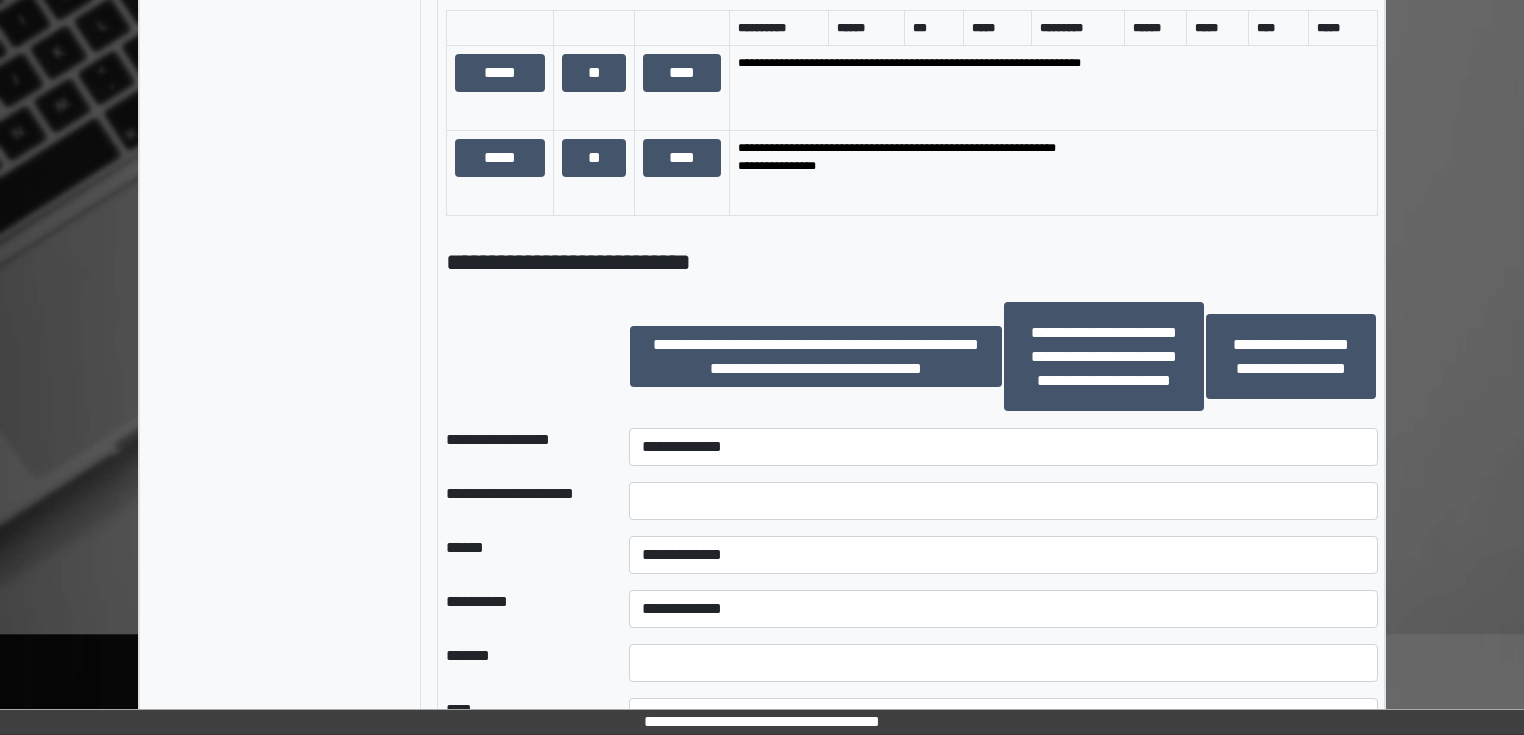 scroll, scrollTop: 1360, scrollLeft: 0, axis: vertical 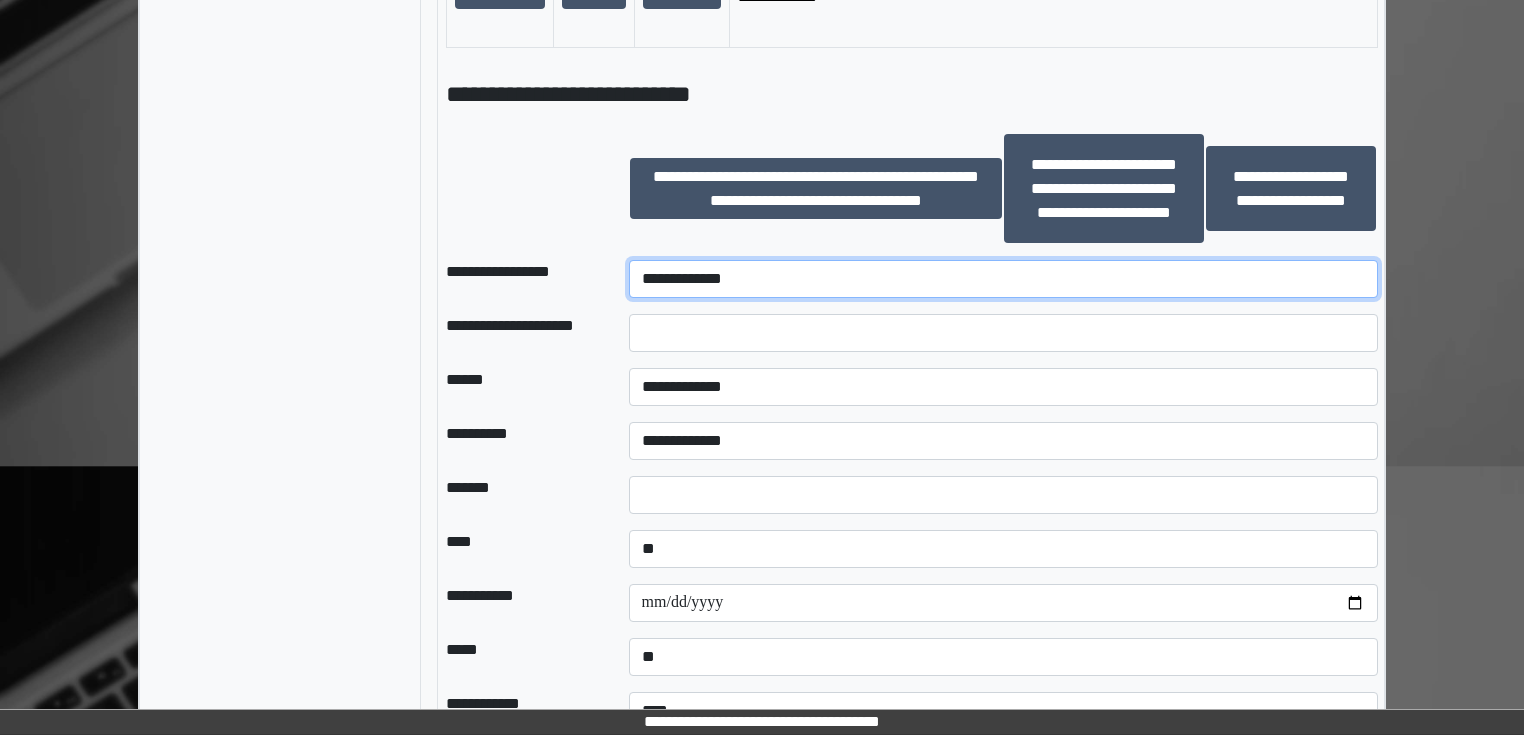 click on "**********" at bounding box center (1003, 279) 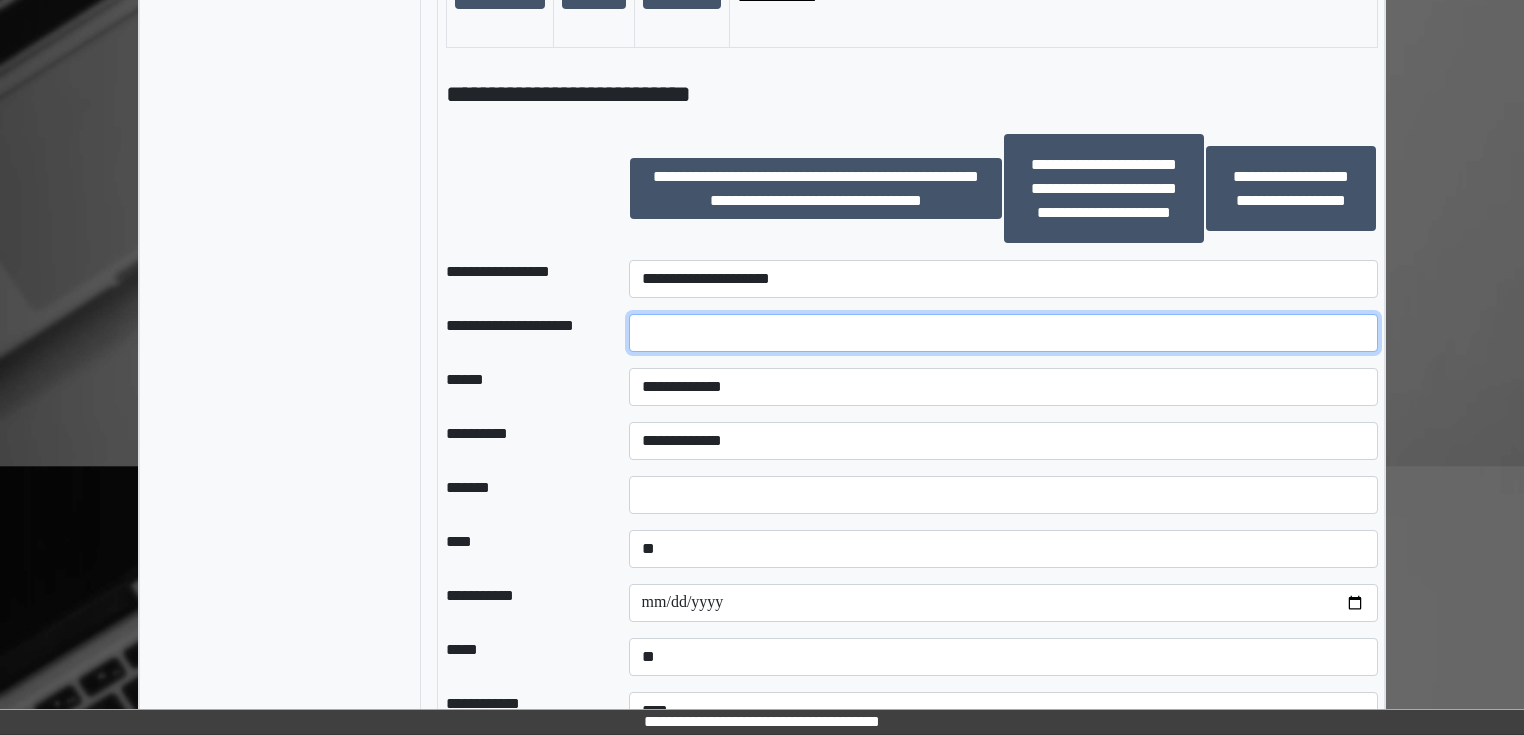 click at bounding box center [1003, 333] 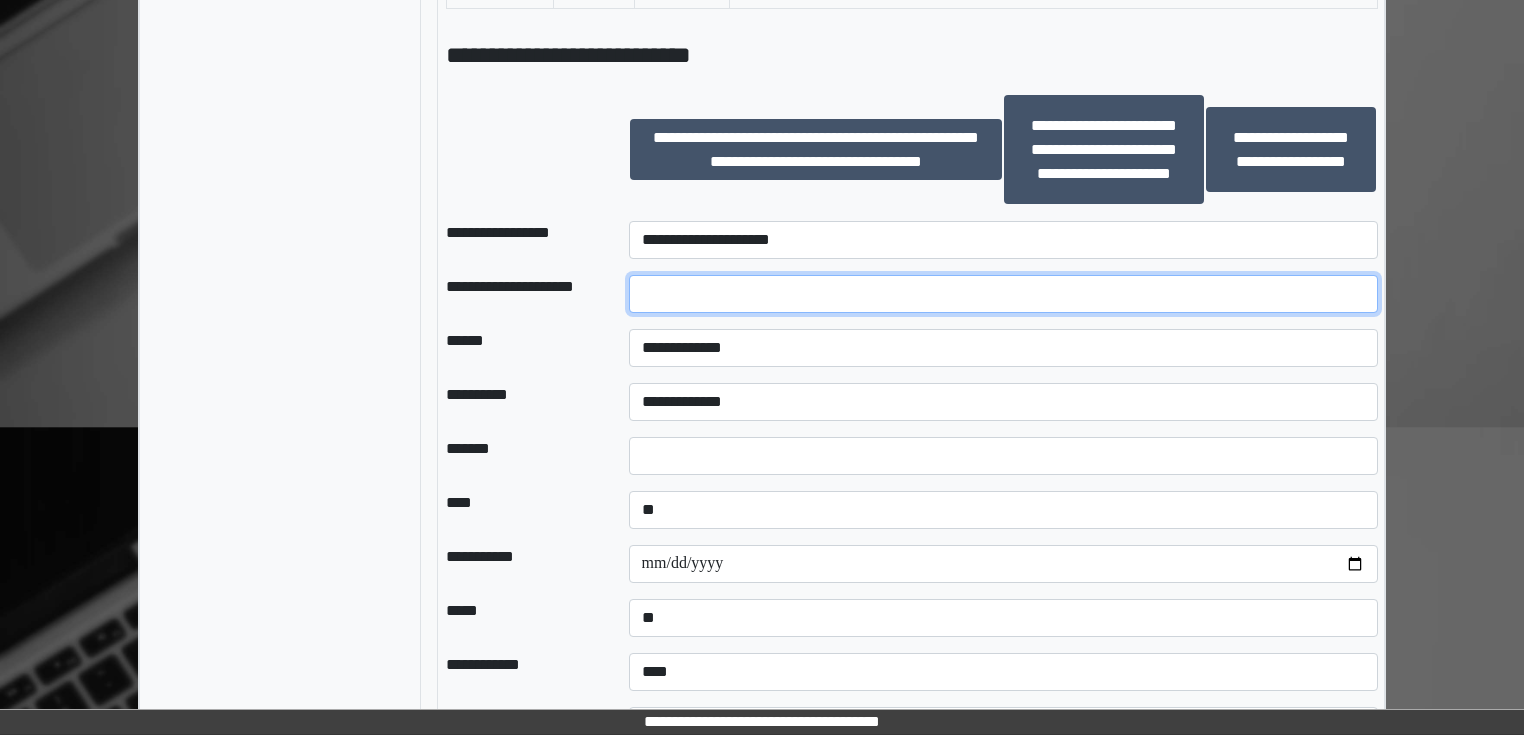 scroll, scrollTop: 1440, scrollLeft: 0, axis: vertical 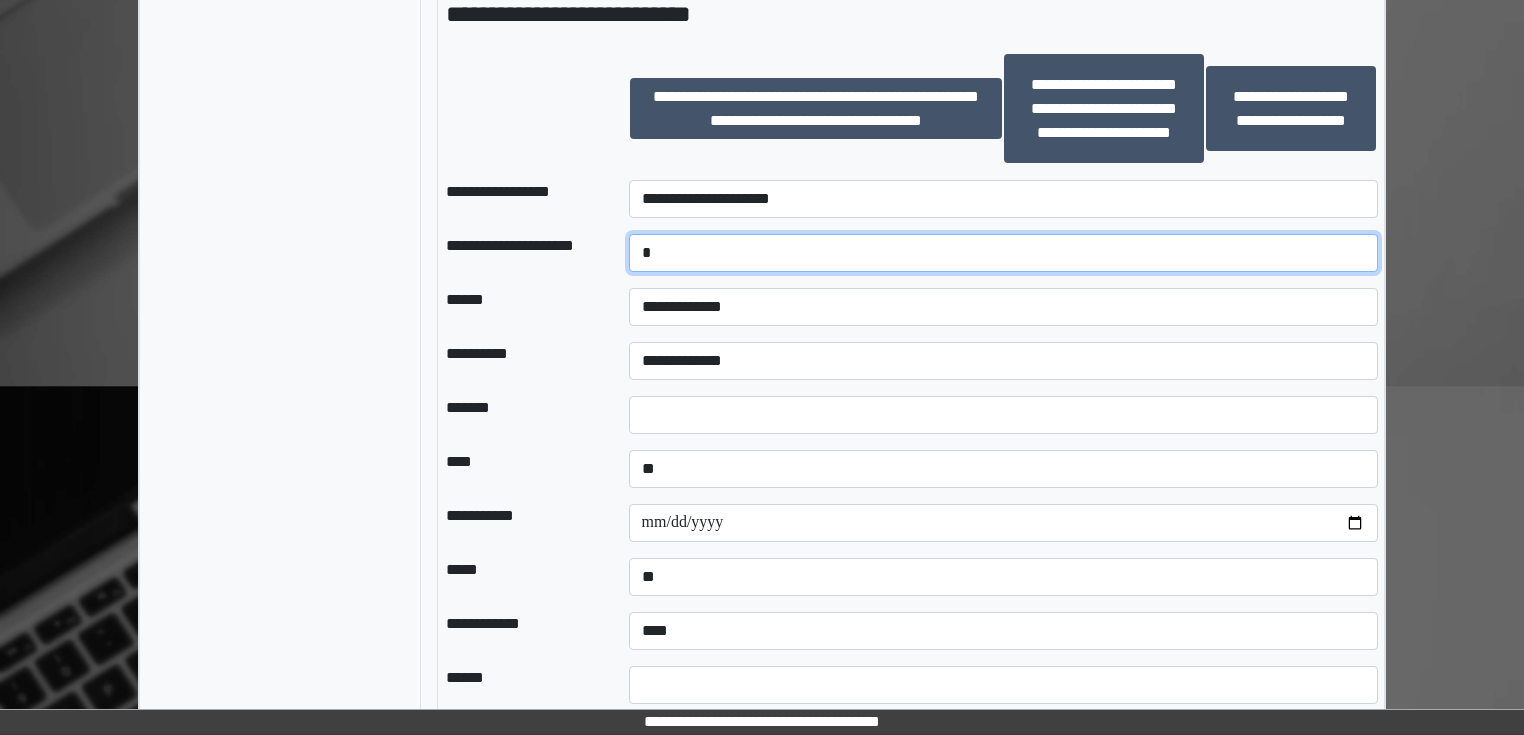 type on "*" 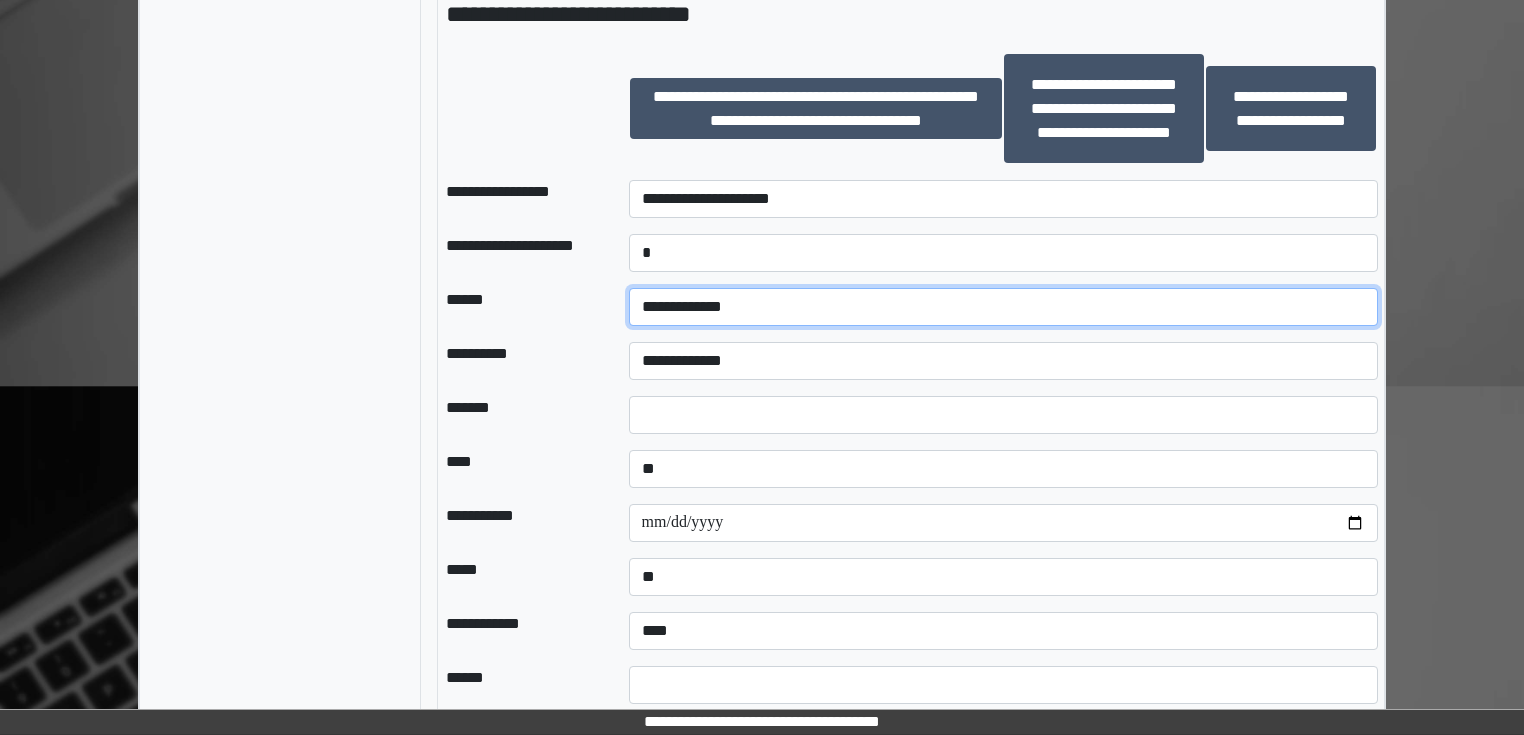 click on "**********" at bounding box center (1003, 307) 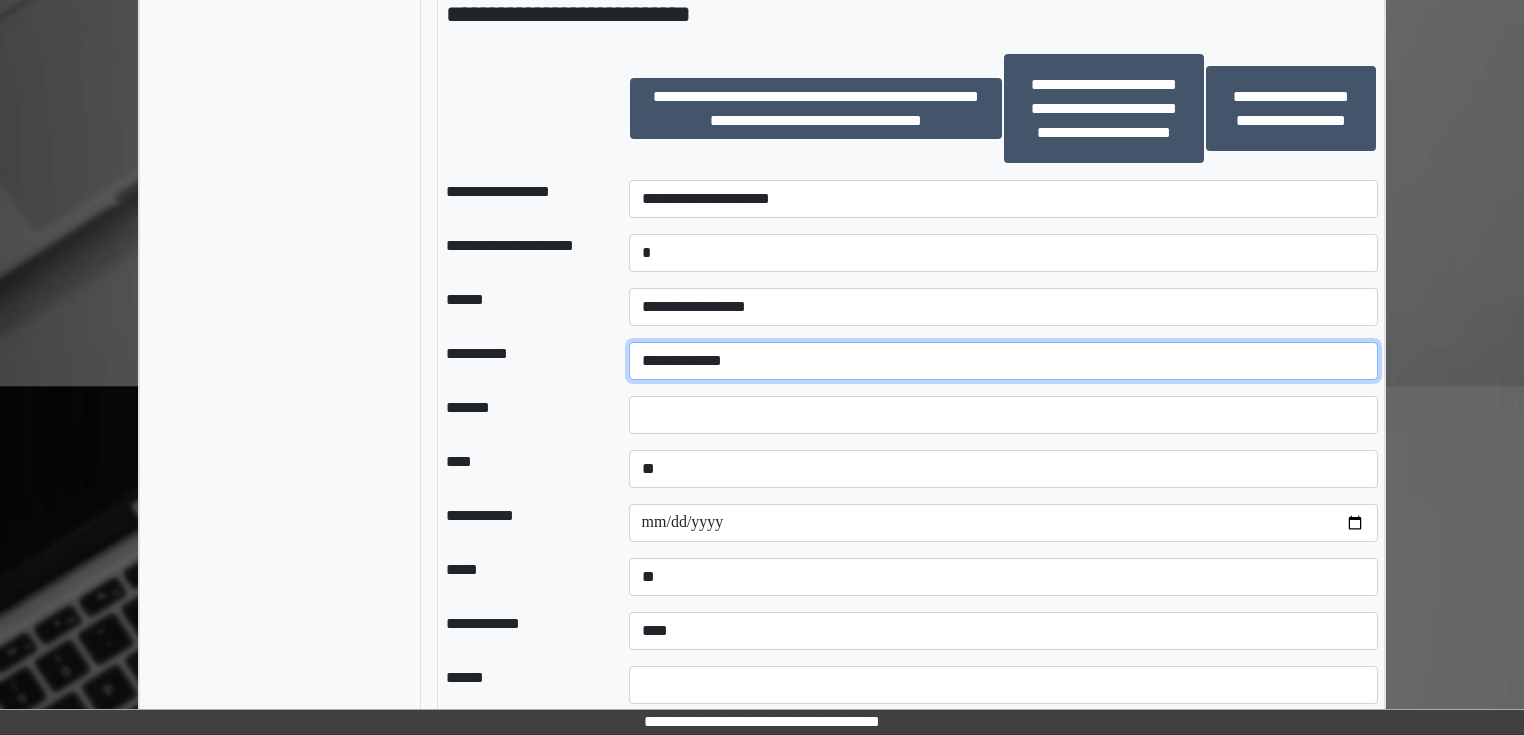 click on "**********" at bounding box center [1003, 361] 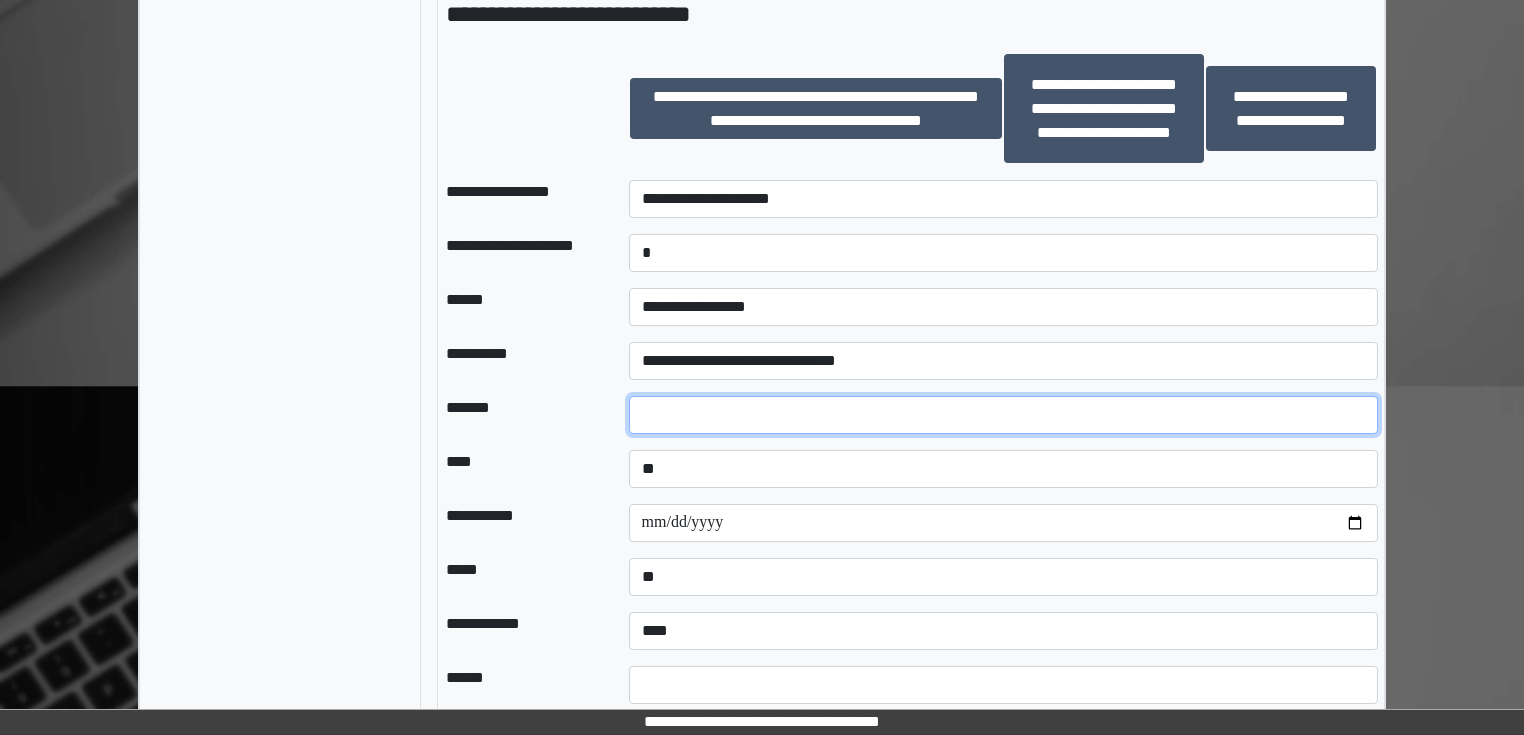 click at bounding box center (1003, 415) 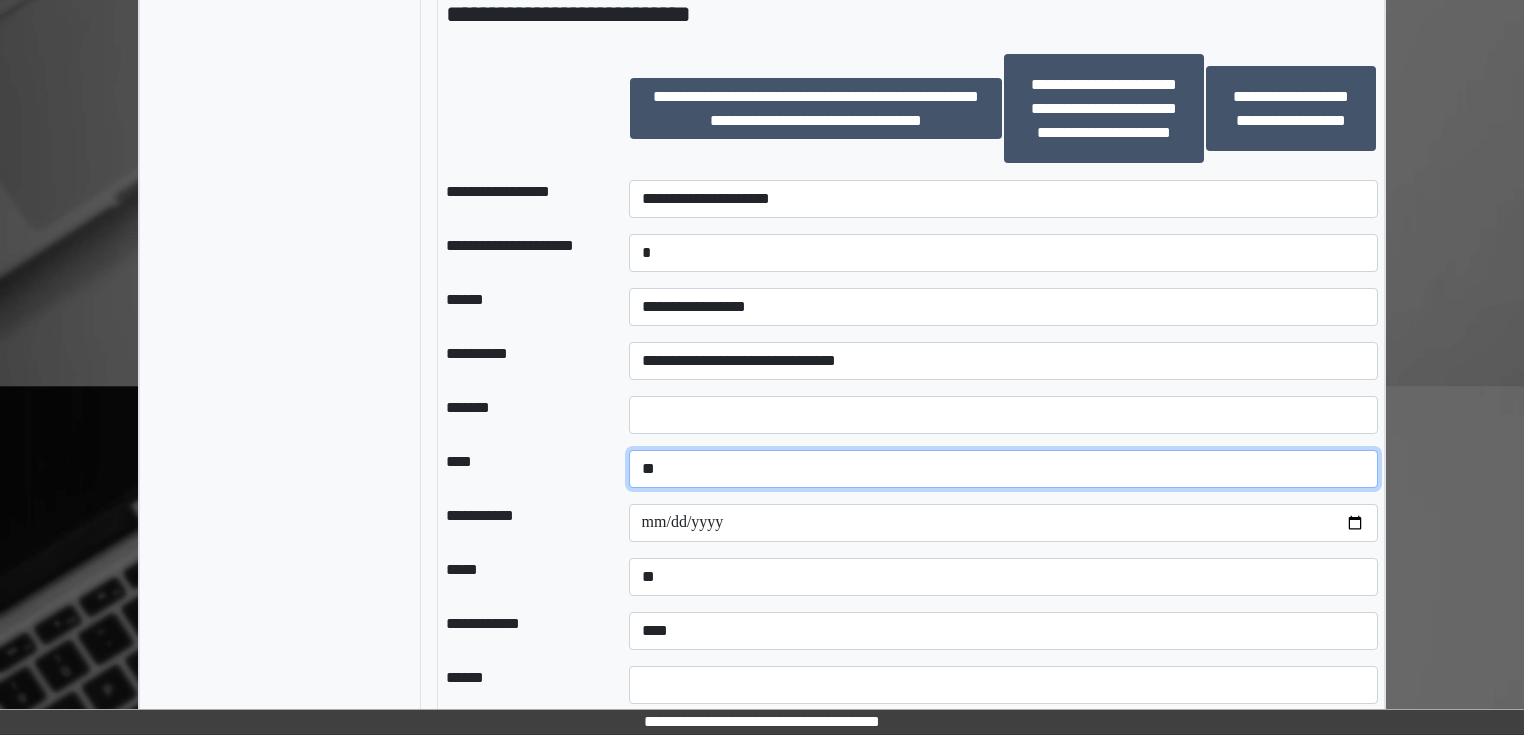 click on "**********" at bounding box center [1003, 469] 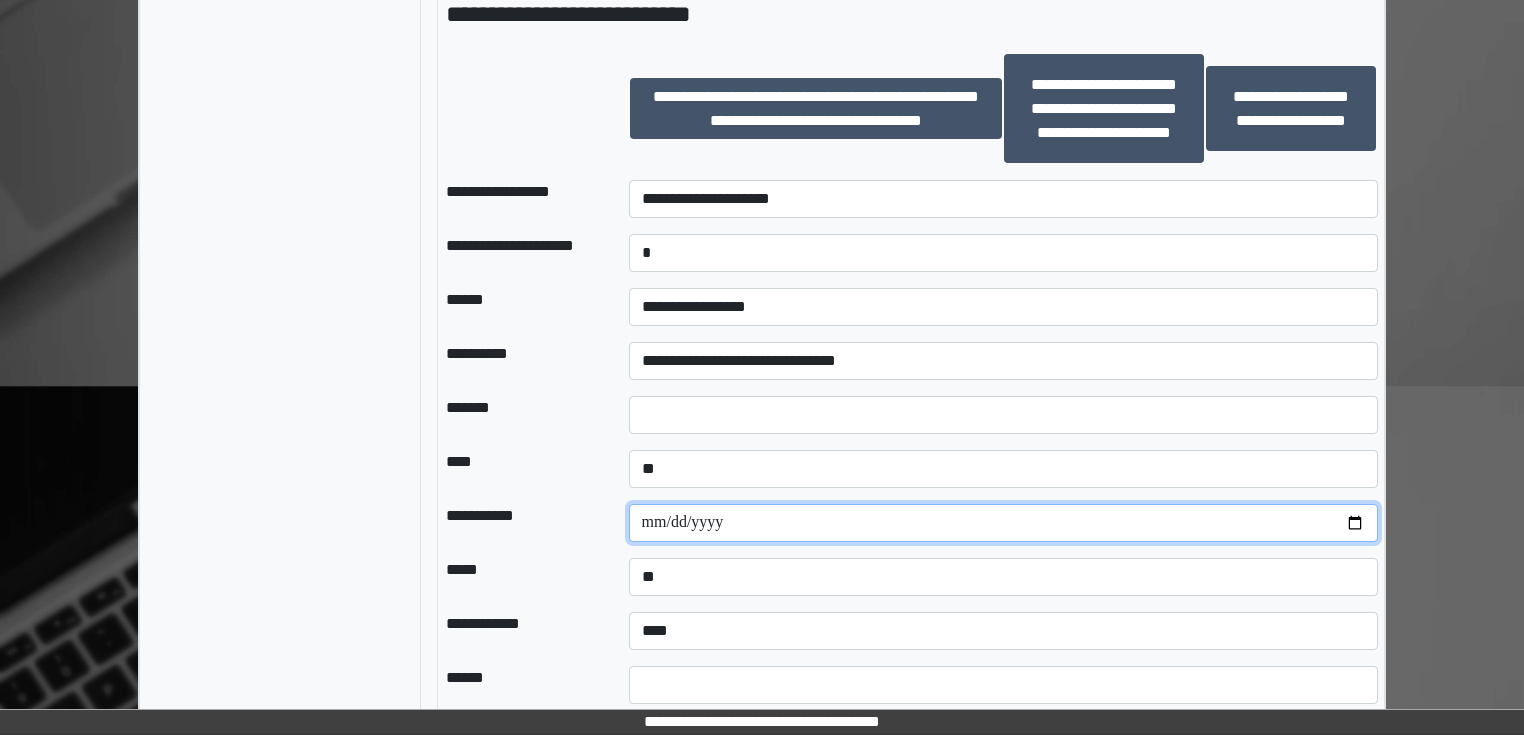 click at bounding box center [1003, 523] 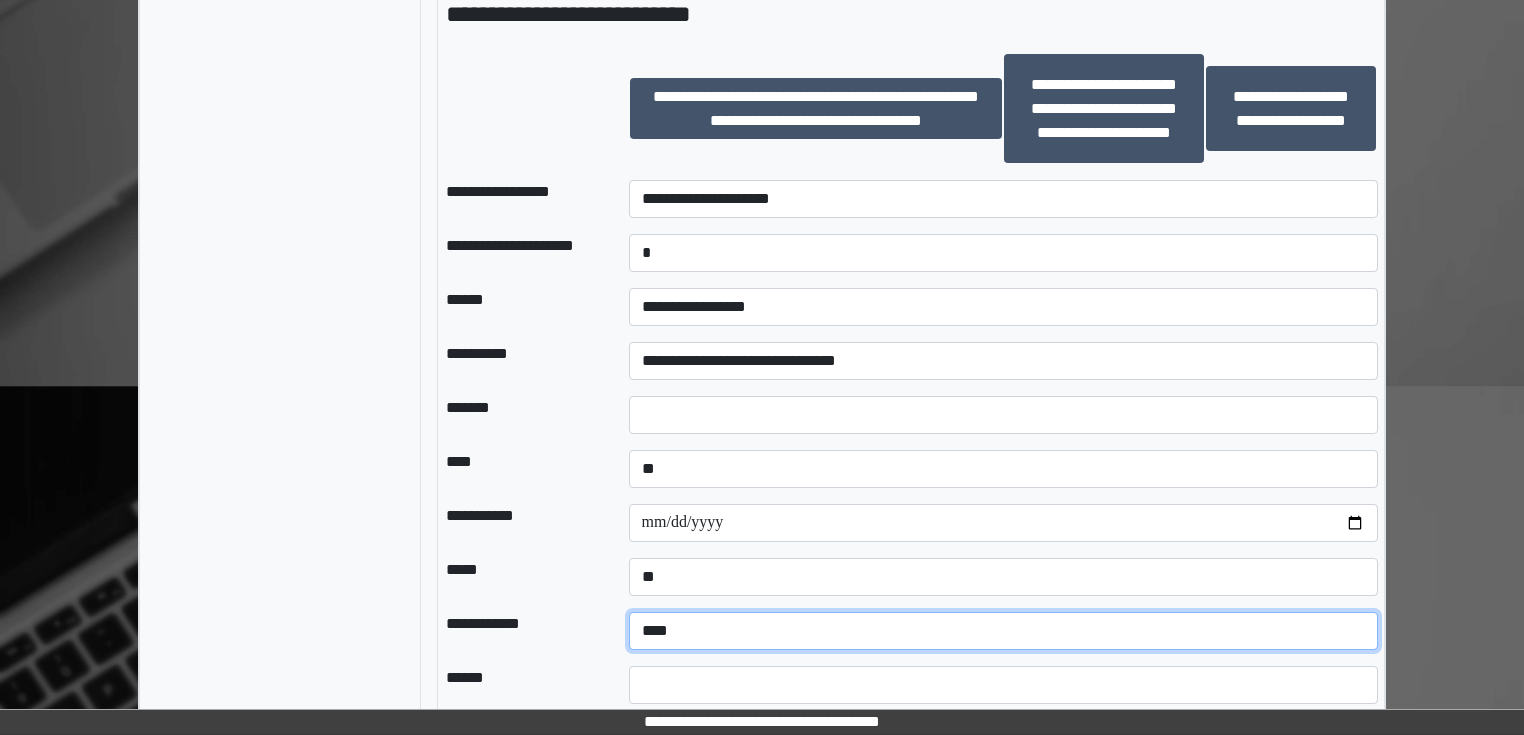 click on "**********" at bounding box center [1003, 631] 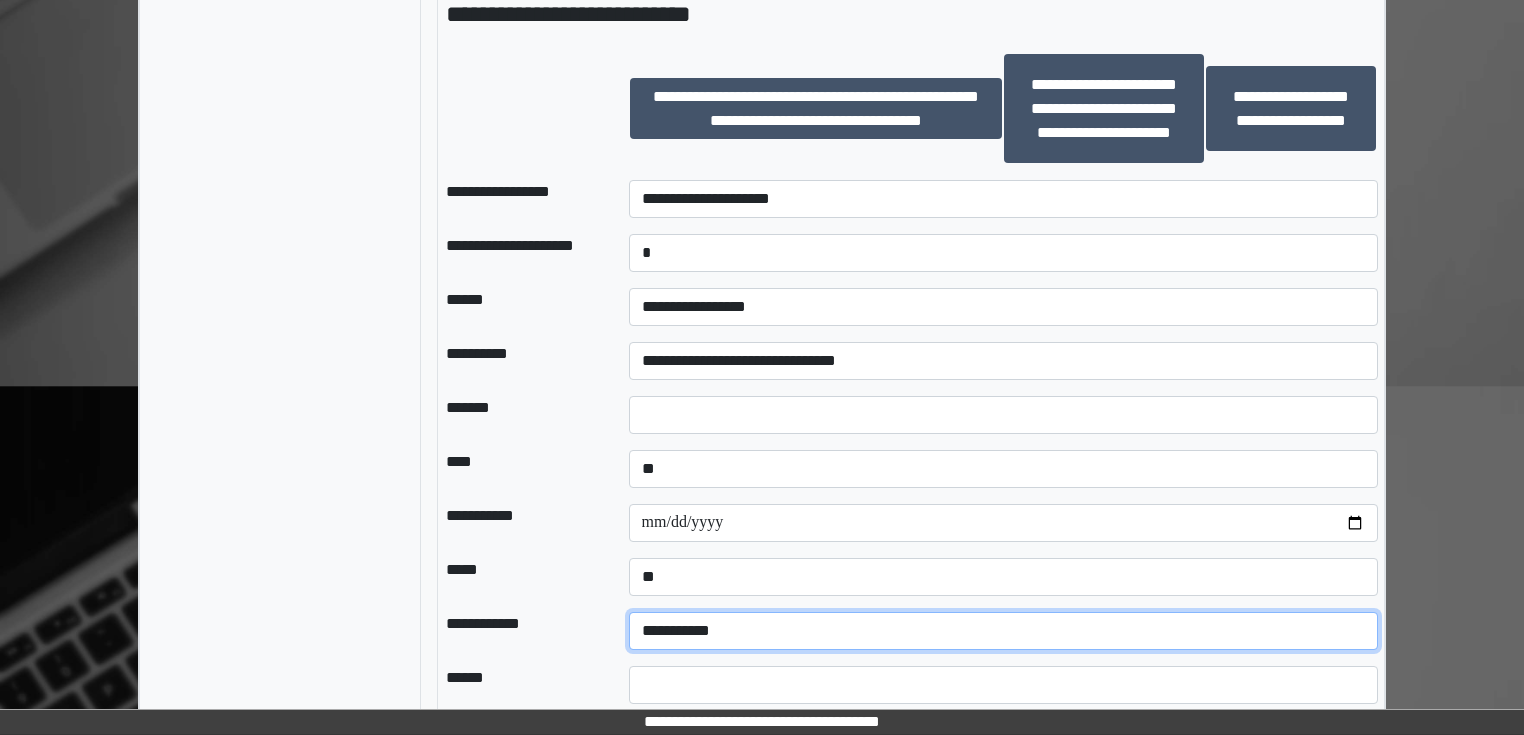 click on "**********" at bounding box center [1003, 631] 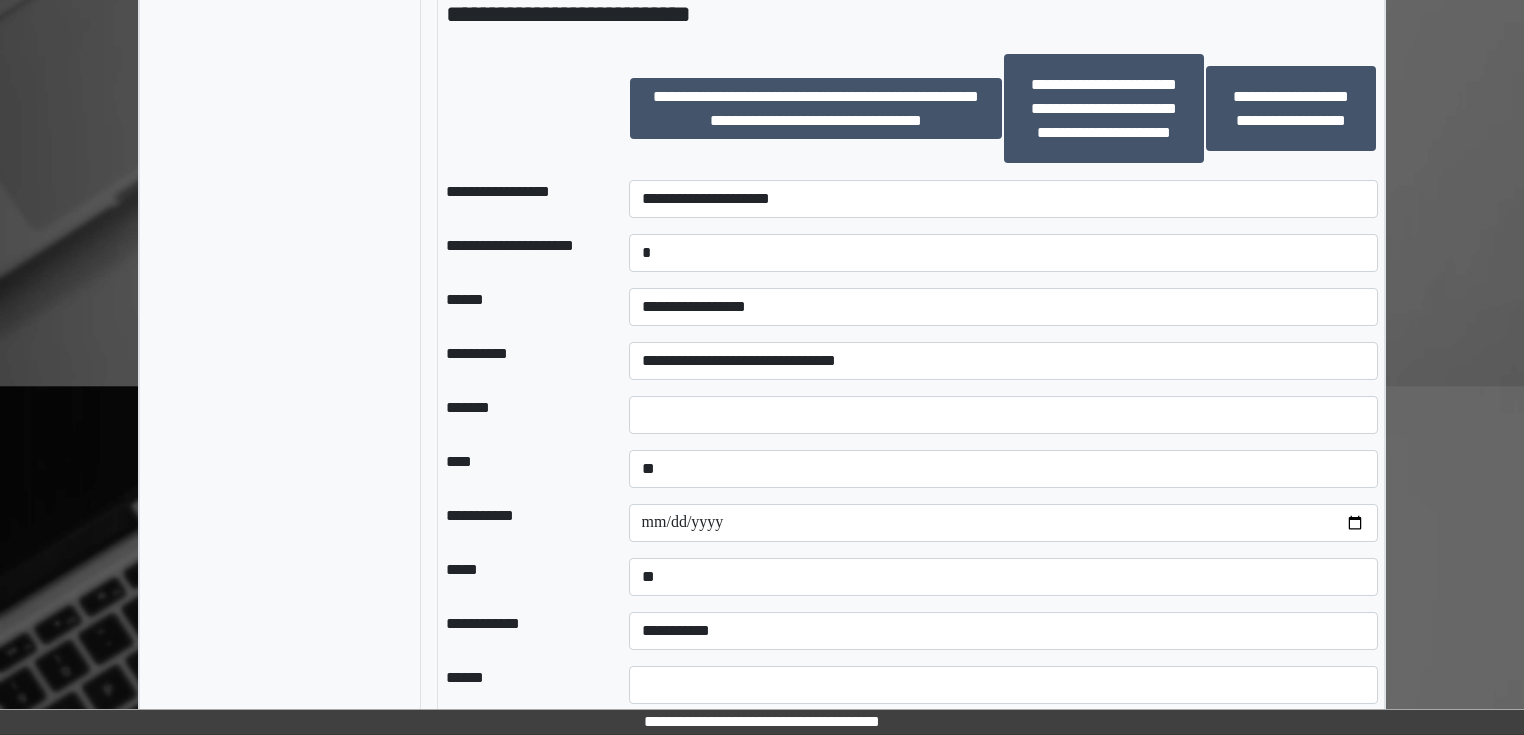 click on "**********" at bounding box center [521, 631] 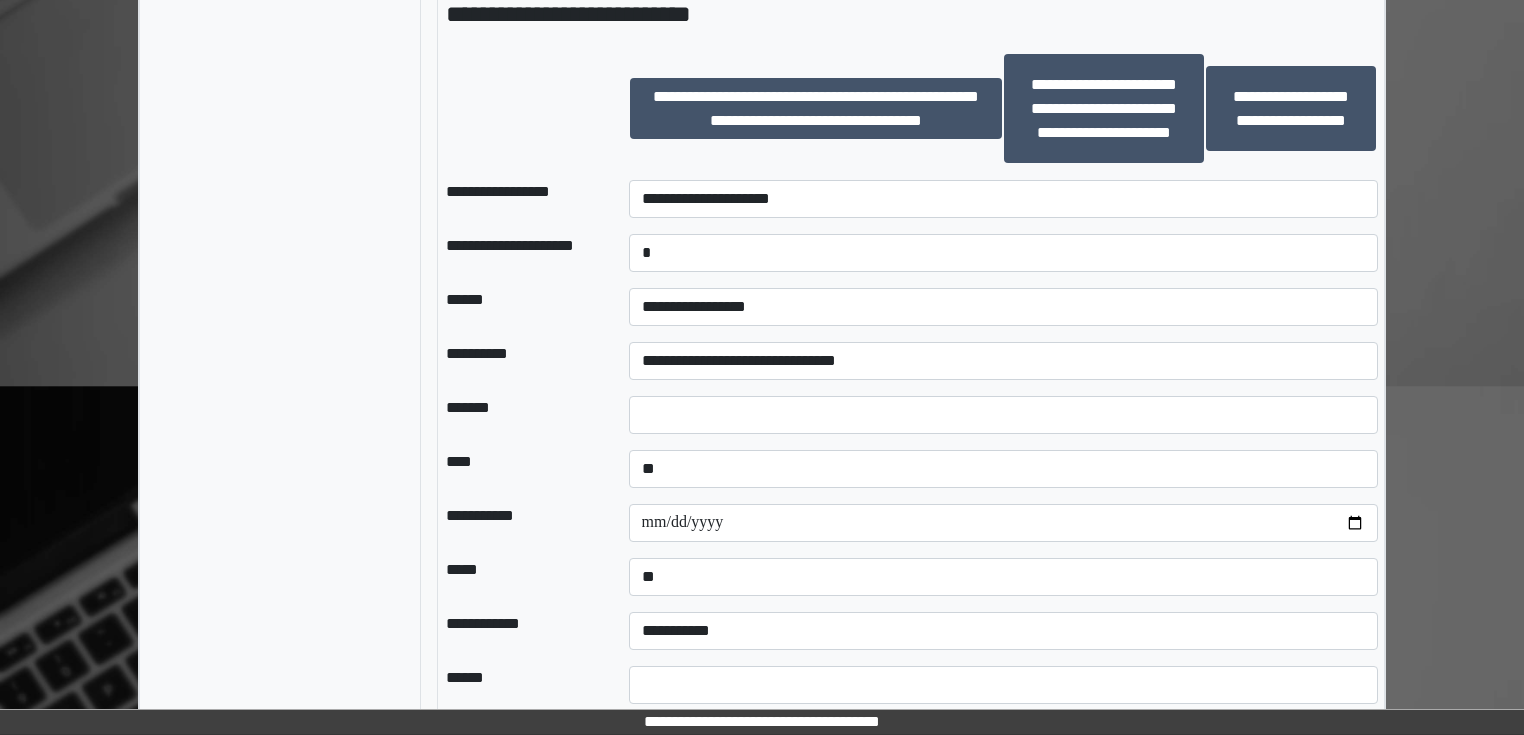 scroll, scrollTop: 1498, scrollLeft: 0, axis: vertical 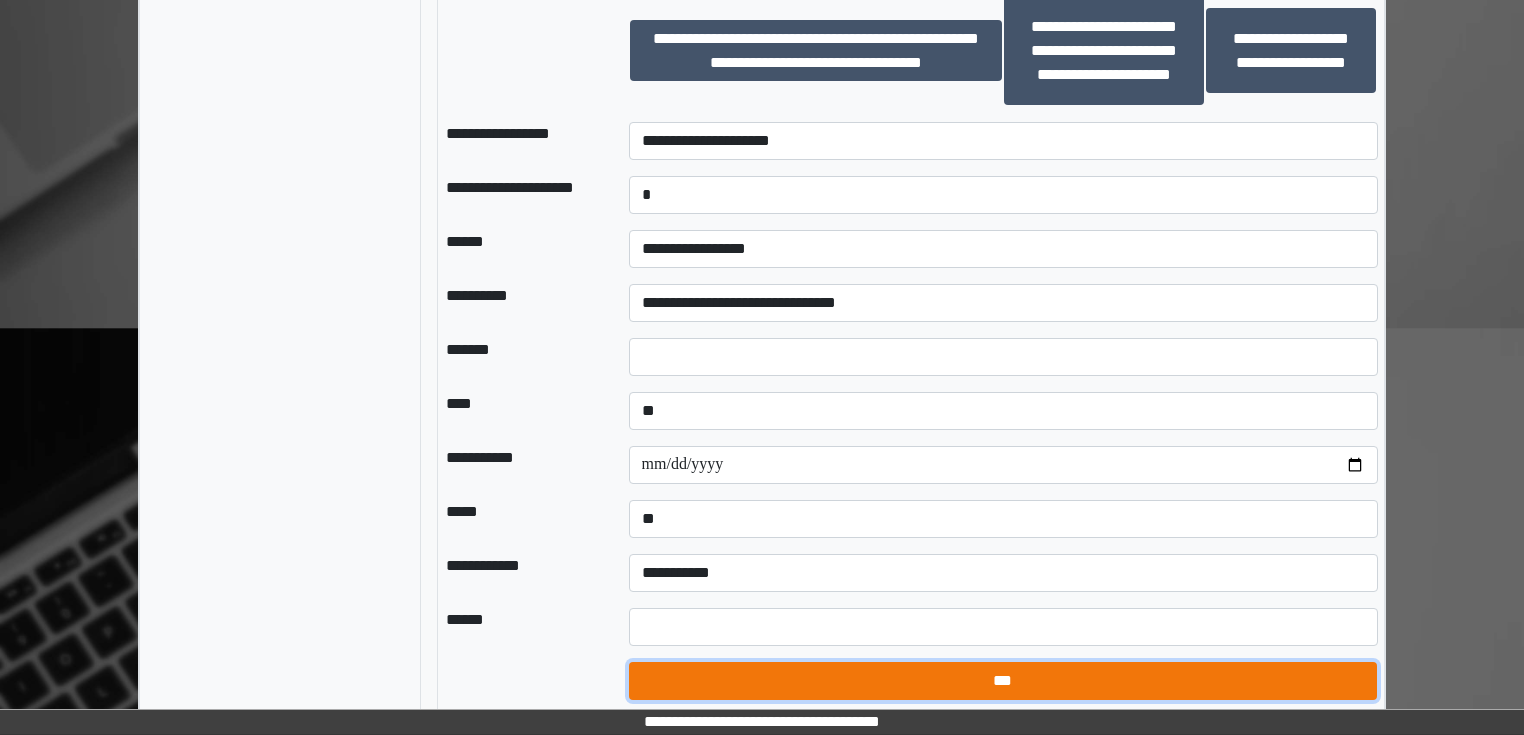 click on "***" at bounding box center (1003, 681) 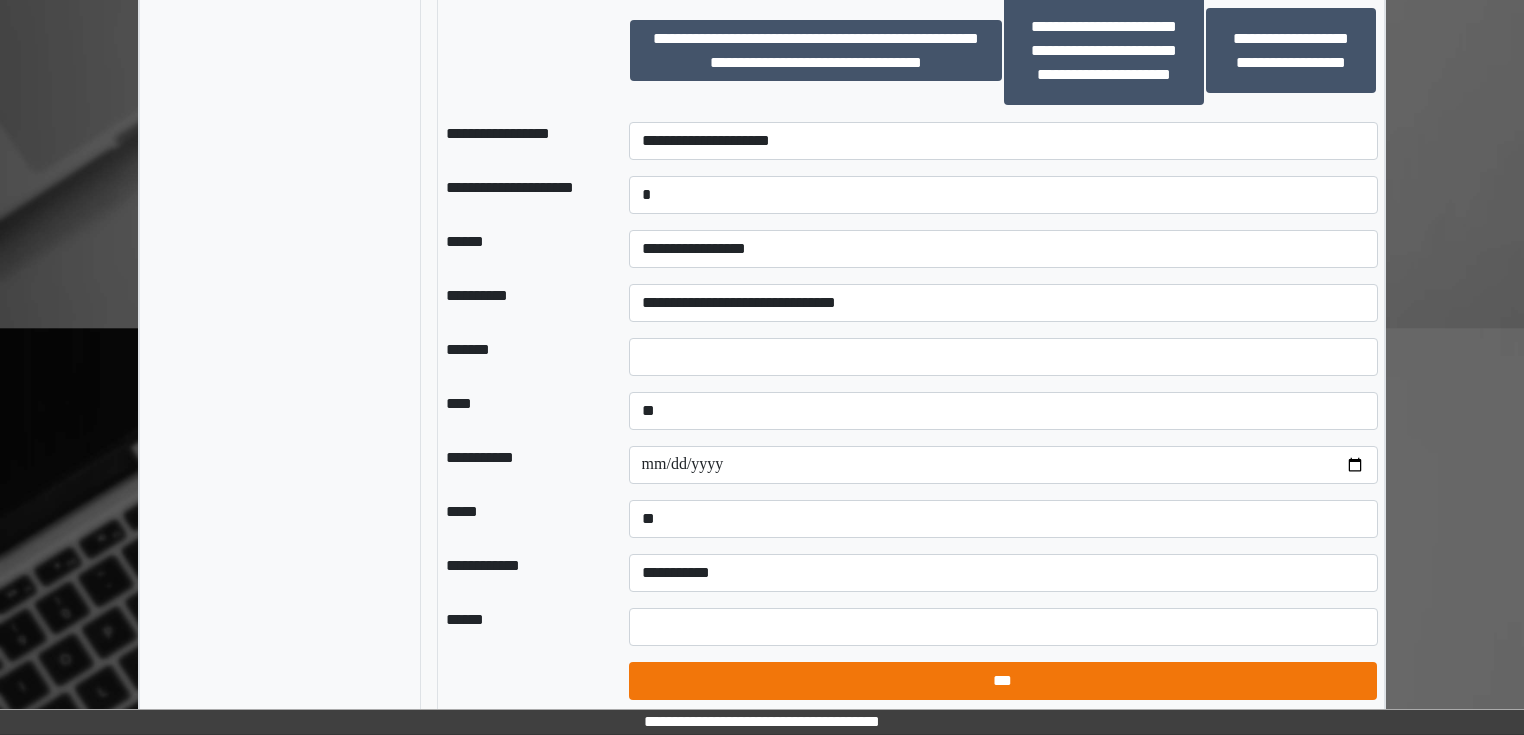 select on "*" 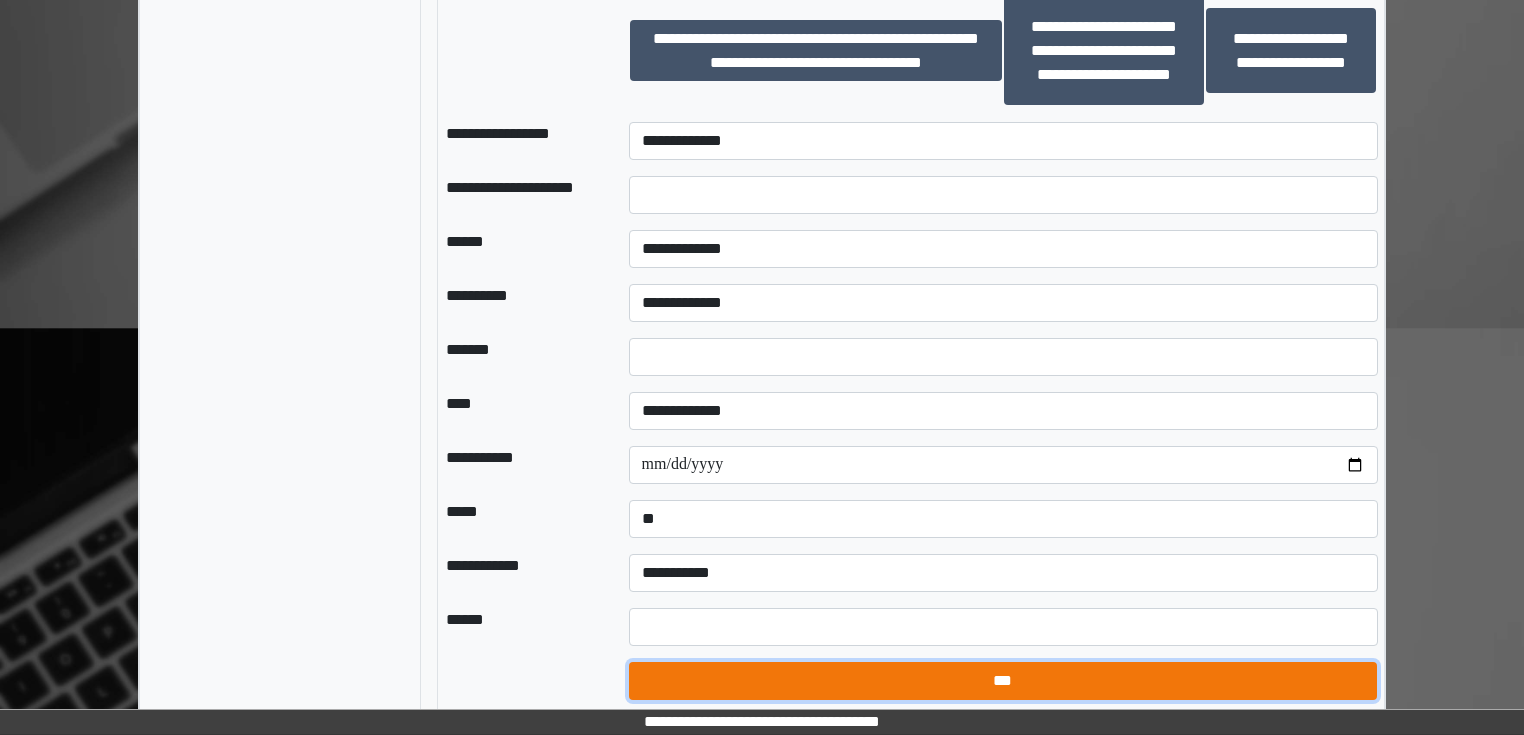 click on "***" at bounding box center [1003, 681] 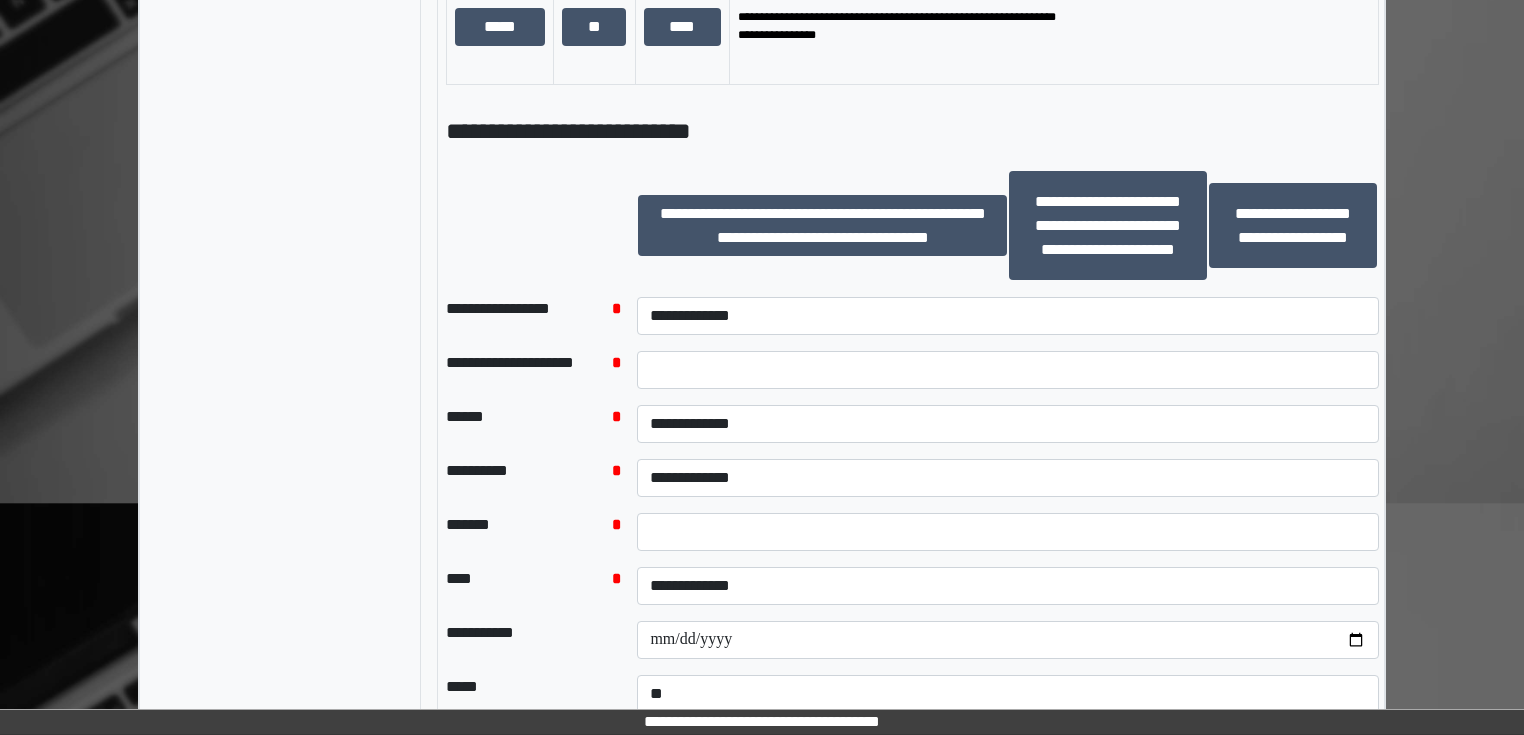 scroll, scrollTop: 1418, scrollLeft: 0, axis: vertical 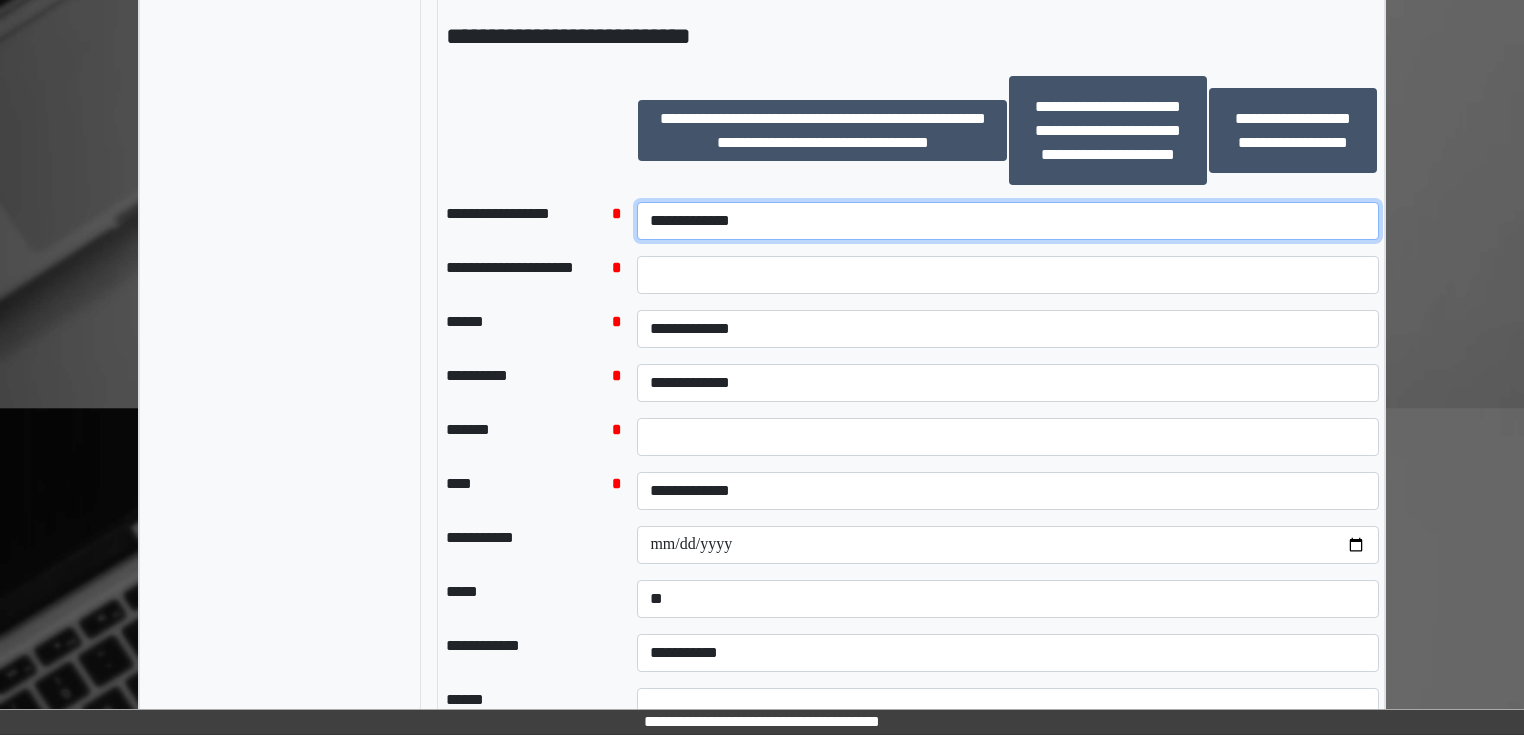 click on "**********" at bounding box center (1007, 221) 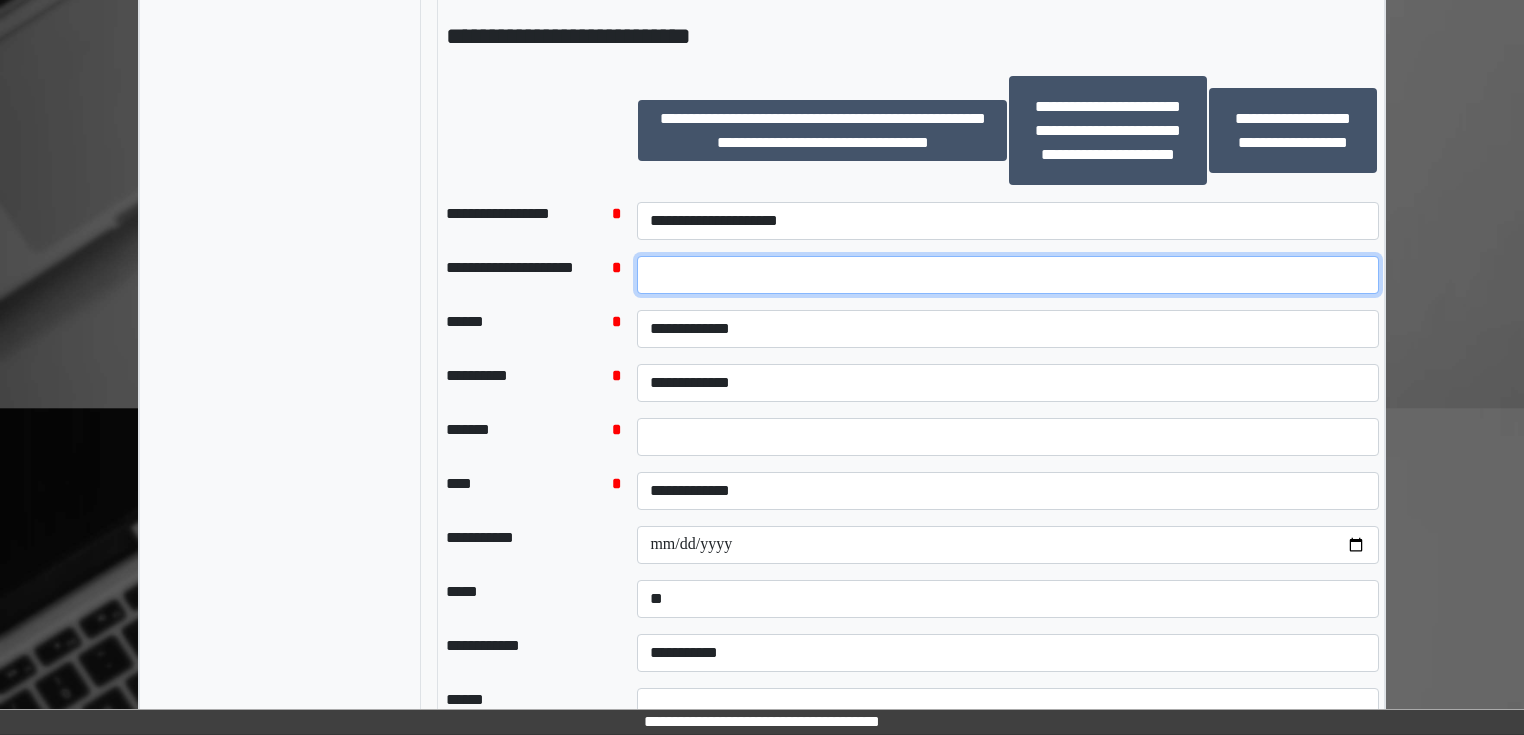 click at bounding box center [1007, 275] 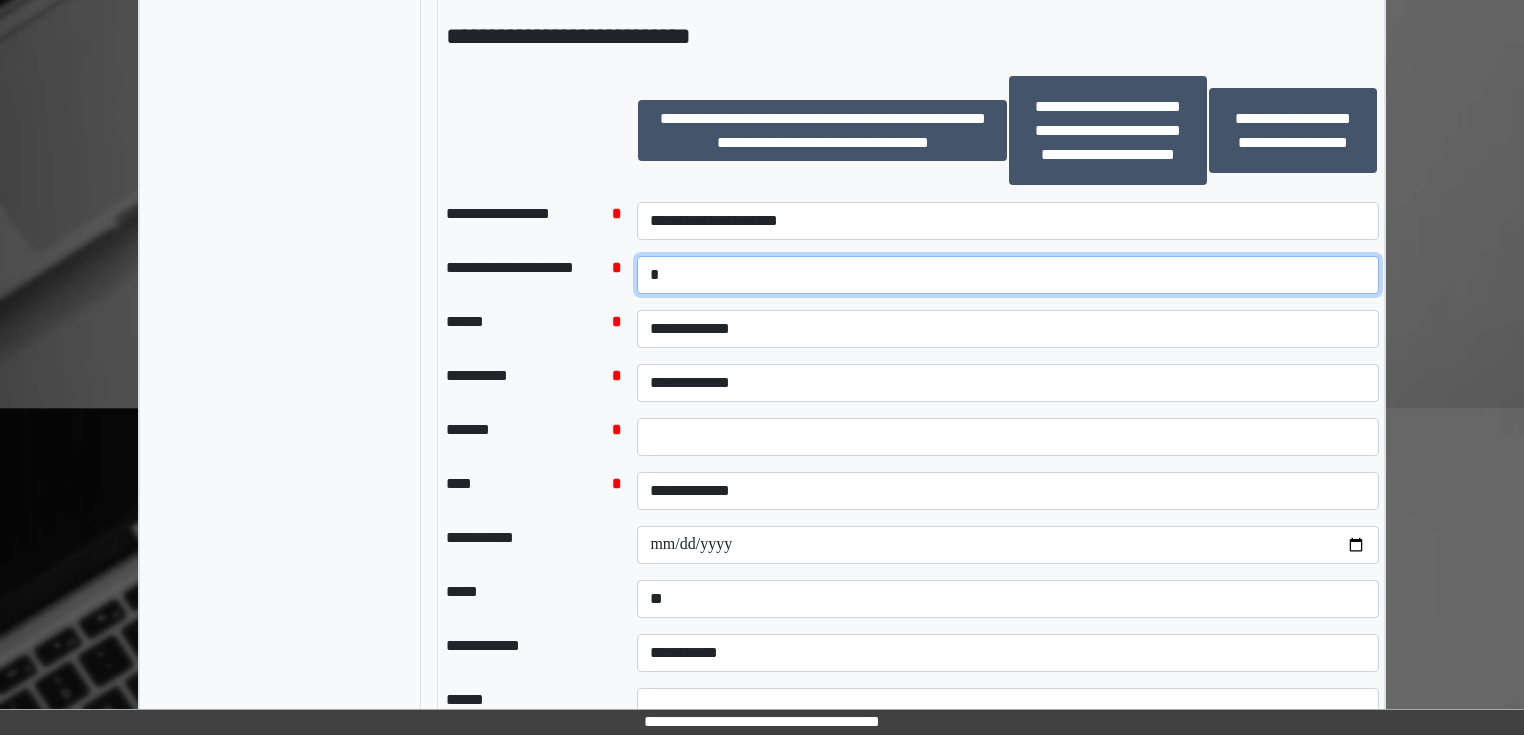 type on "*" 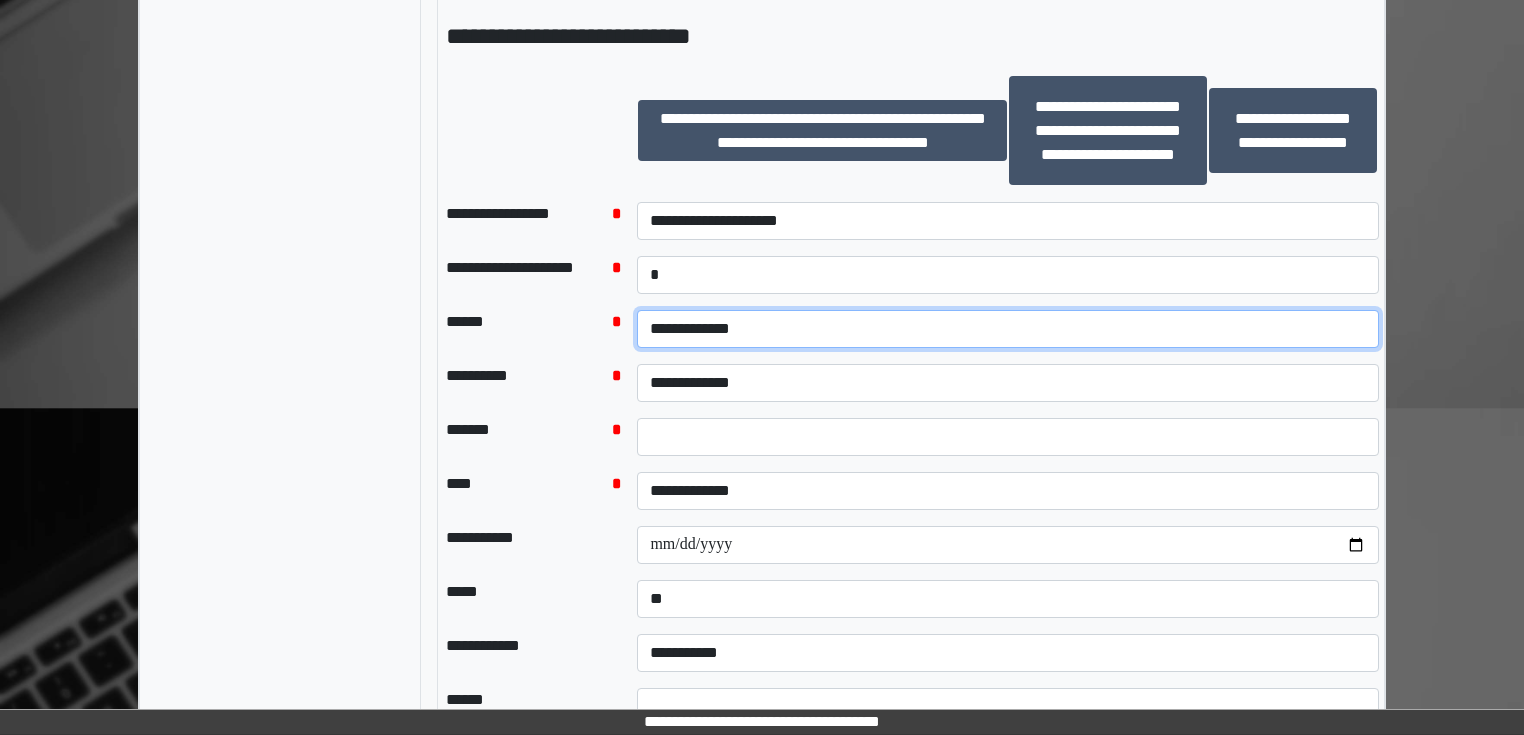 click on "**********" at bounding box center [1007, 329] 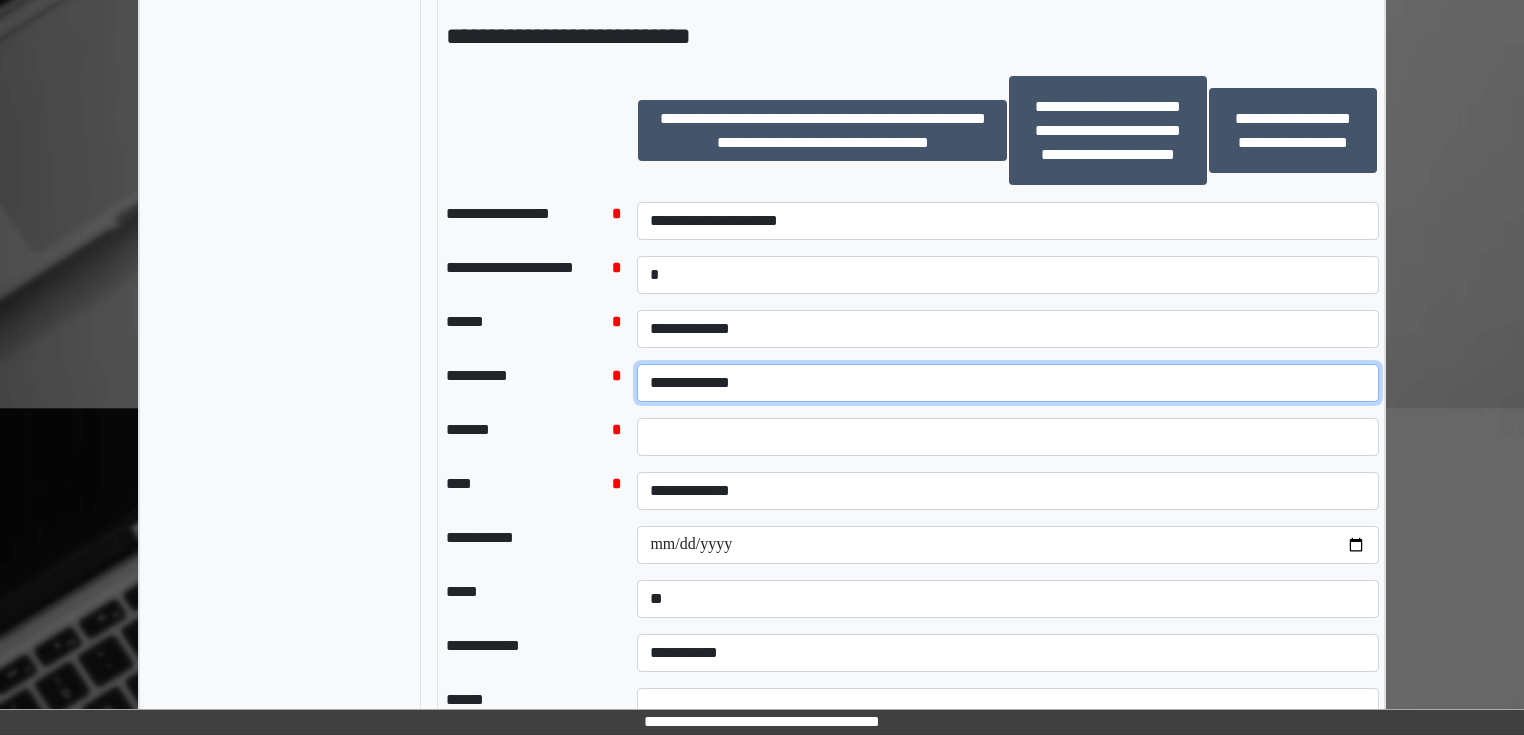click on "**********" at bounding box center [1007, 383] 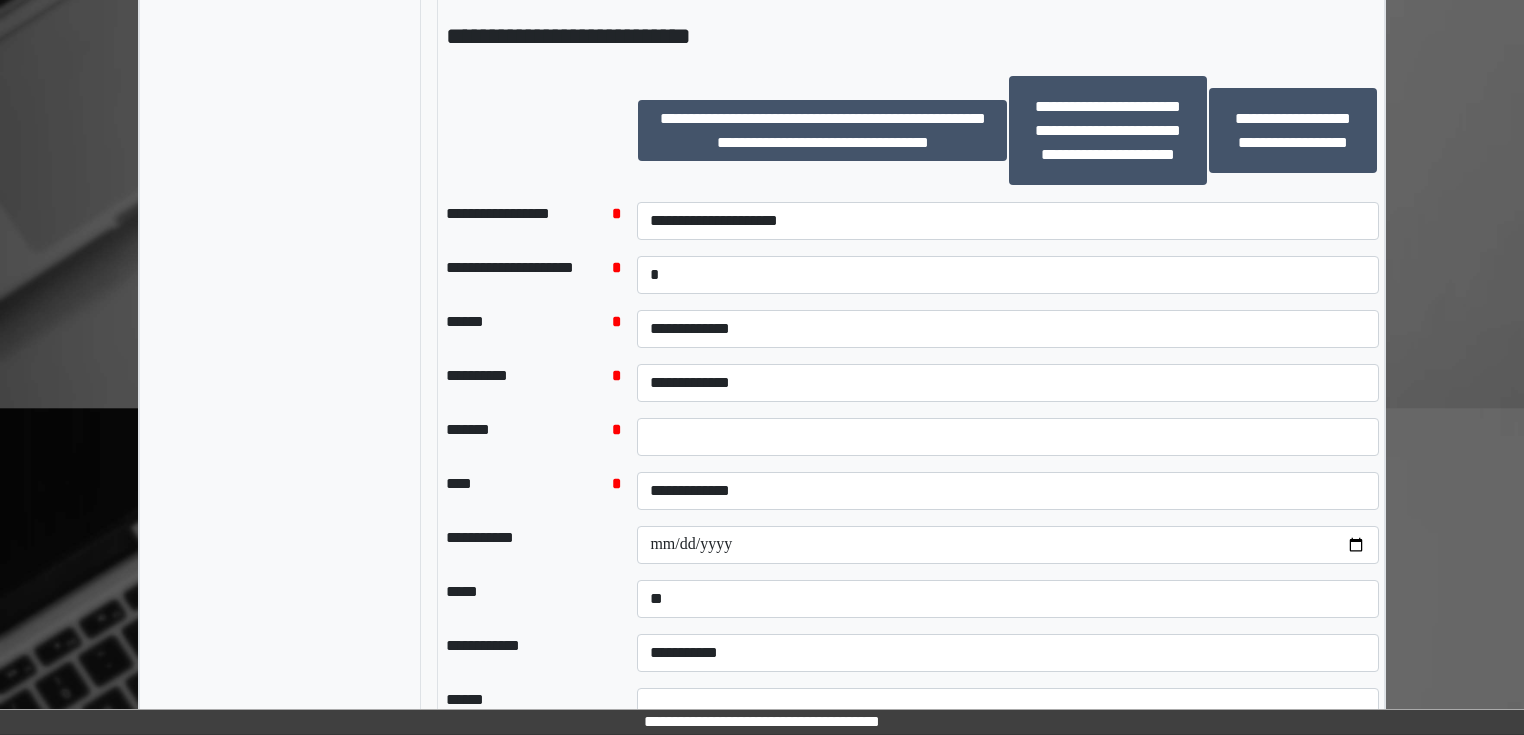 drag, startPoint x: 606, startPoint y: 326, endPoint x: 627, endPoint y: 316, distance: 23.259407 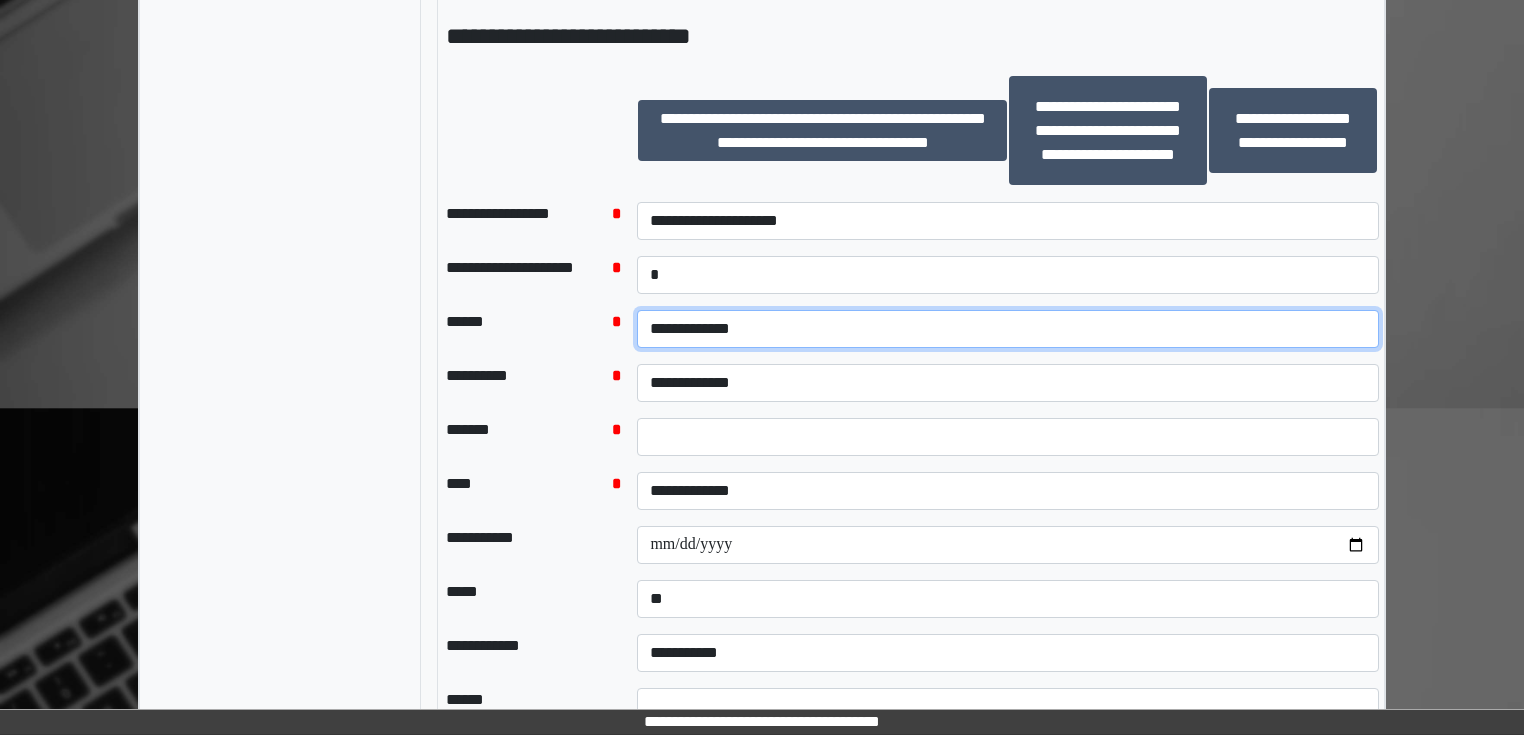click on "**********" at bounding box center [1007, 329] 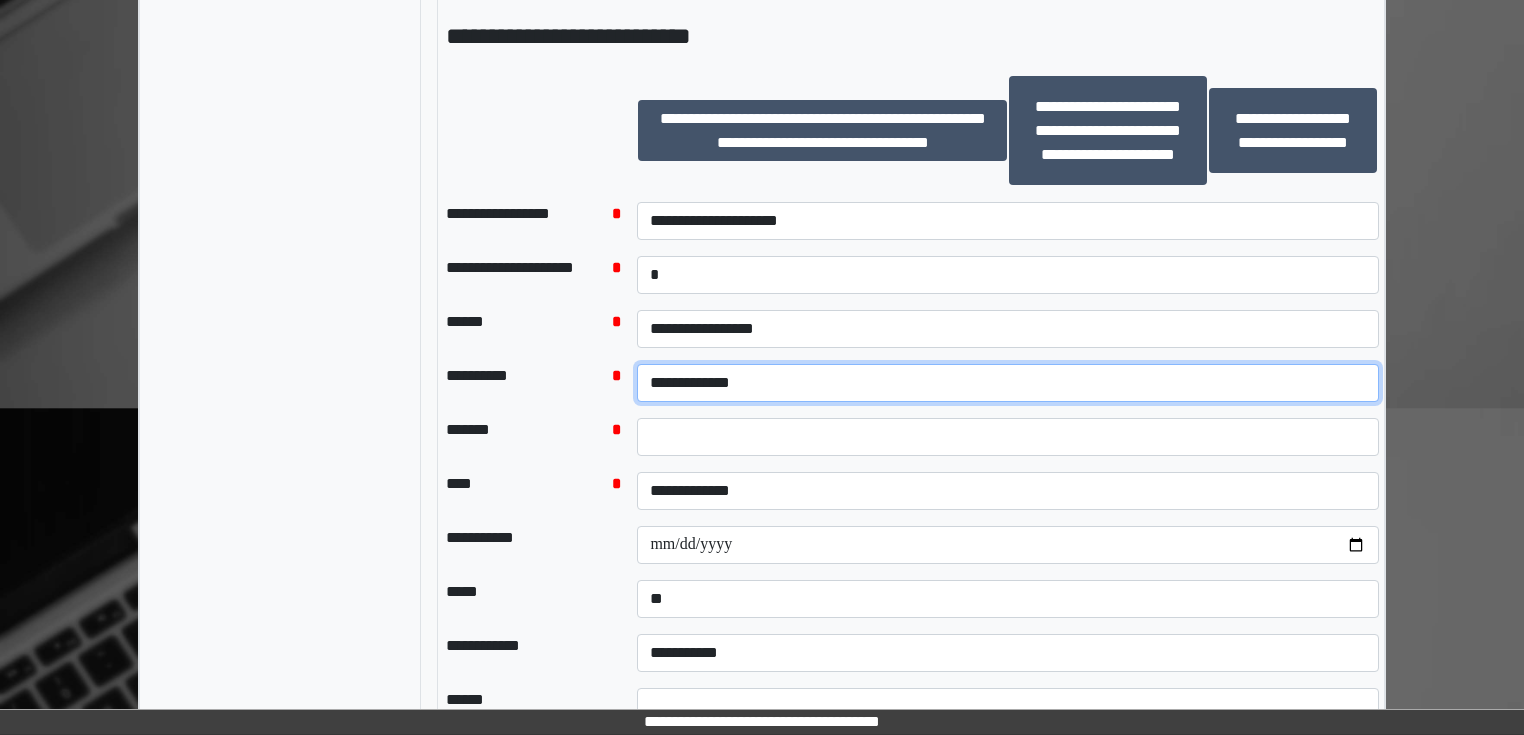 click on "**********" at bounding box center [1007, 383] 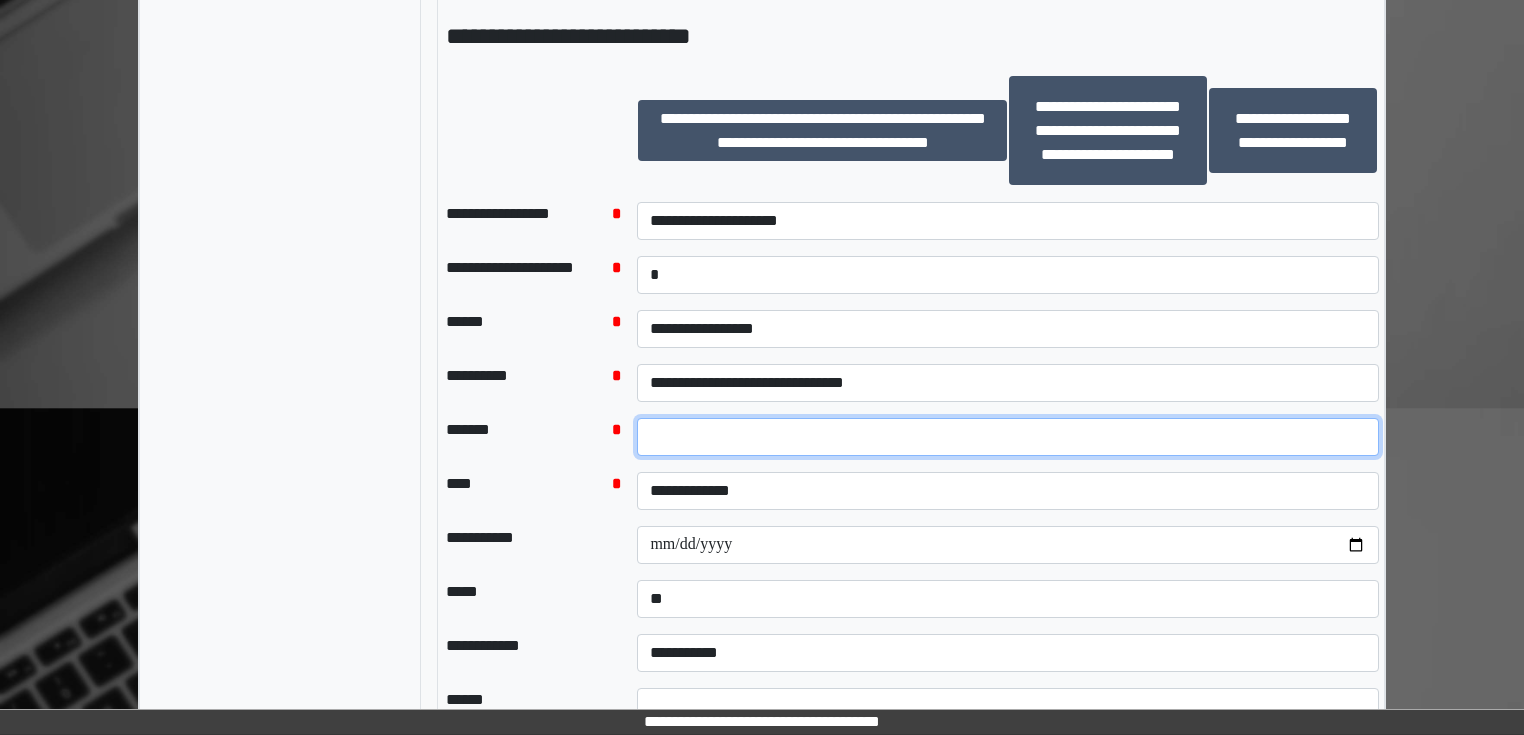 drag, startPoint x: 684, startPoint y: 435, endPoint x: 642, endPoint y: 436, distance: 42.0119 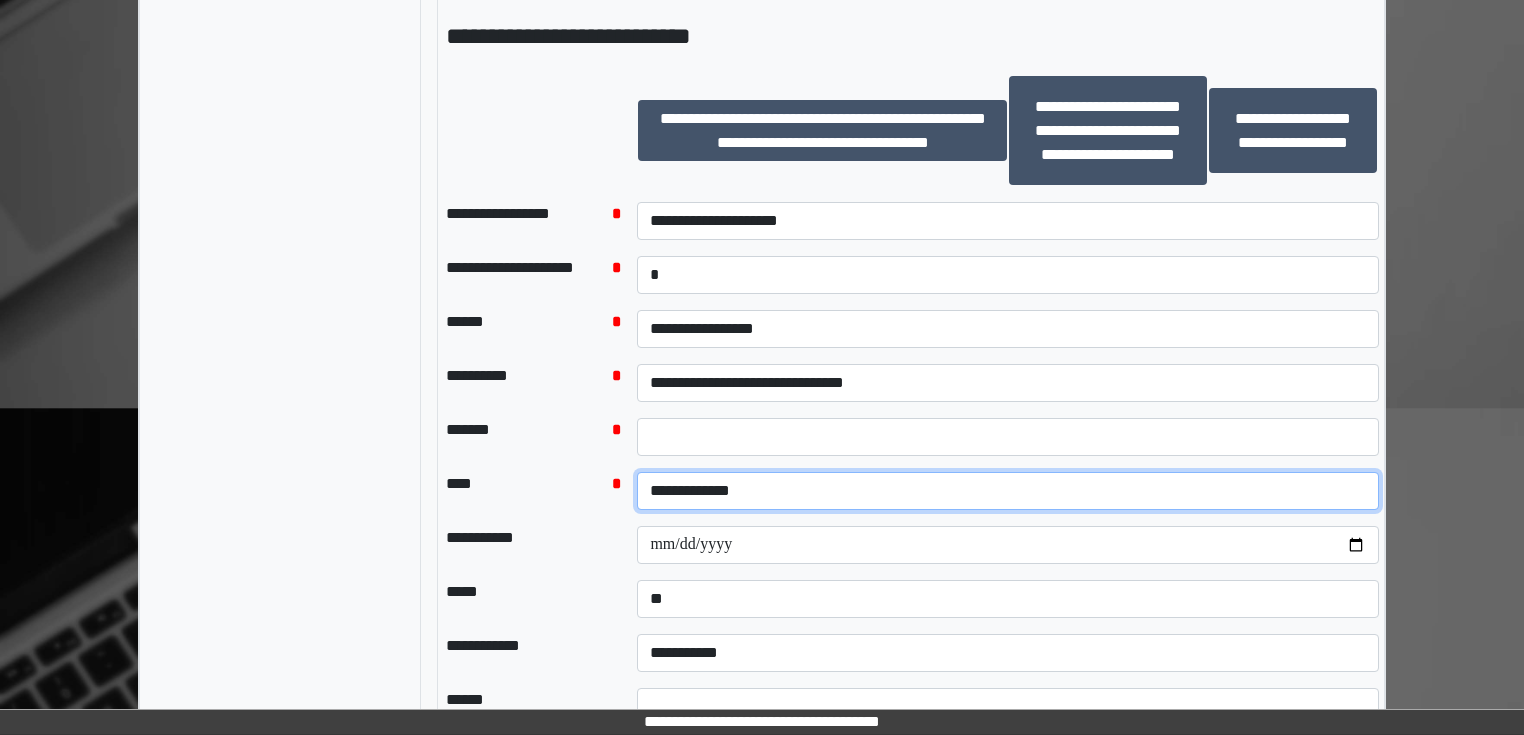 click on "**********" at bounding box center (1007, 491) 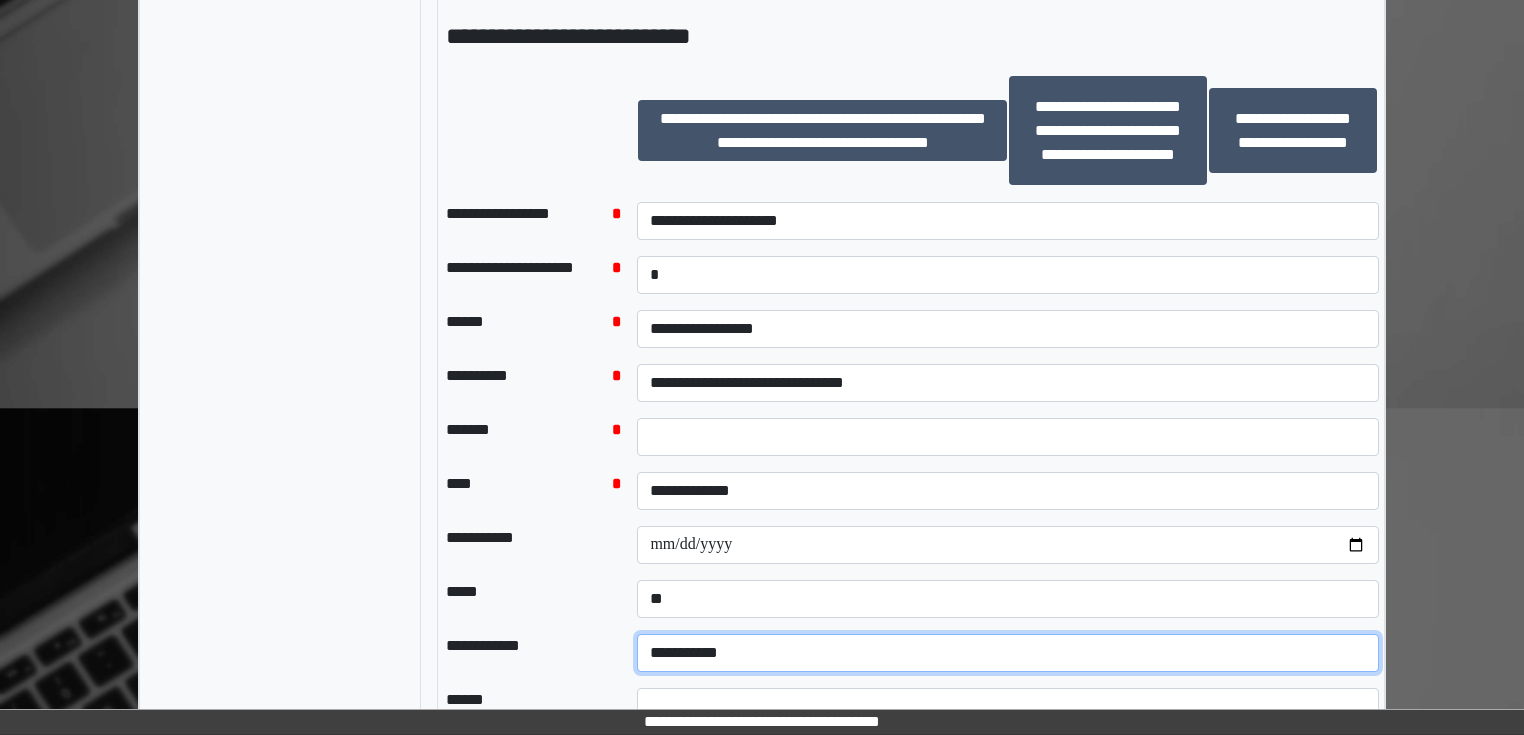 click on "**********" at bounding box center [1007, 653] 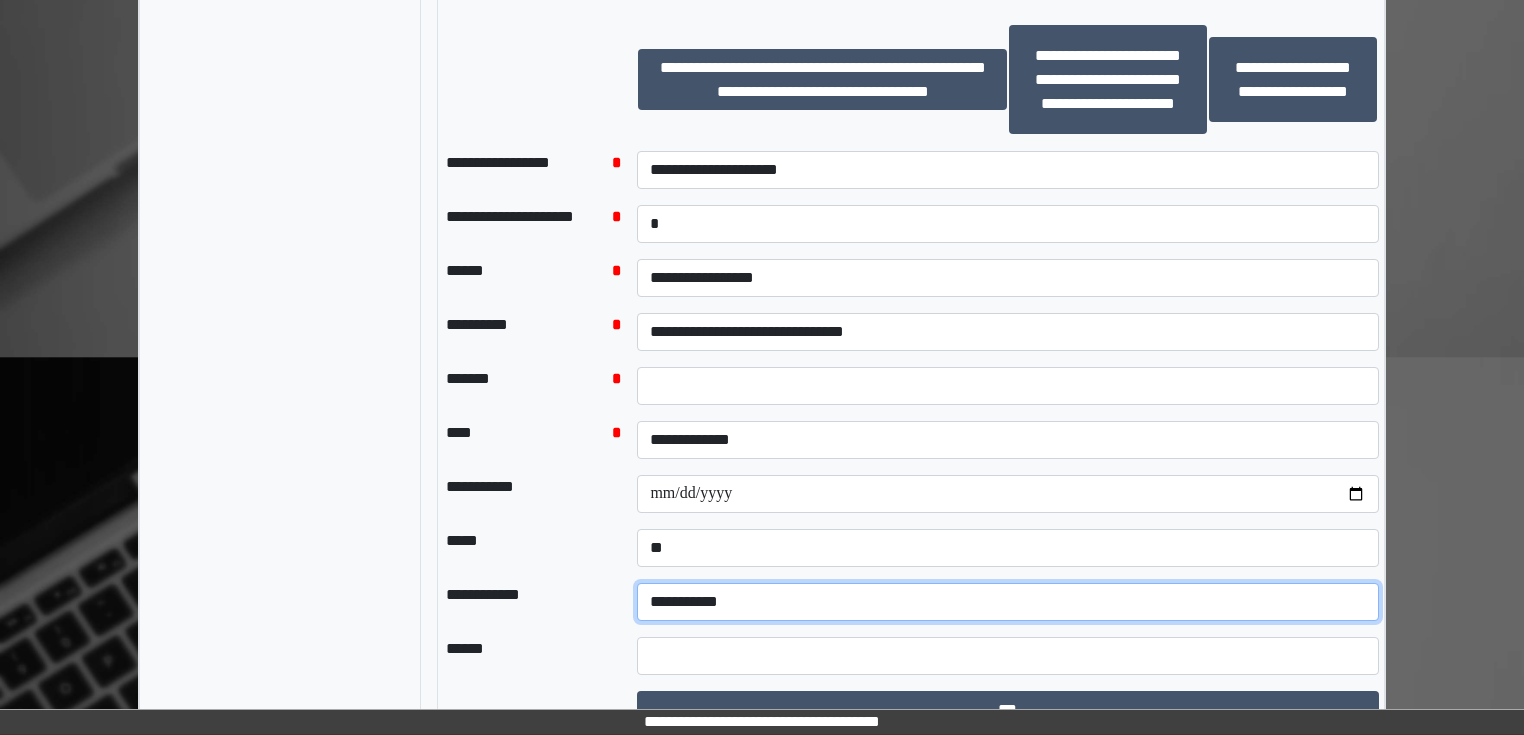 scroll, scrollTop: 1498, scrollLeft: 0, axis: vertical 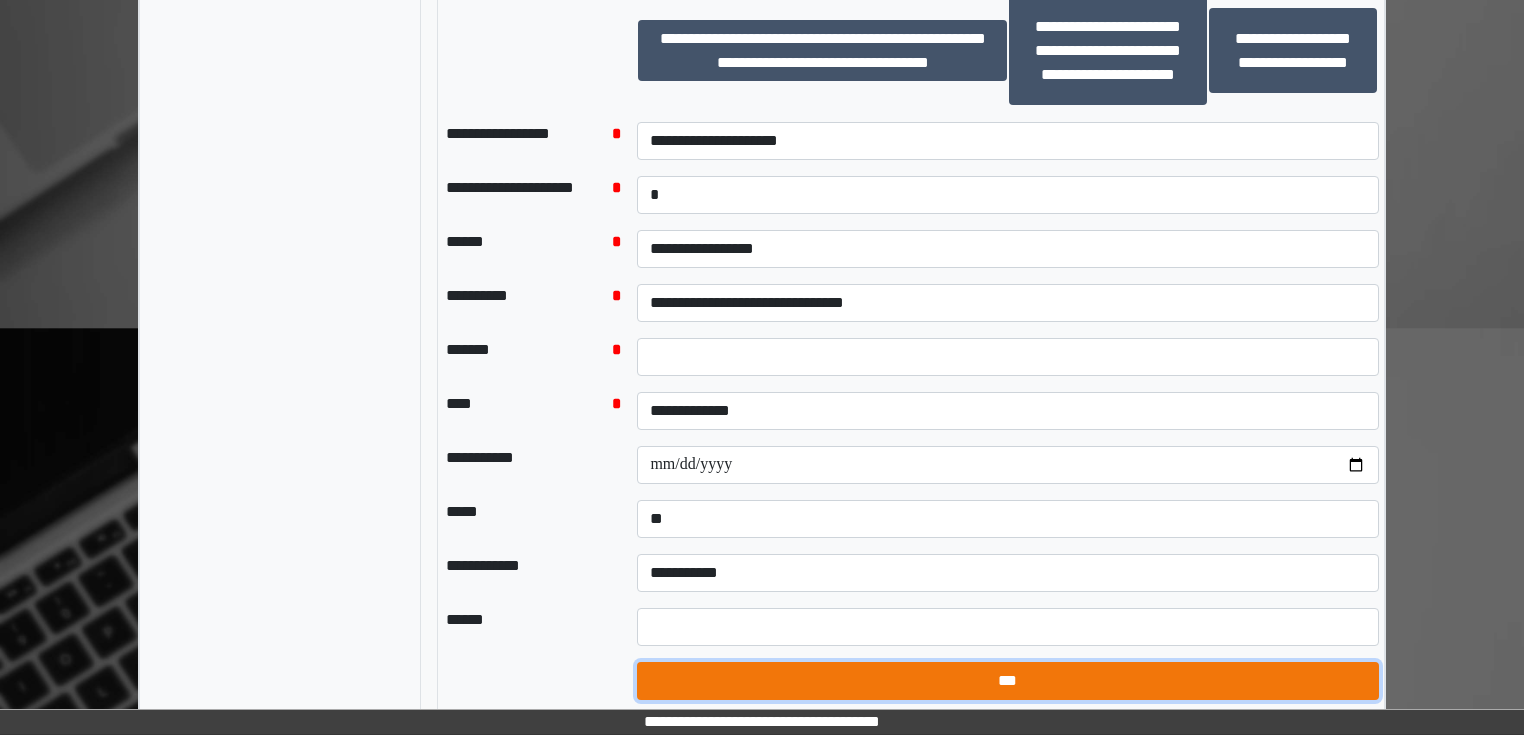 click on "***" at bounding box center (1007, 681) 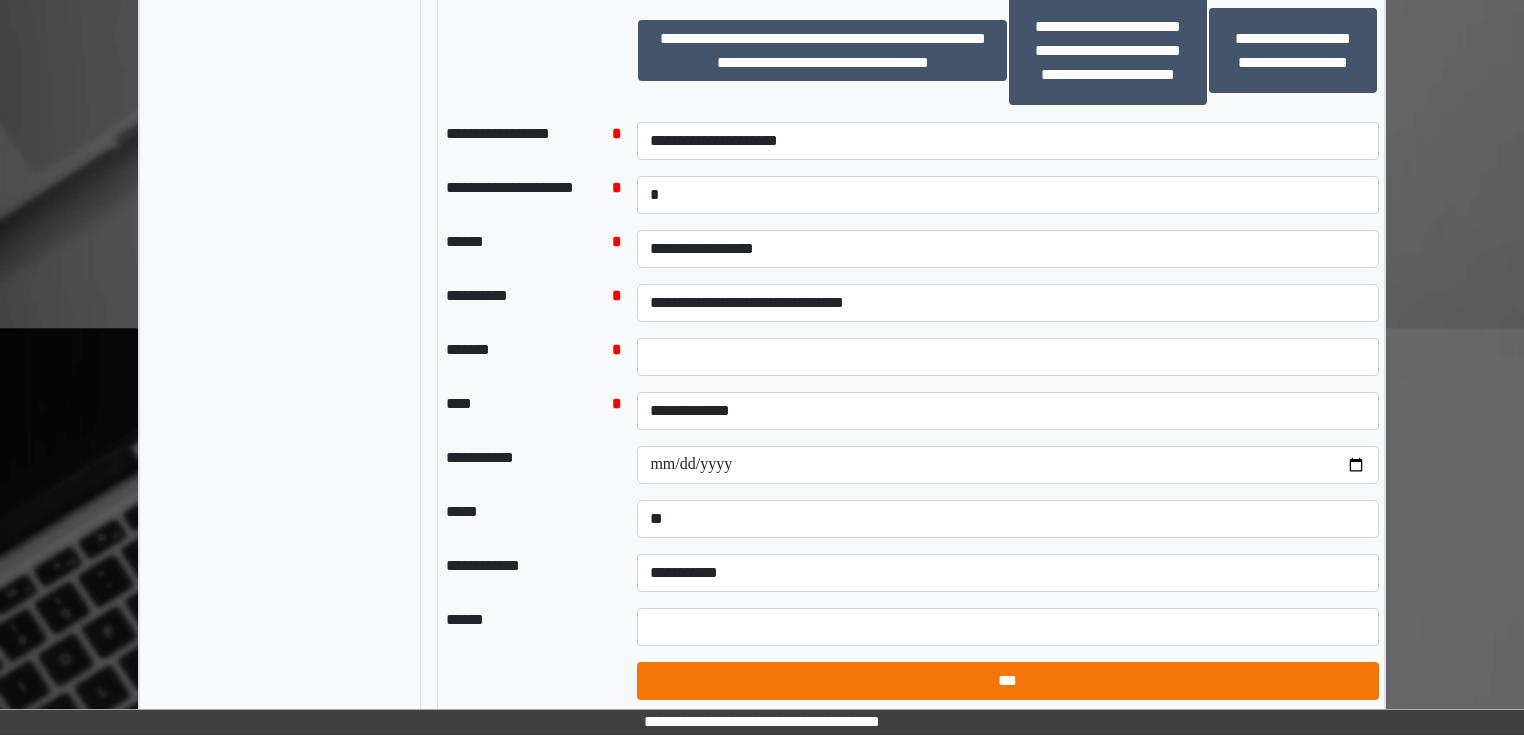 select on "*" 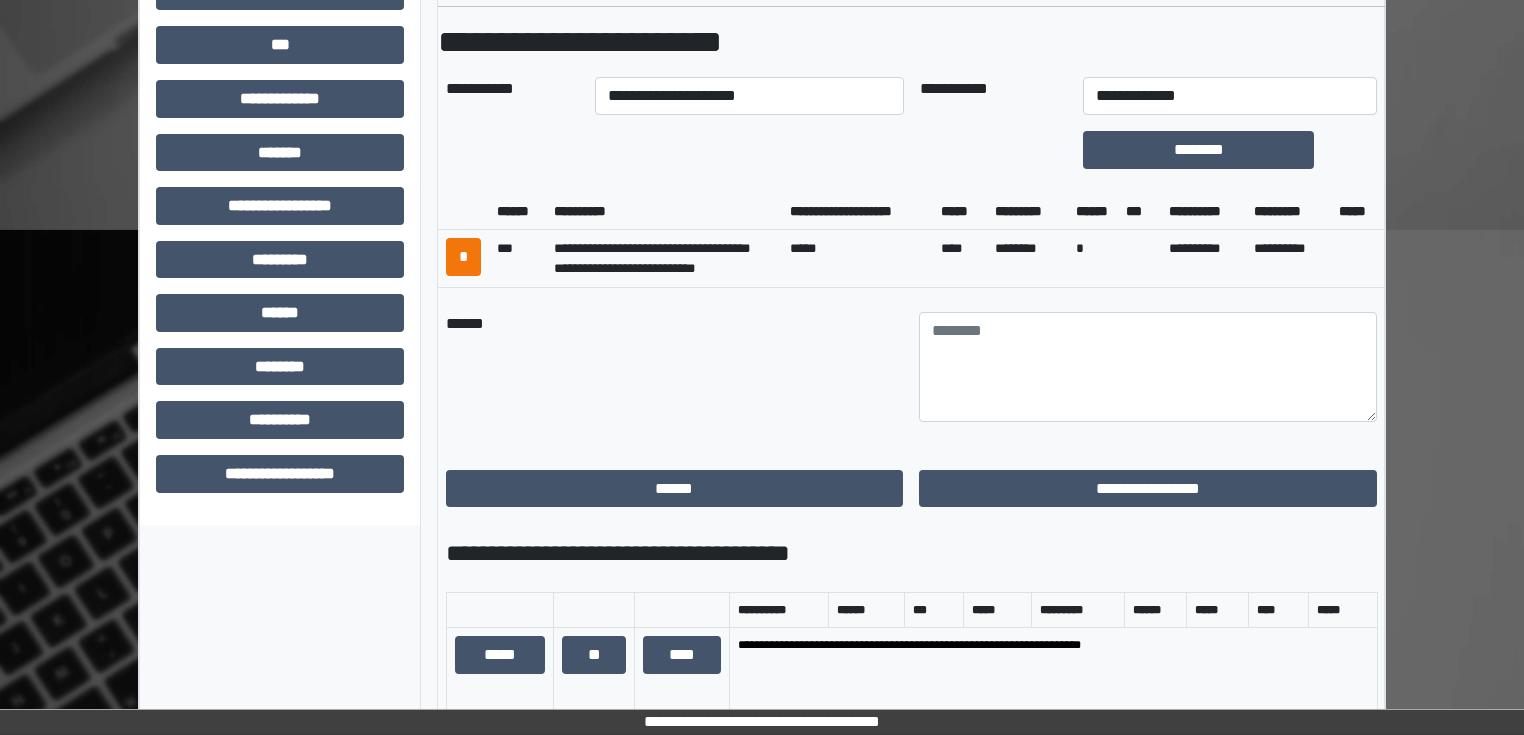 scroll, scrollTop: 618, scrollLeft: 0, axis: vertical 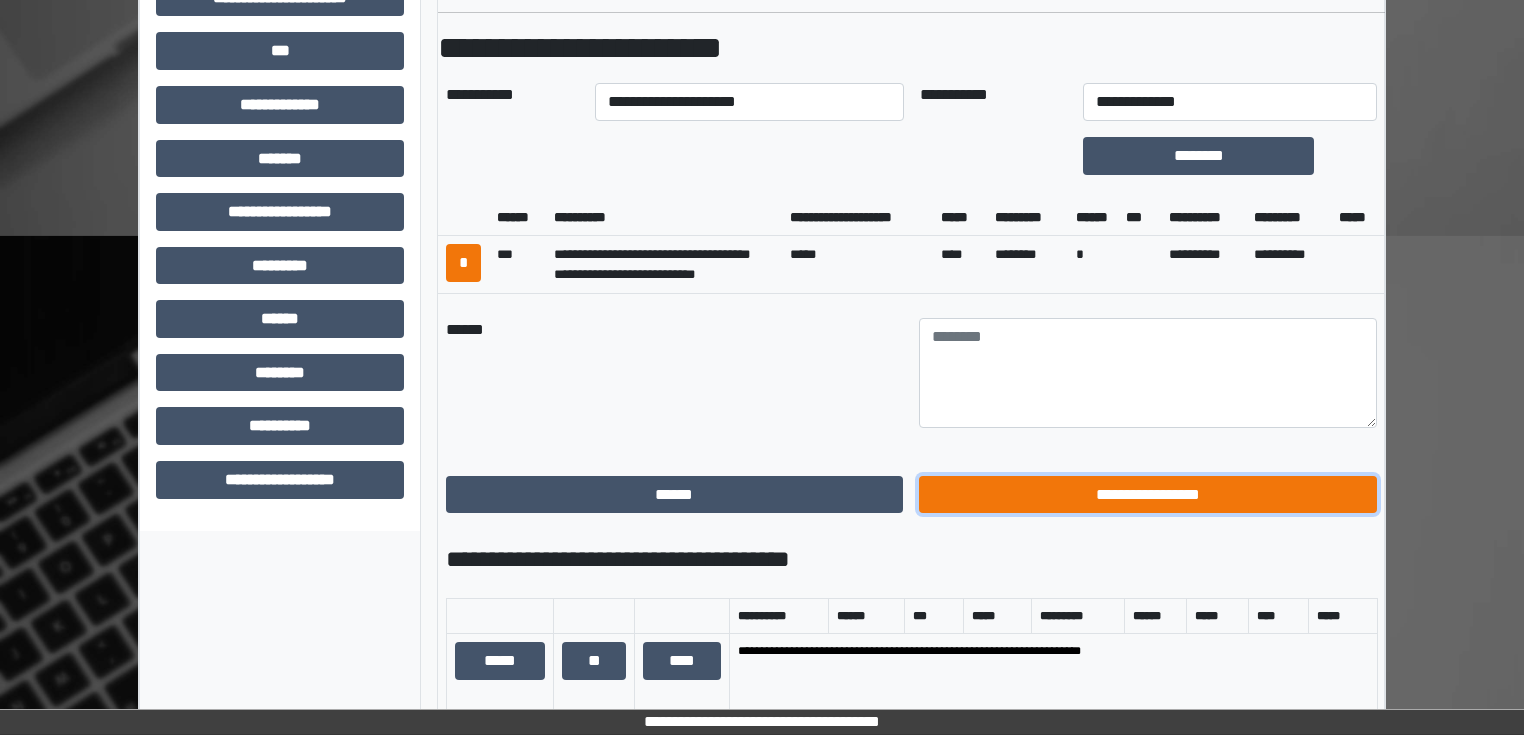 click on "**********" at bounding box center (1148, 495) 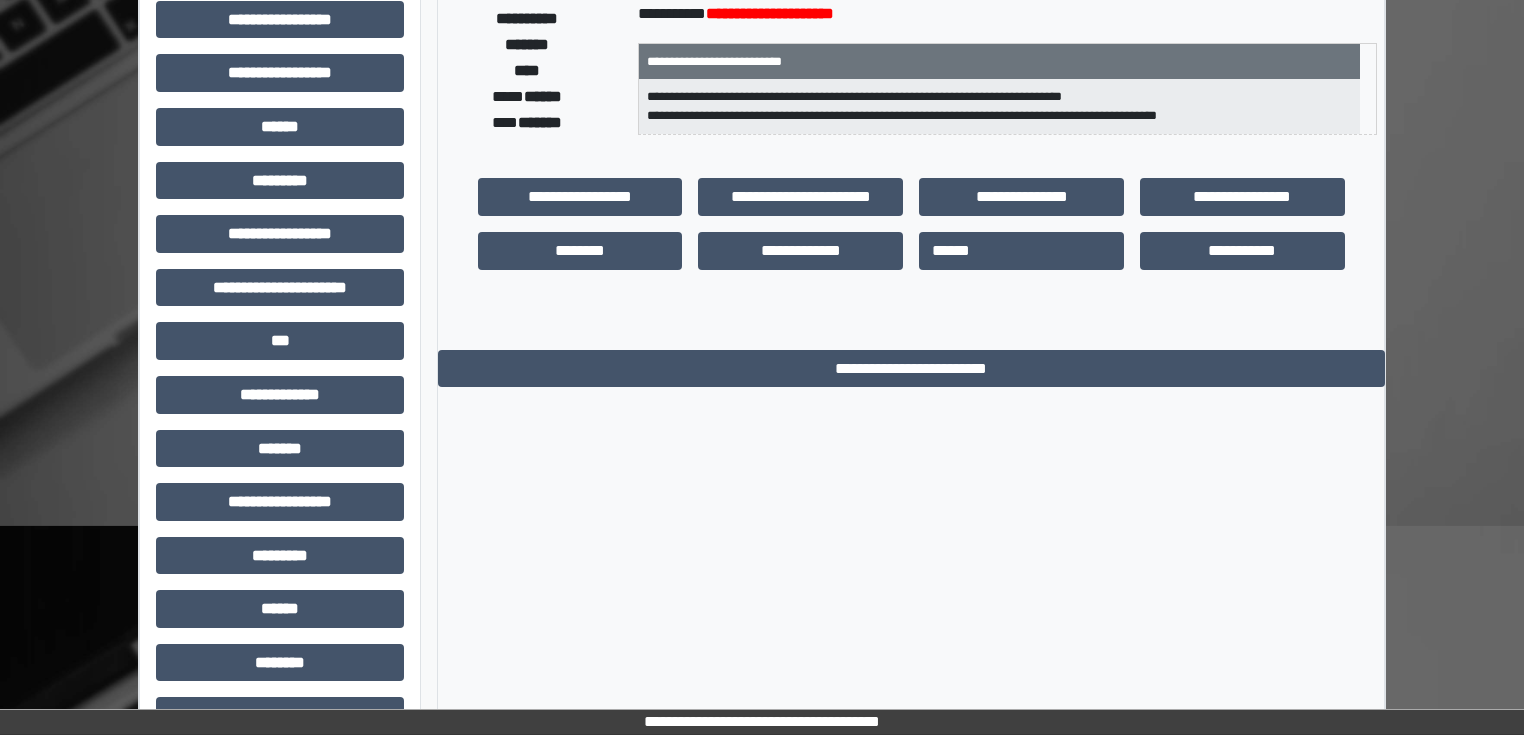 scroll, scrollTop: 0, scrollLeft: 0, axis: both 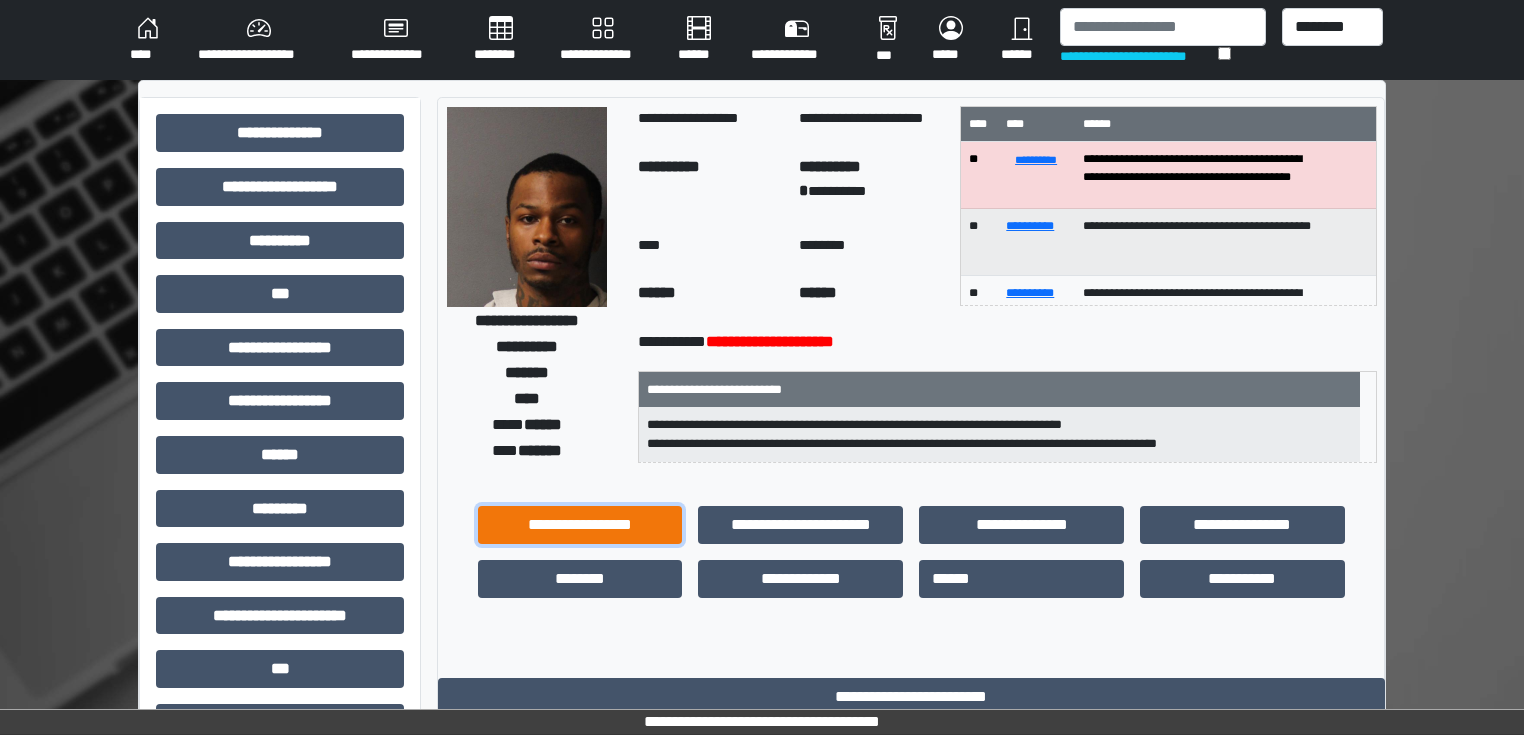 click on "**********" at bounding box center (580, 525) 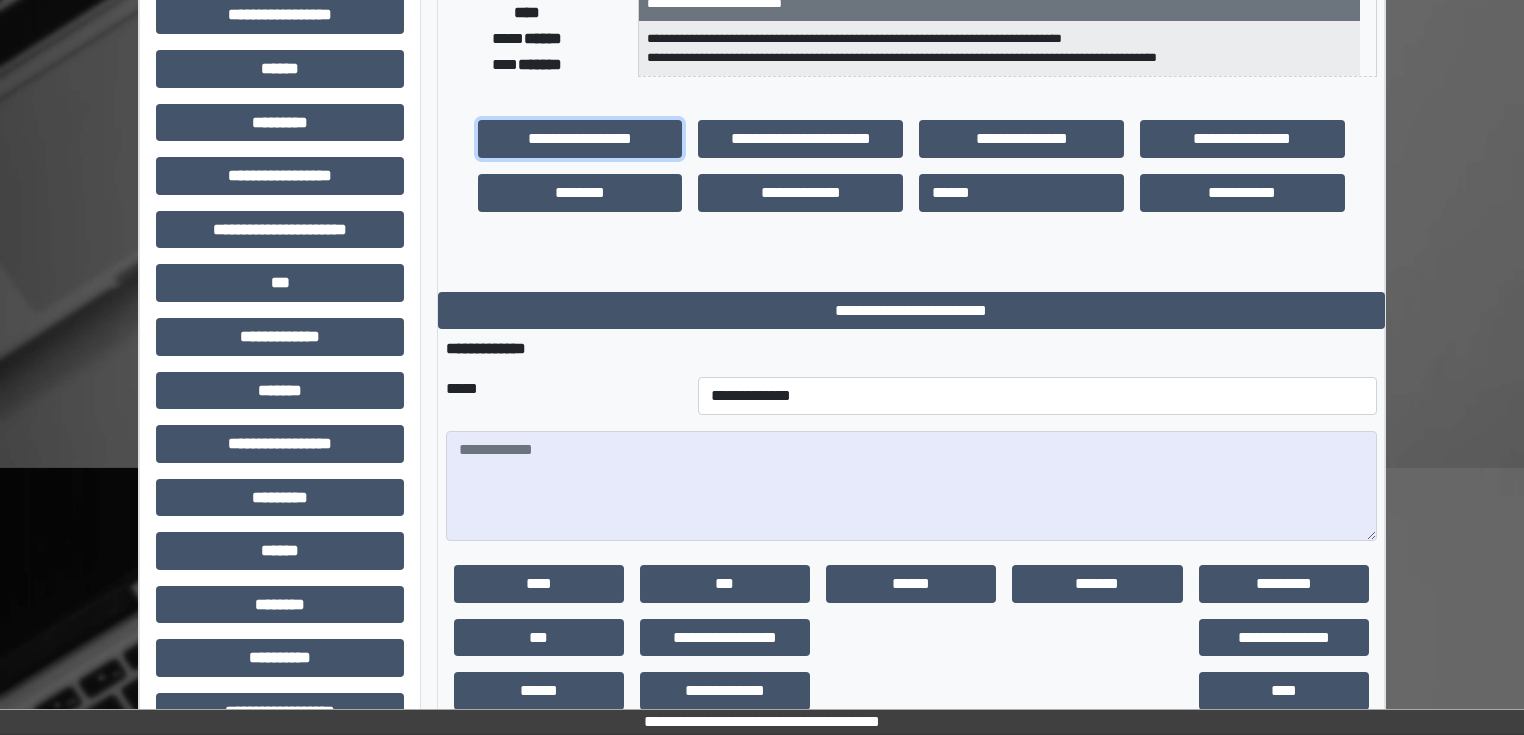 scroll, scrollTop: 400, scrollLeft: 0, axis: vertical 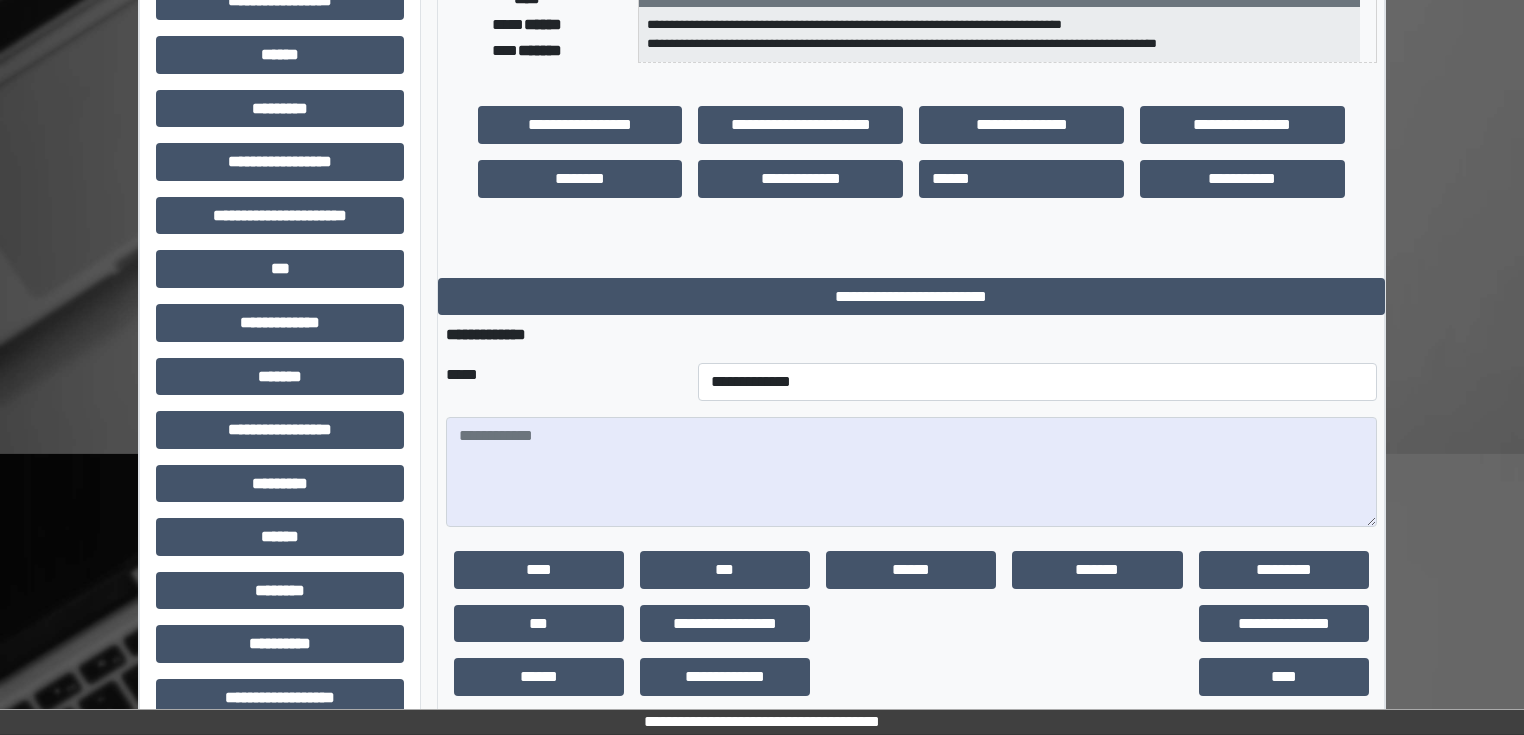 drag, startPoint x: 645, startPoint y: 400, endPoint x: 642, endPoint y: 384, distance: 16.27882 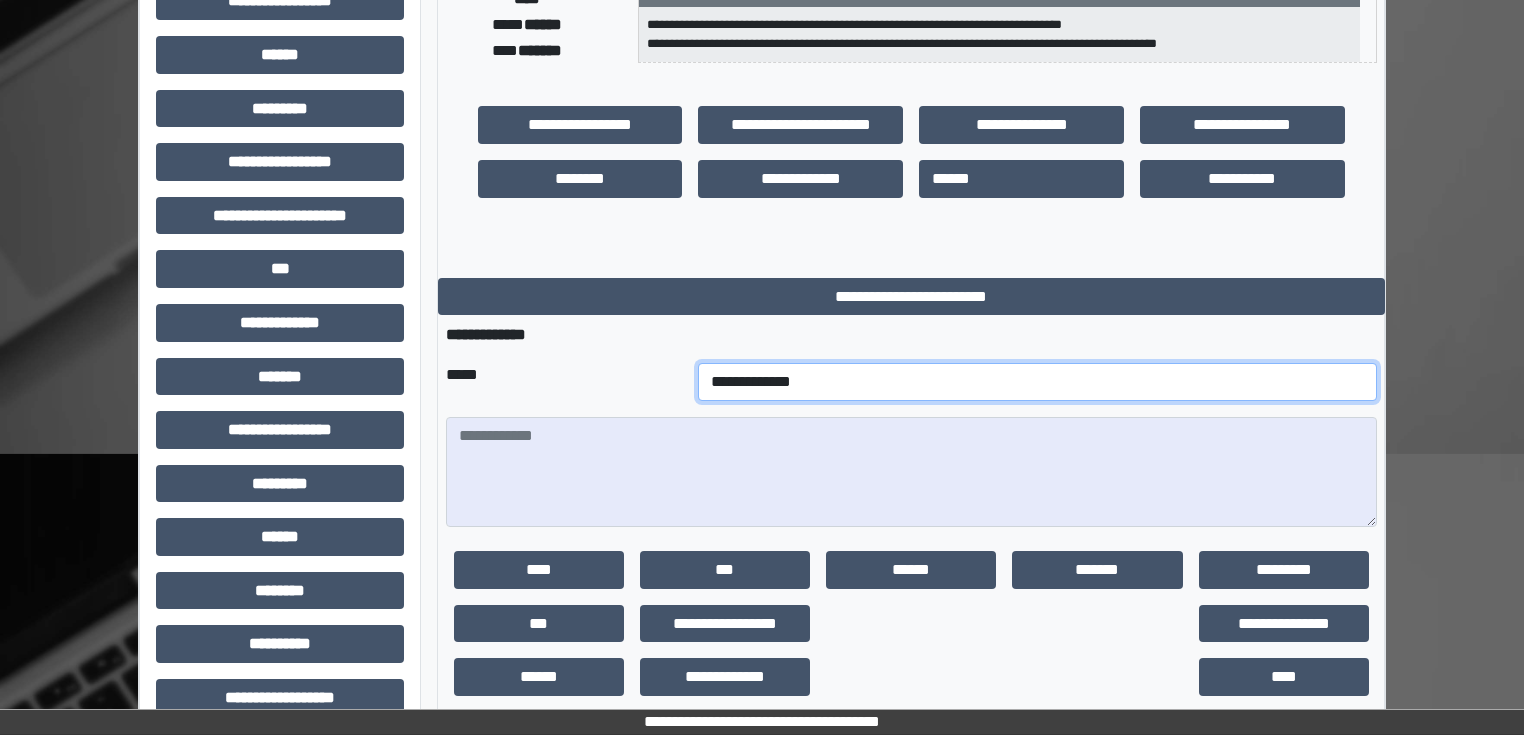 click on "**********" at bounding box center (1037, 382) 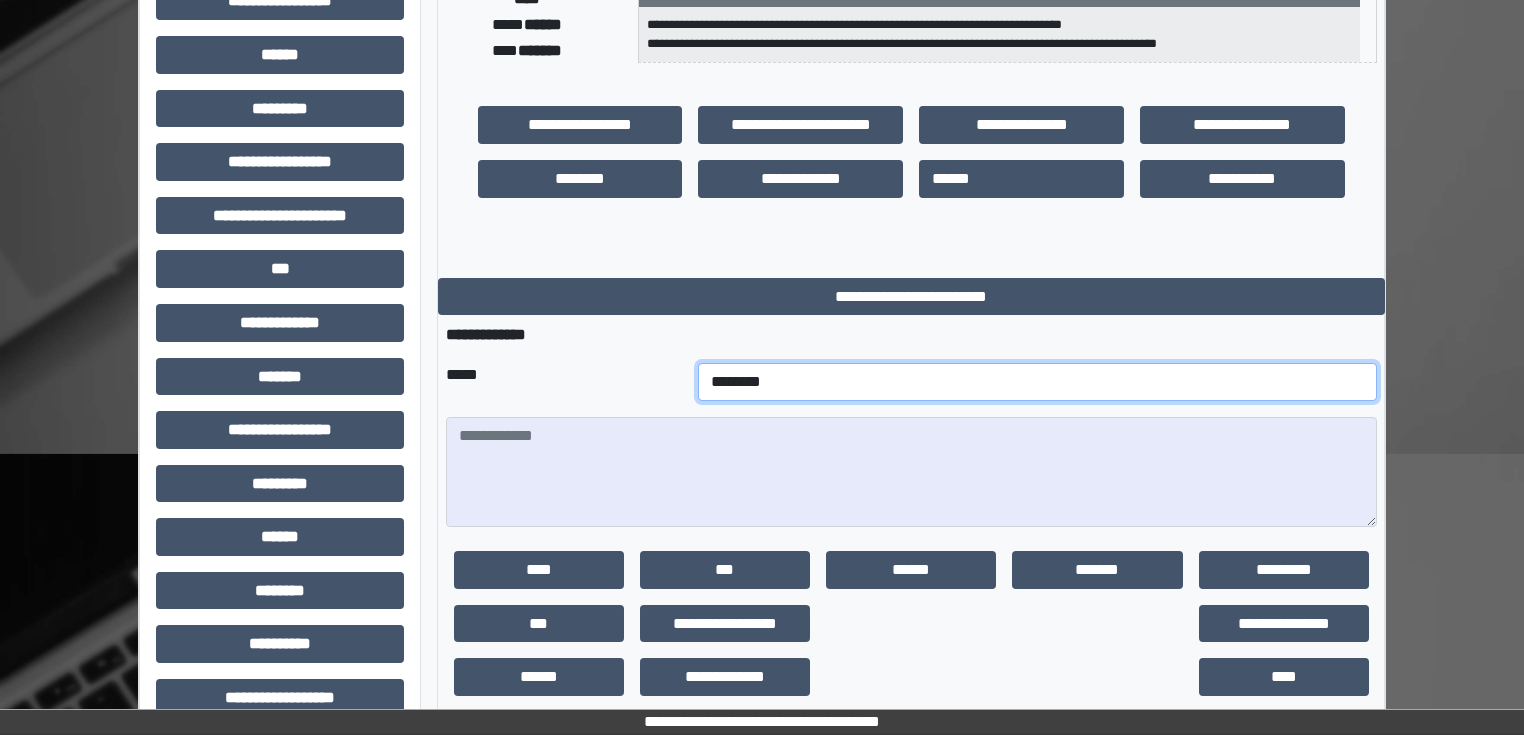click on "**********" at bounding box center [1037, 382] 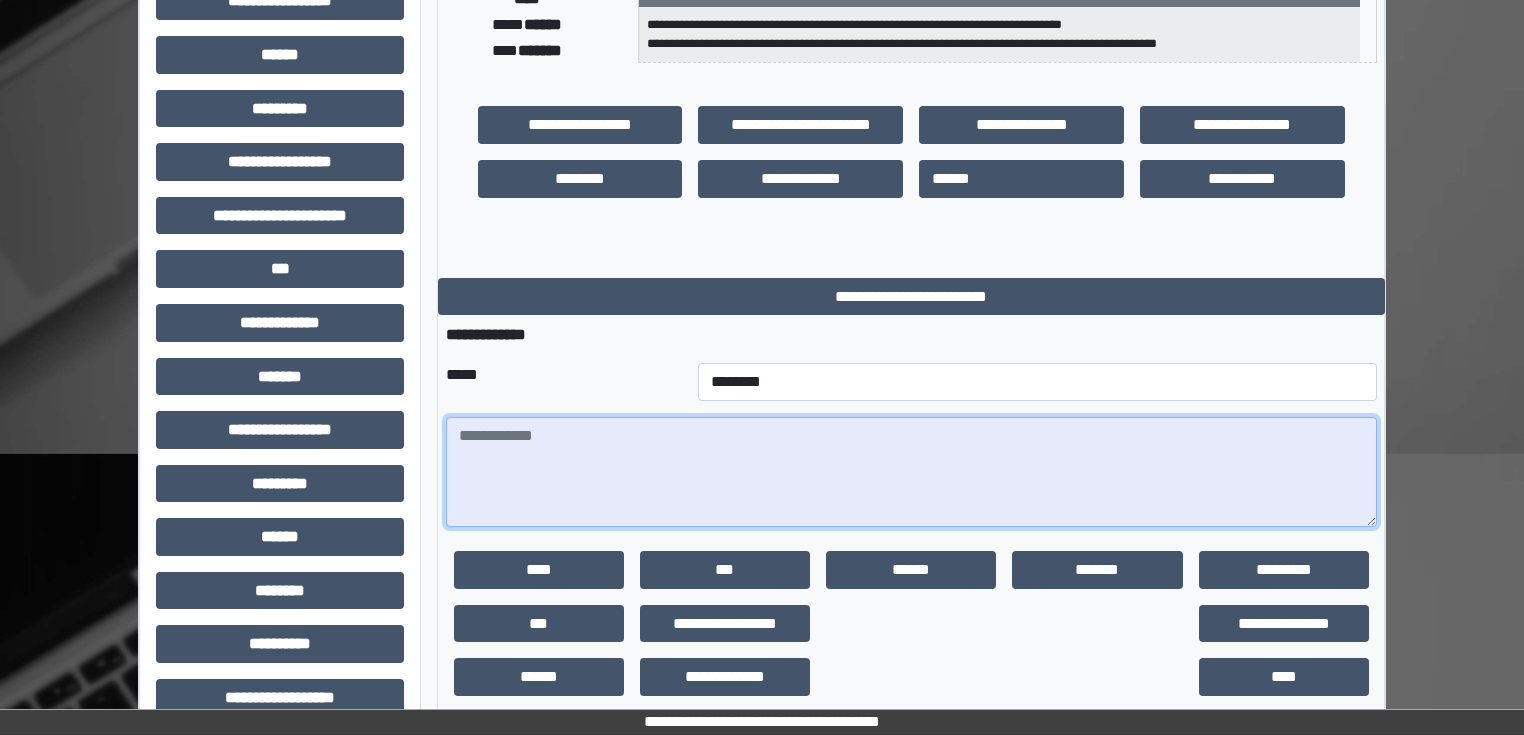click at bounding box center [911, 472] 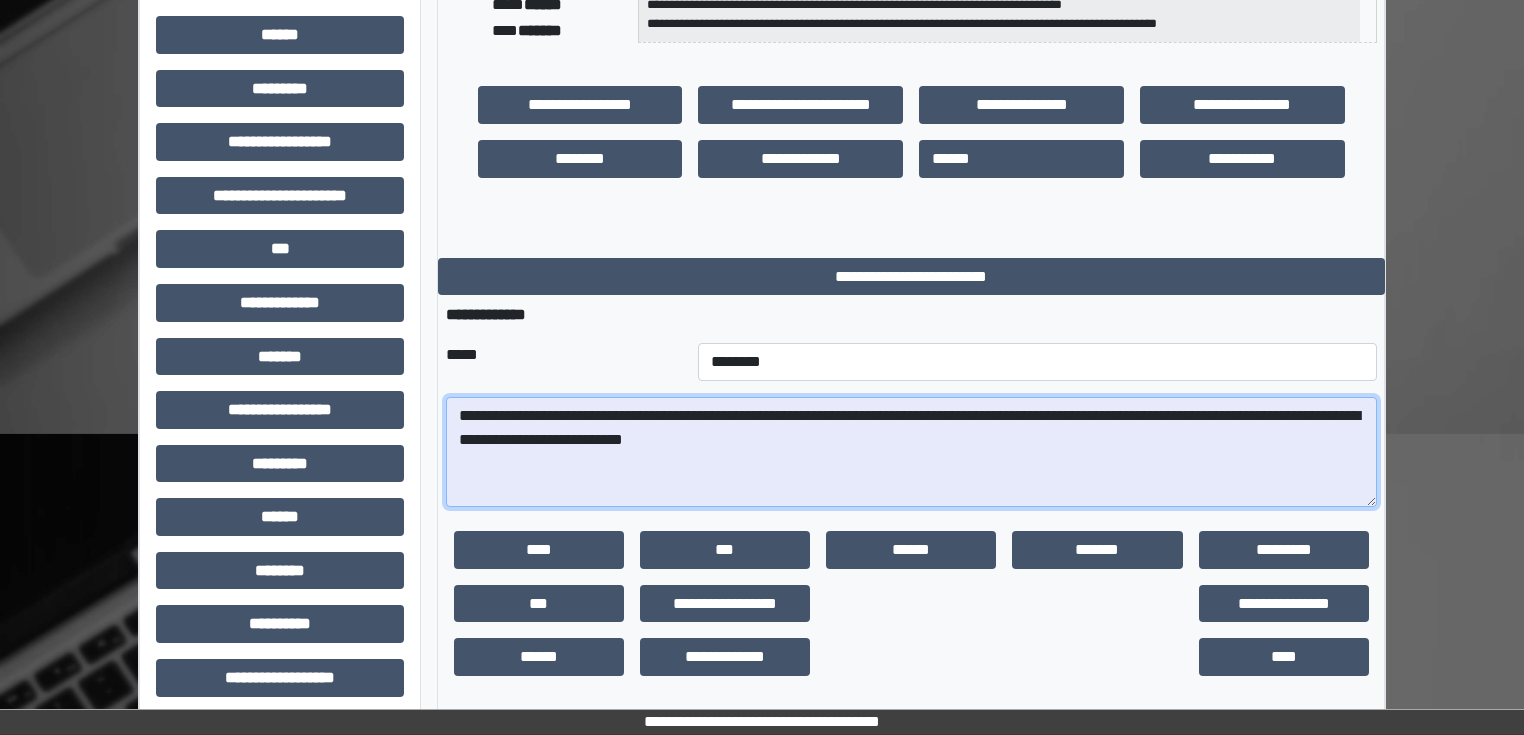 scroll, scrollTop: 431, scrollLeft: 0, axis: vertical 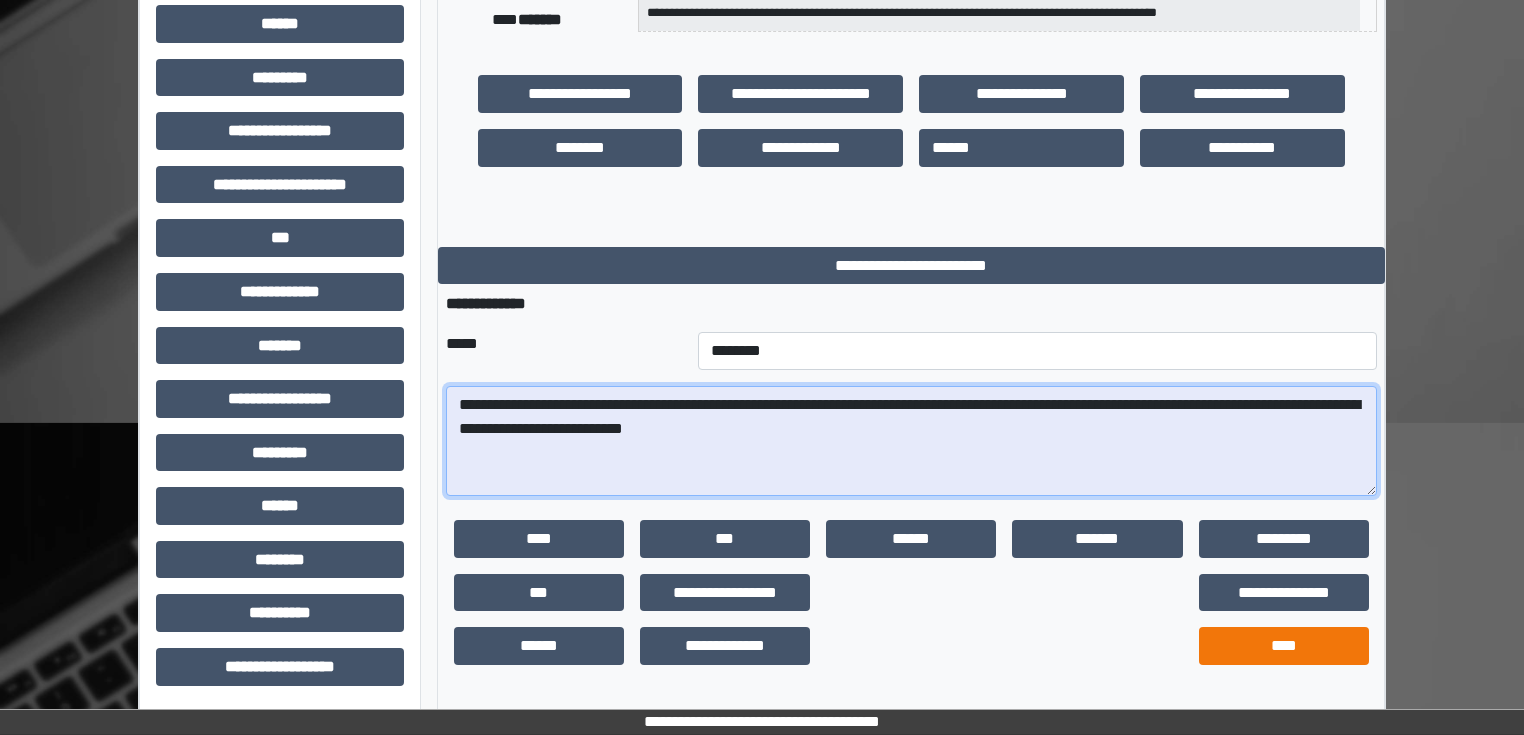 type on "**********" 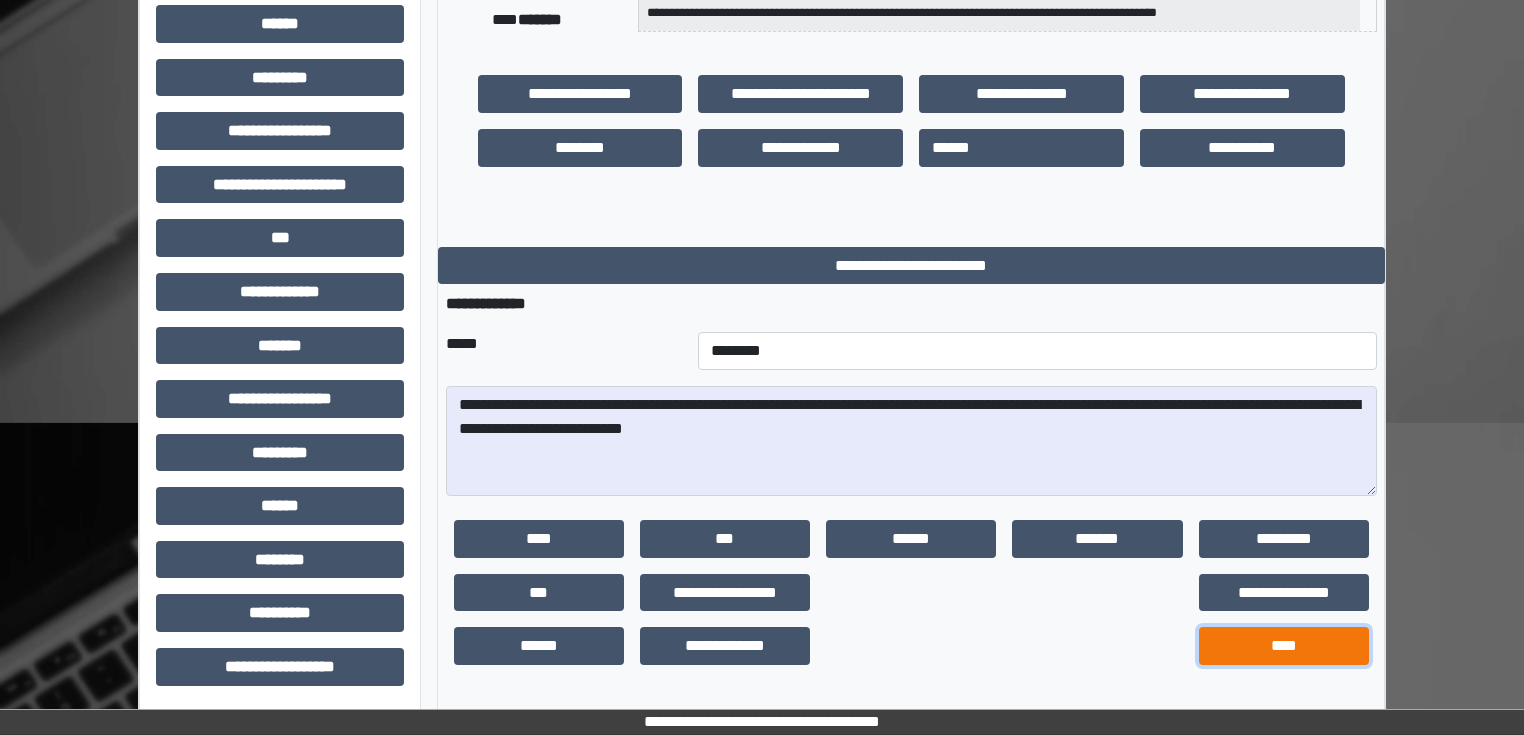 click on "****" at bounding box center (1284, 646) 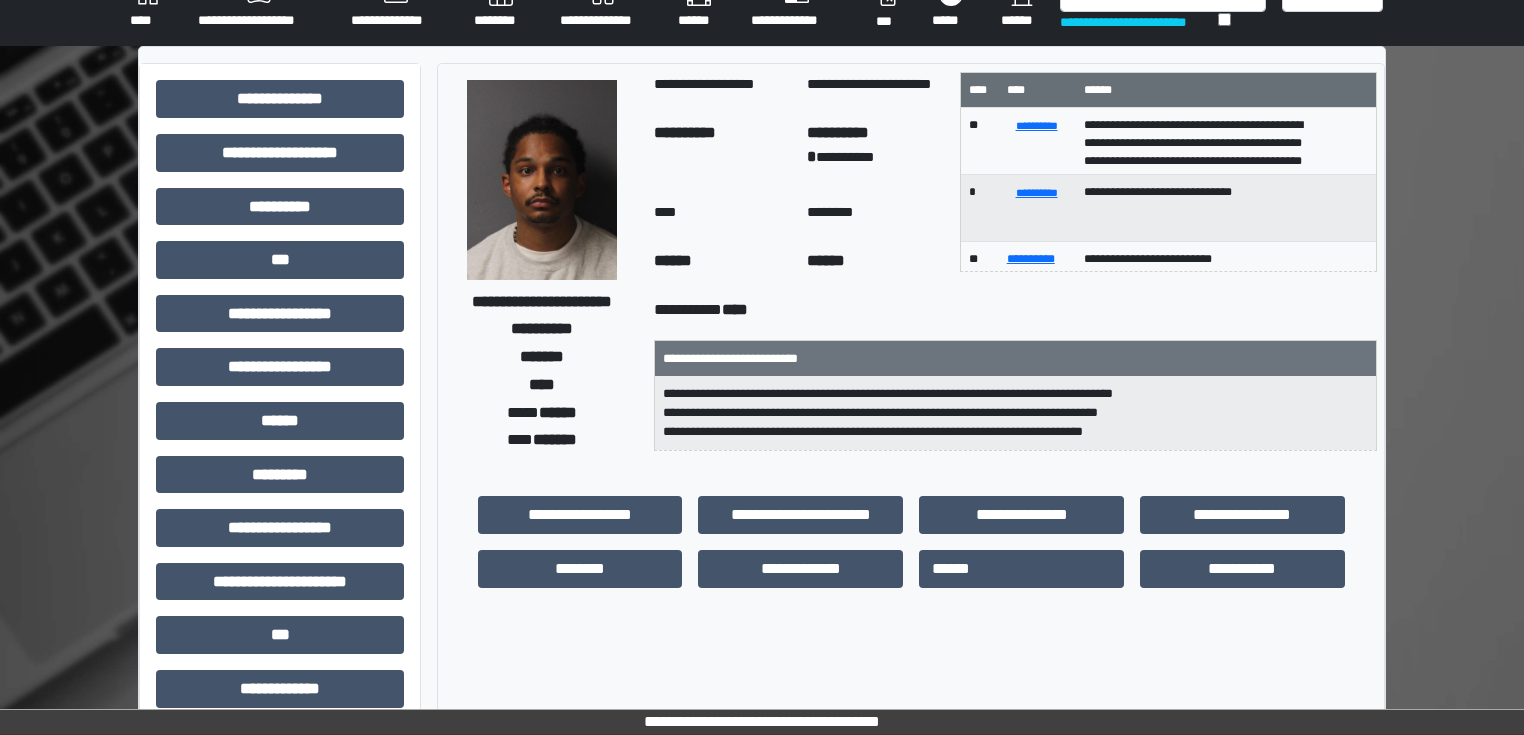 scroll, scrollTop: 0, scrollLeft: 0, axis: both 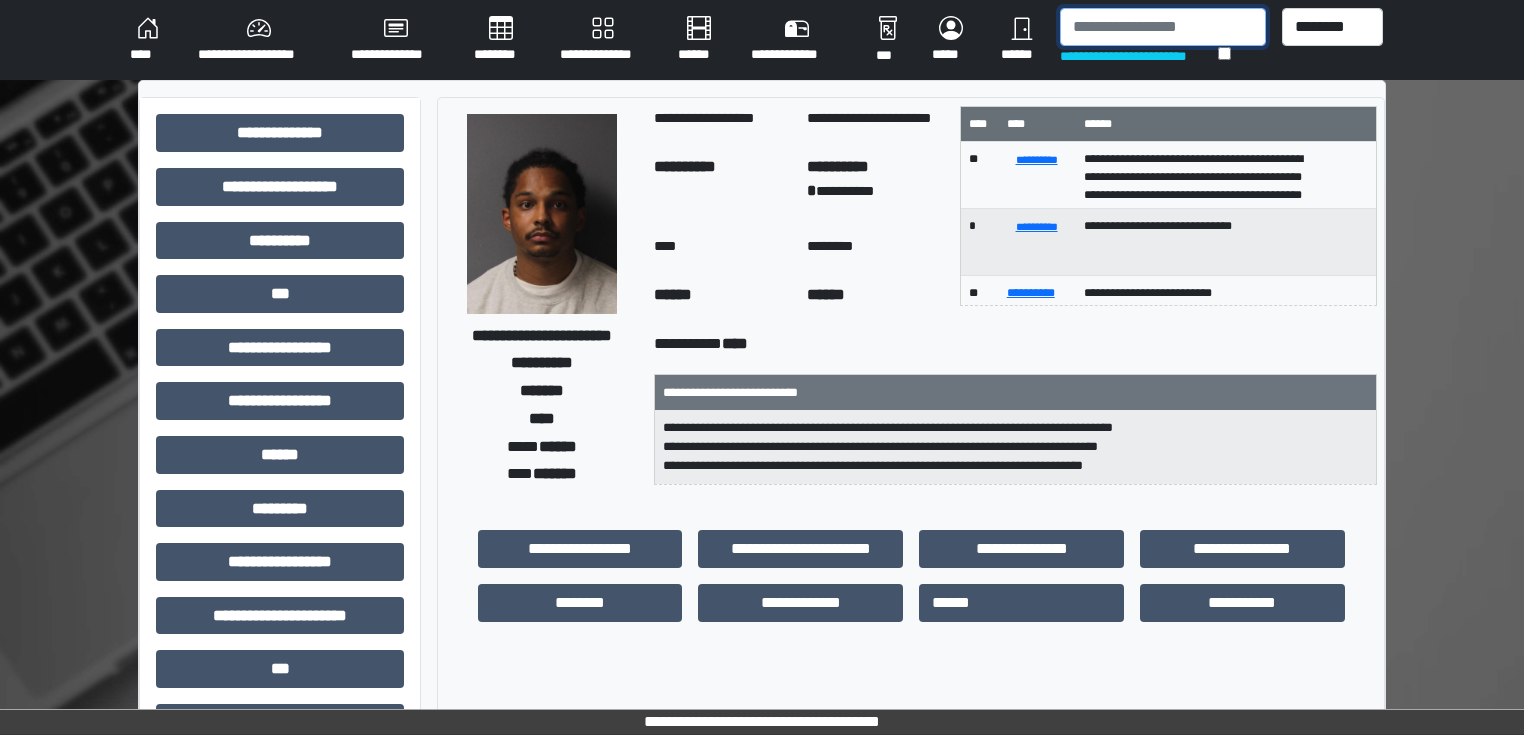 click at bounding box center [1163, 27] 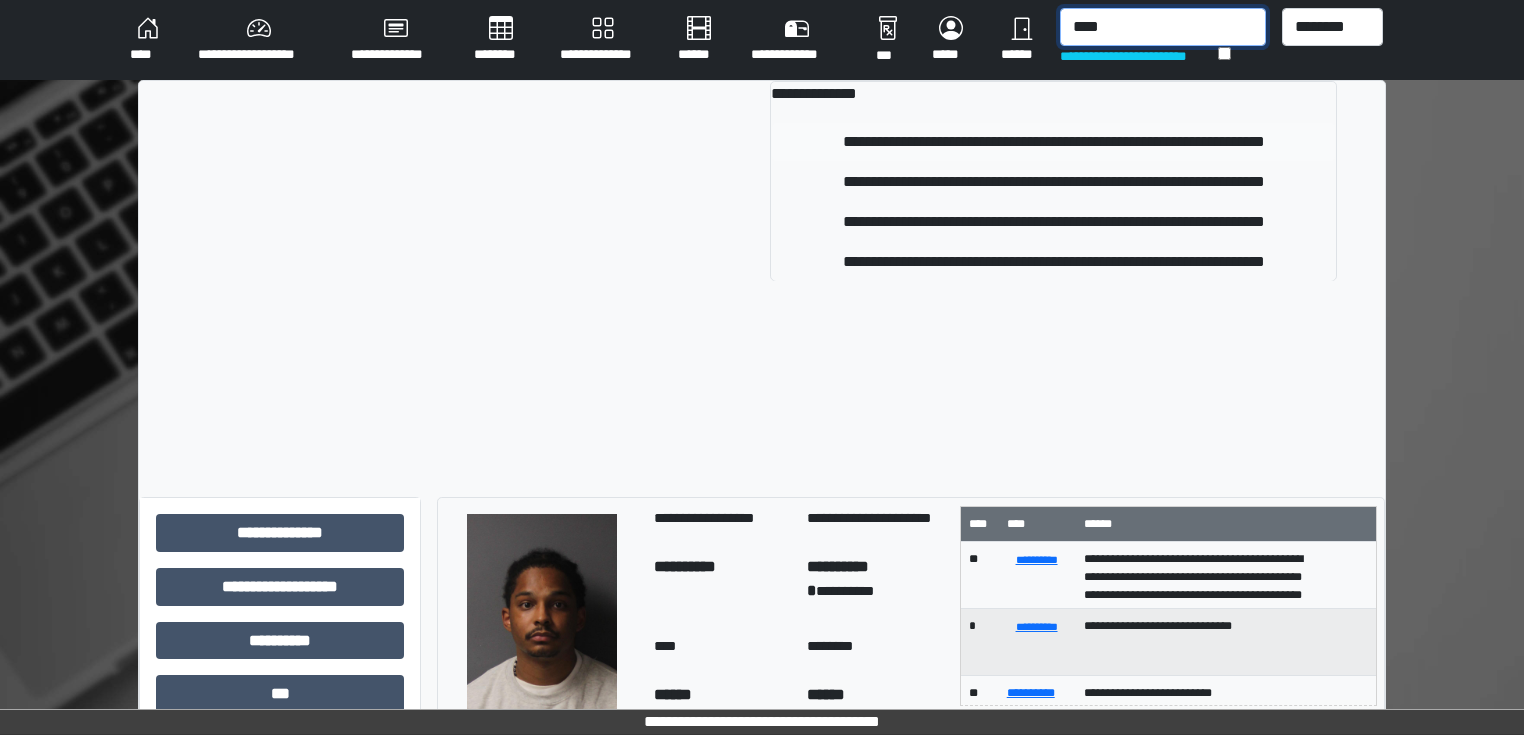 type on "****" 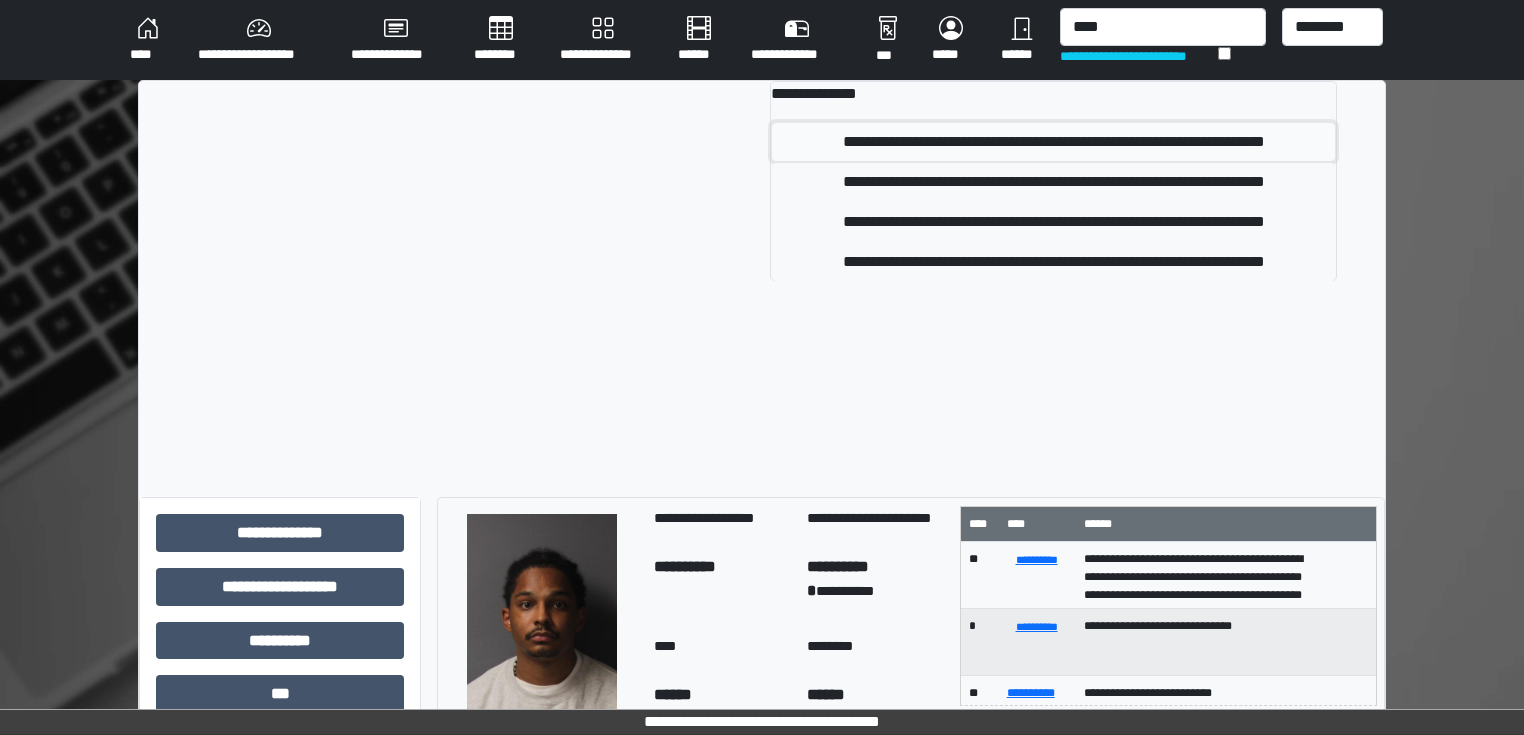 click on "**********" at bounding box center [1053, 142] 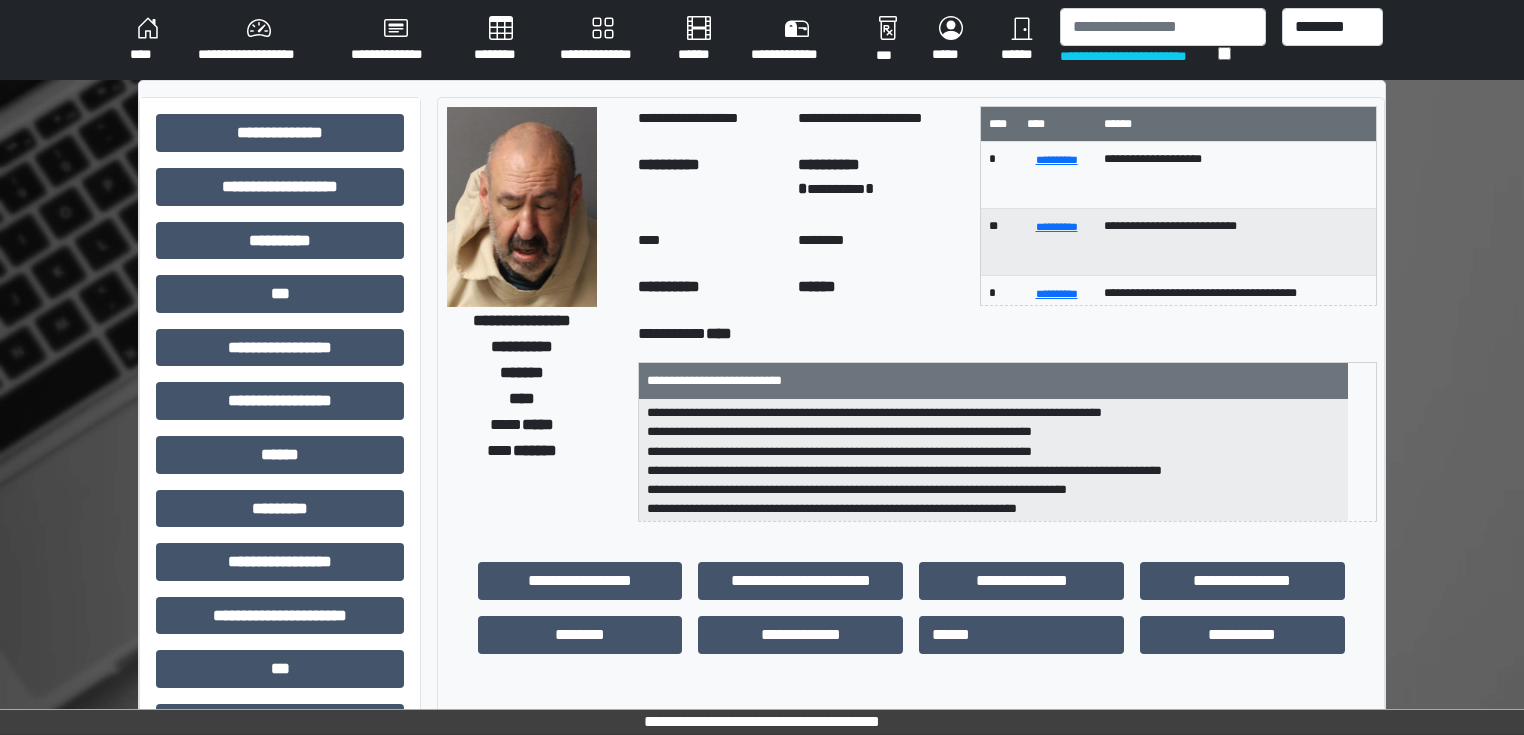 scroll, scrollTop: 160, scrollLeft: 0, axis: vertical 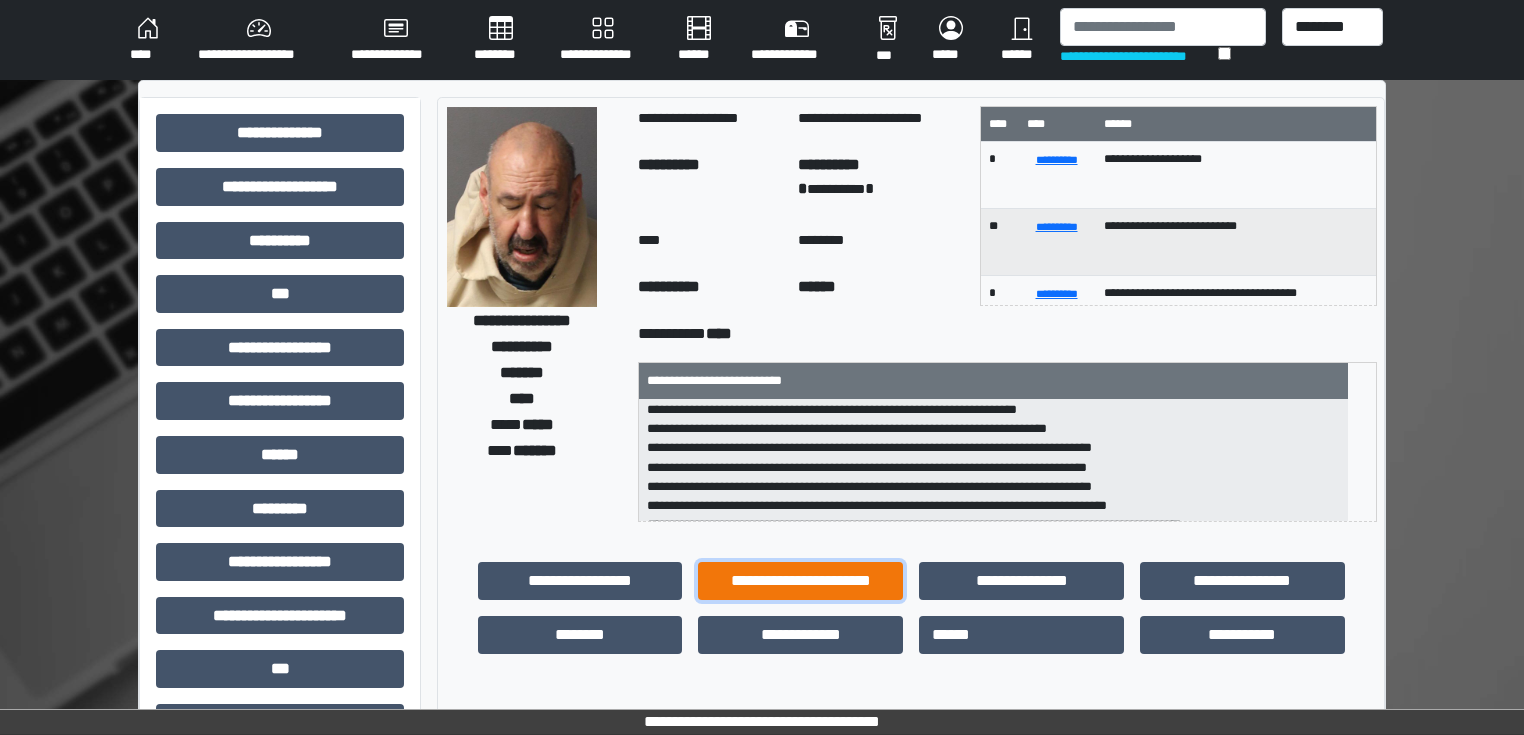 click on "**********" at bounding box center [800, 581] 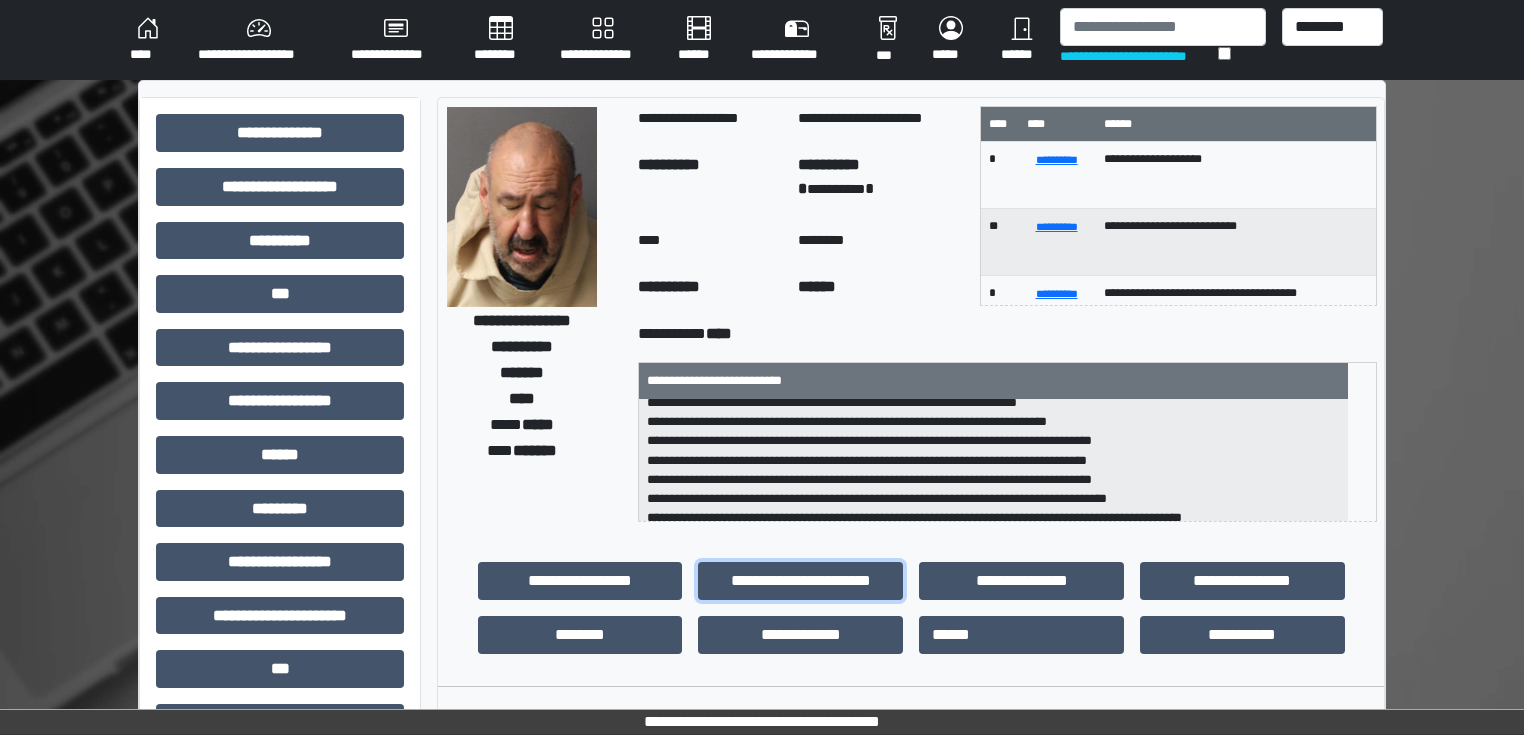 scroll, scrollTop: 179, scrollLeft: 0, axis: vertical 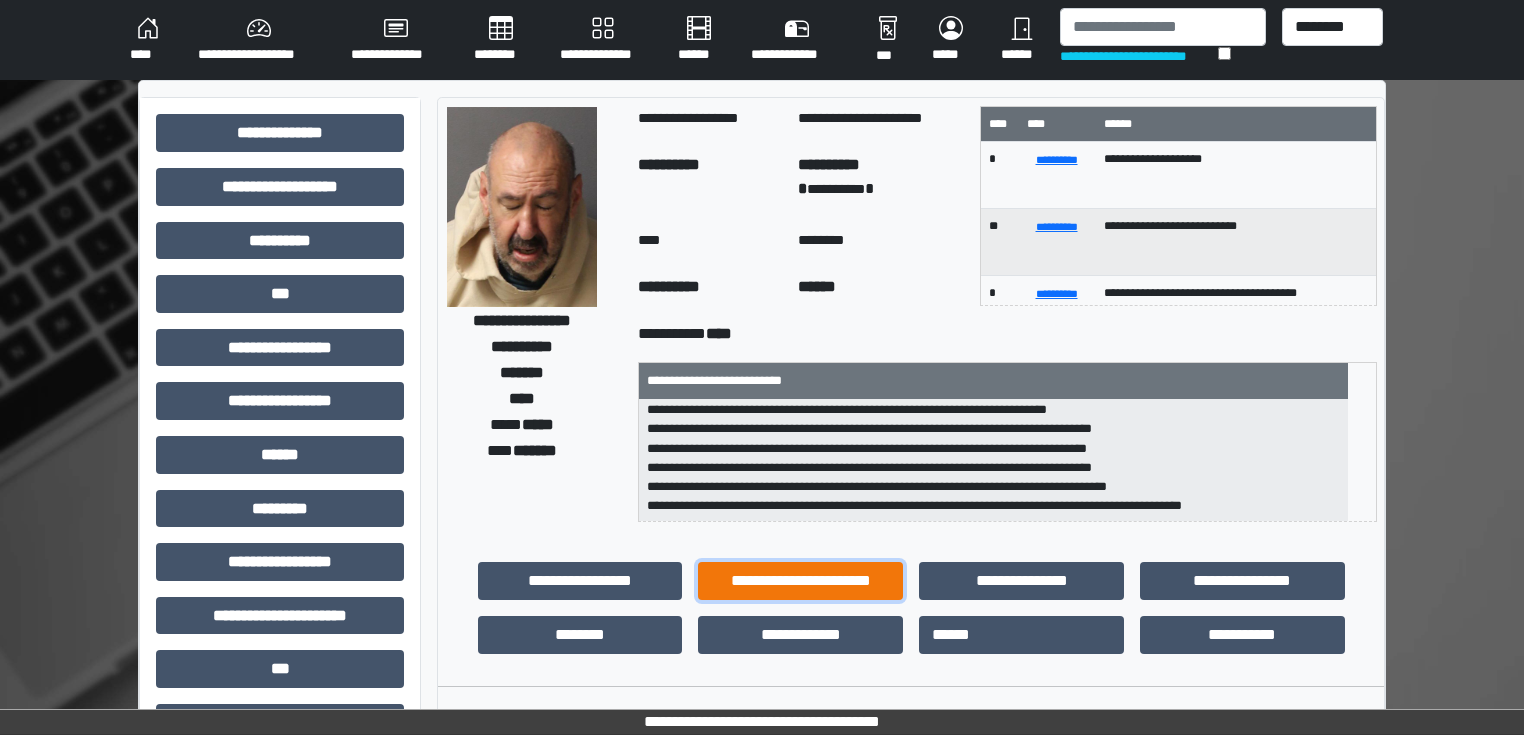 click on "**********" at bounding box center [800, 581] 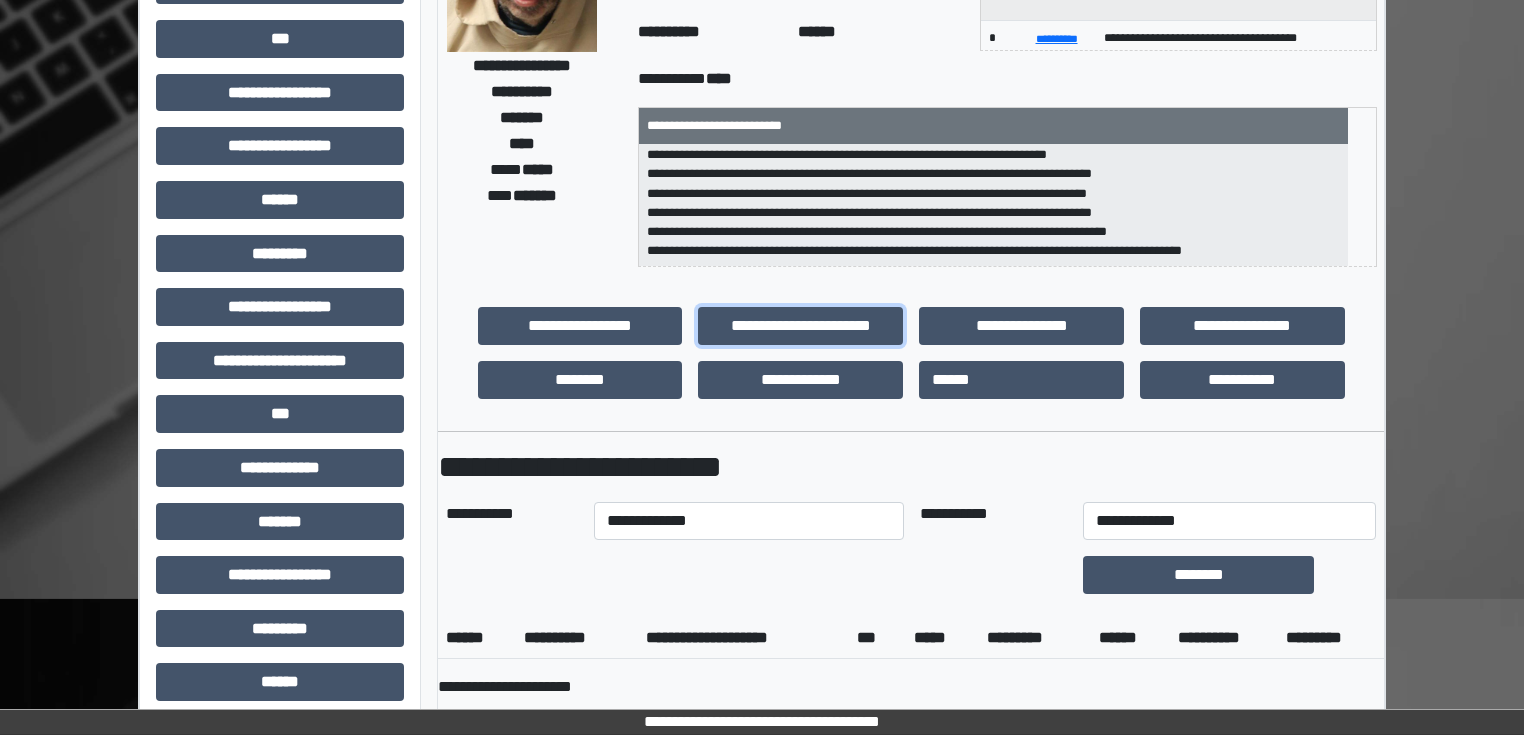 scroll, scrollTop: 320, scrollLeft: 0, axis: vertical 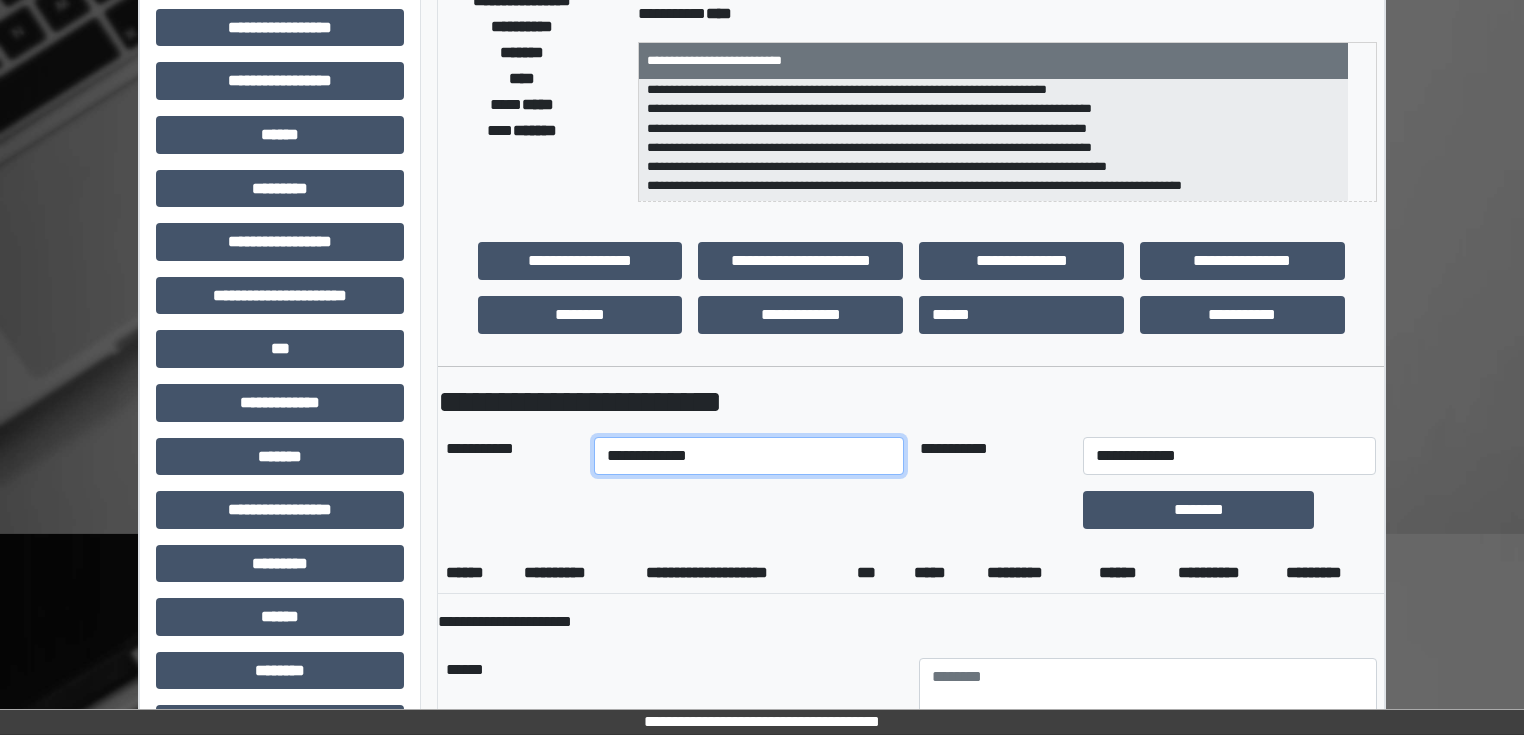 click on "**********" at bounding box center (748, 456) 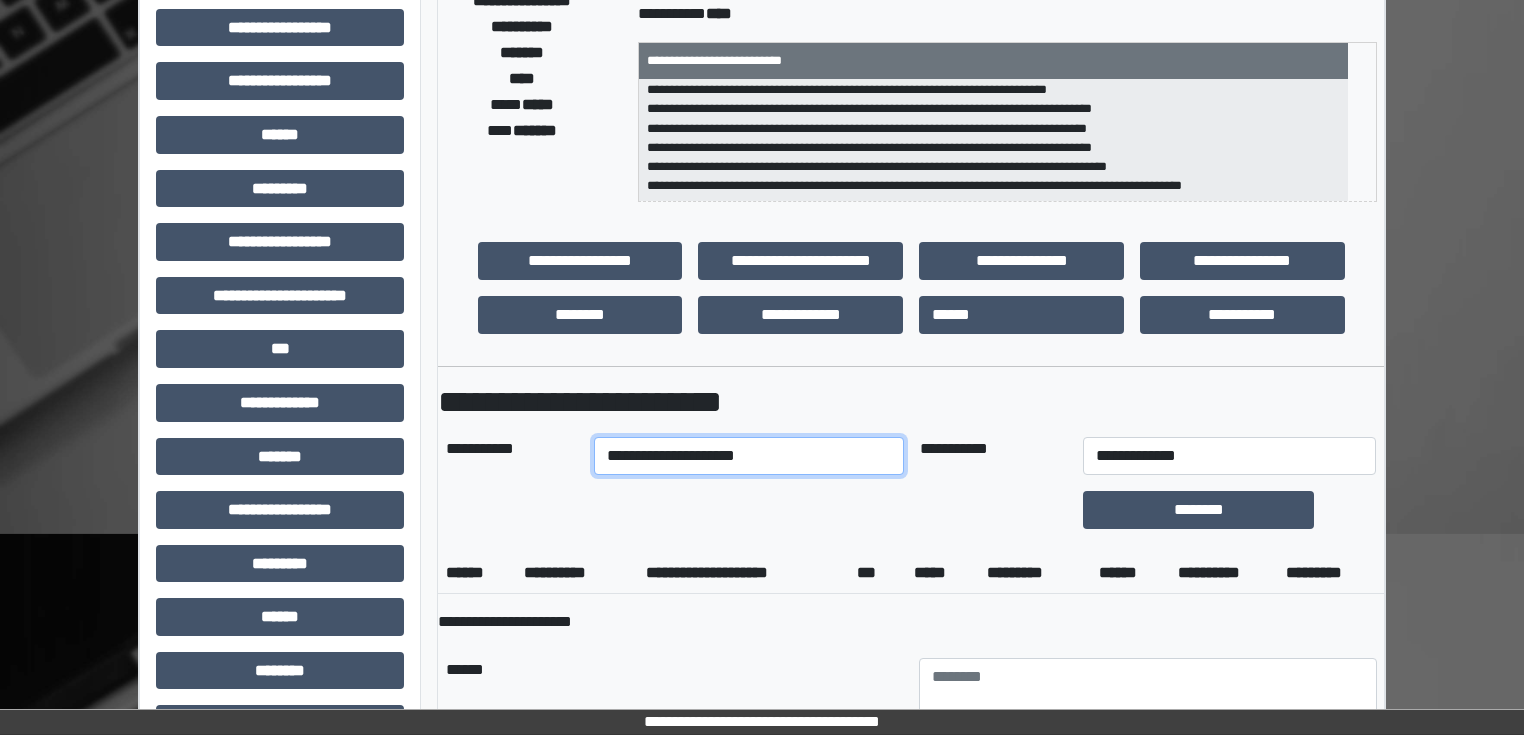 click on "**********" at bounding box center [748, 456] 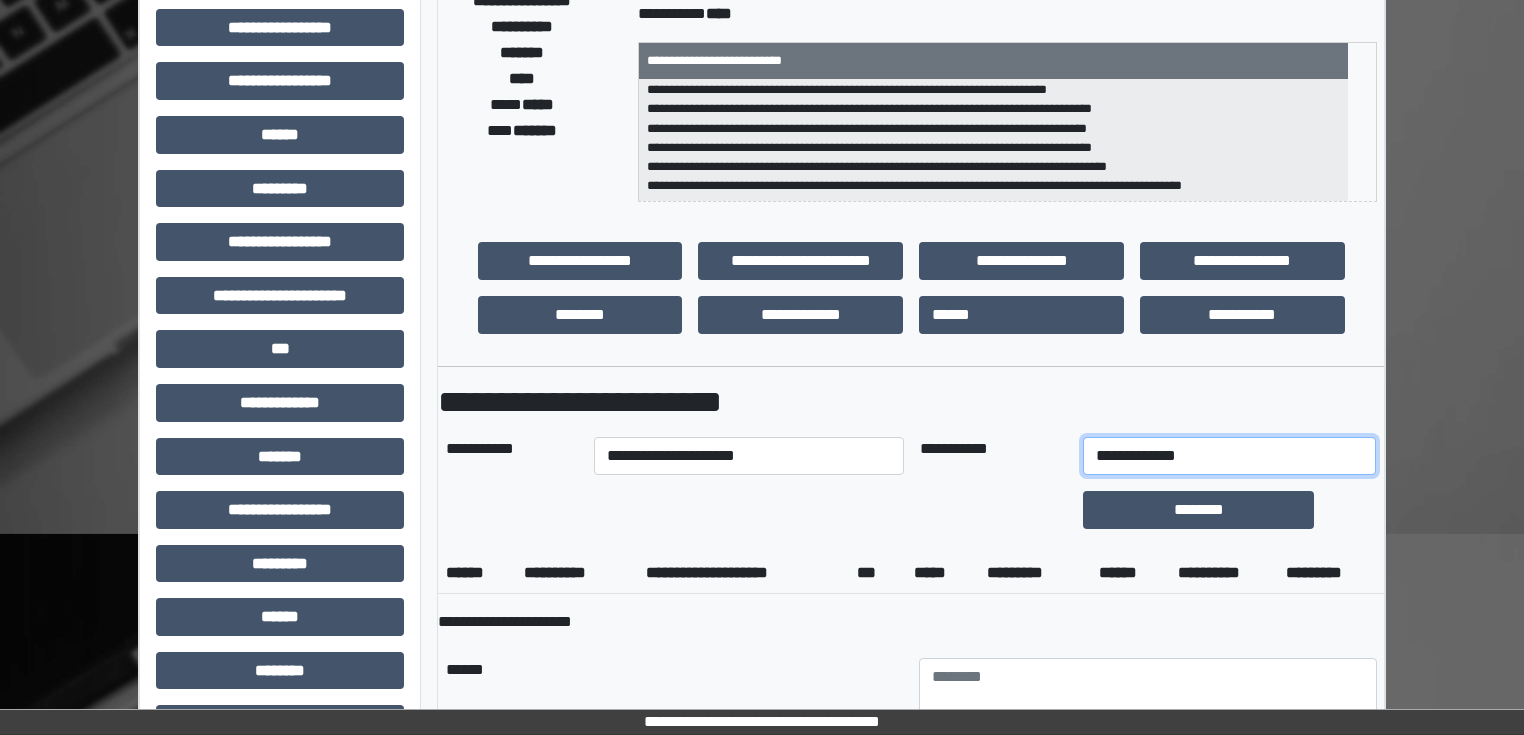 click on "**********" at bounding box center (1229, 456) 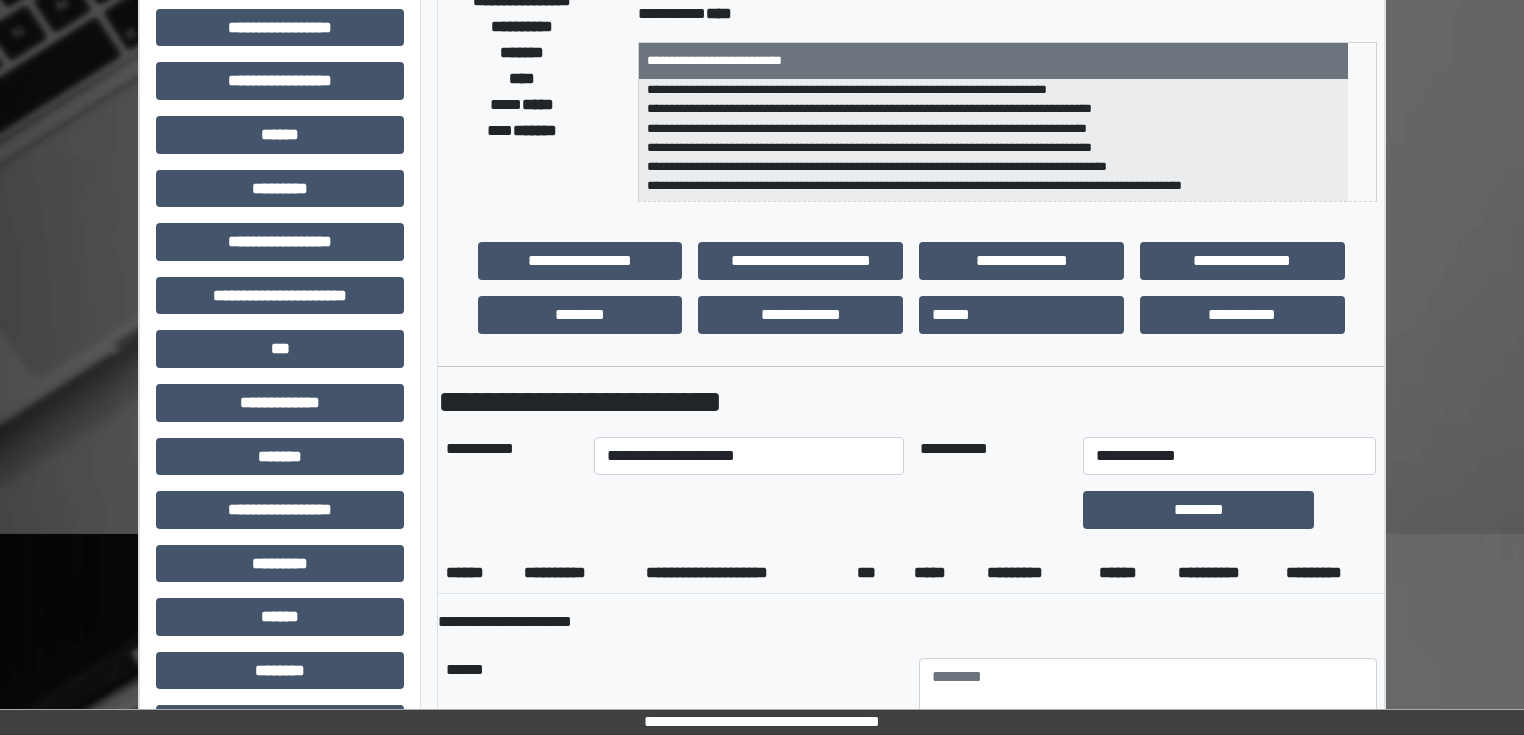 click at bounding box center (748, 510) 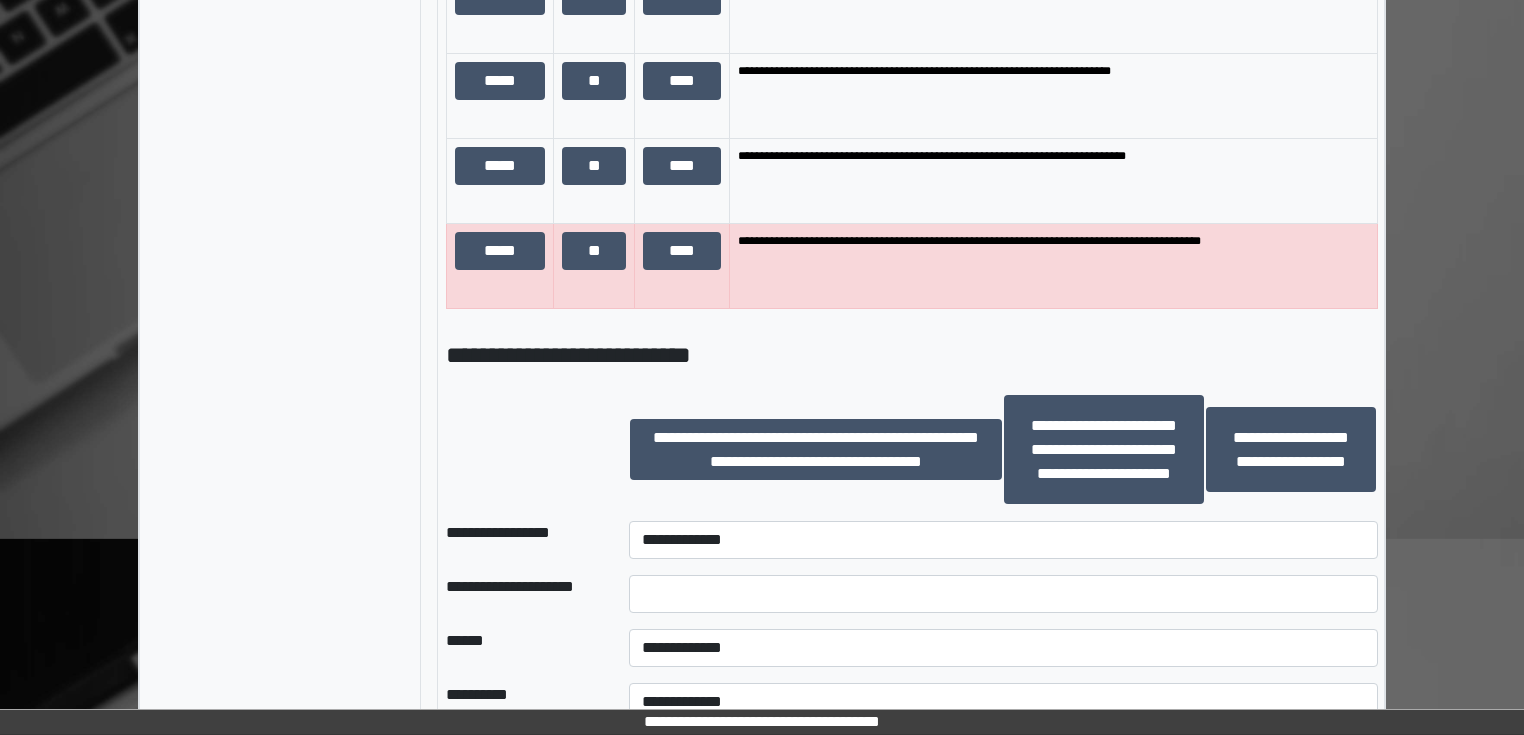 scroll, scrollTop: 2400, scrollLeft: 0, axis: vertical 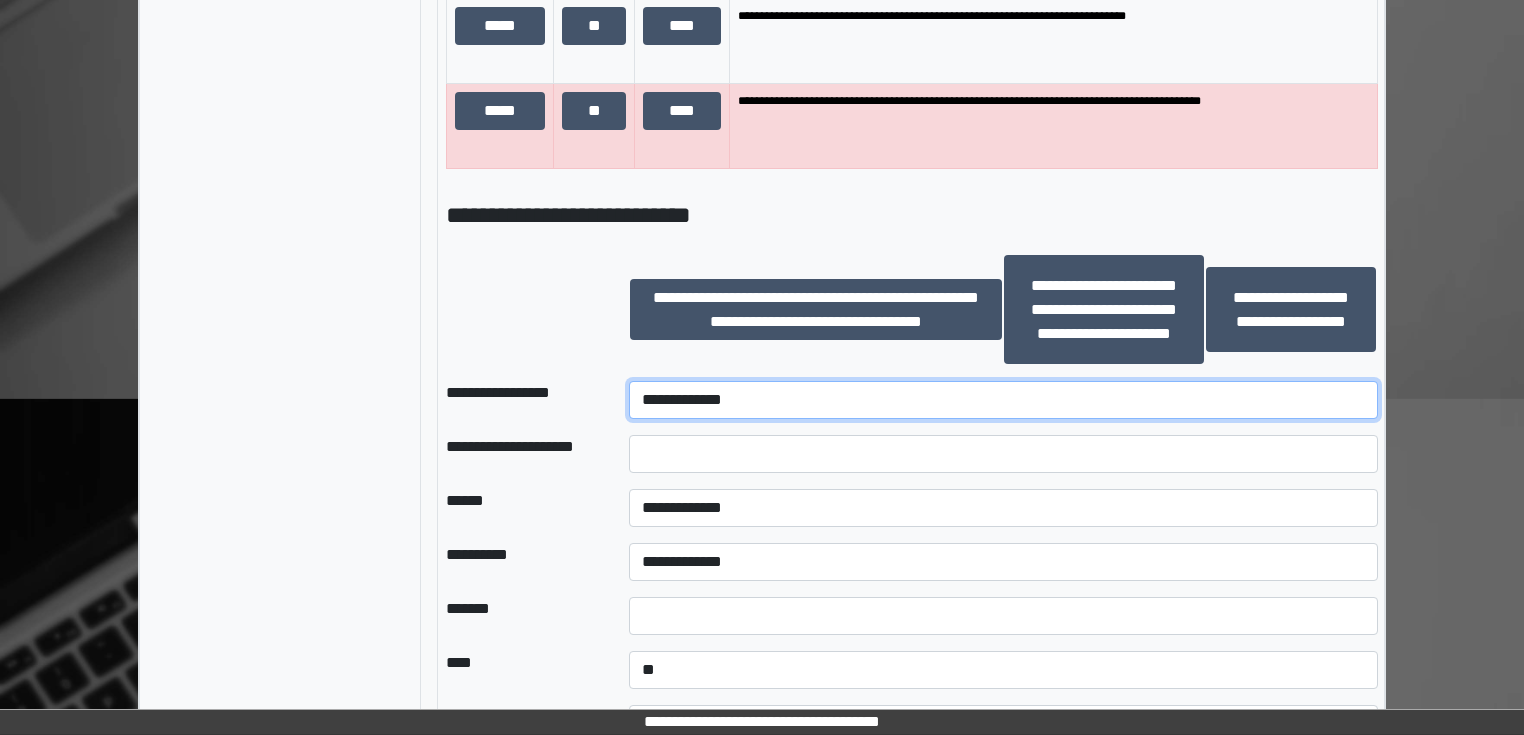 click on "**********" at bounding box center (1003, 400) 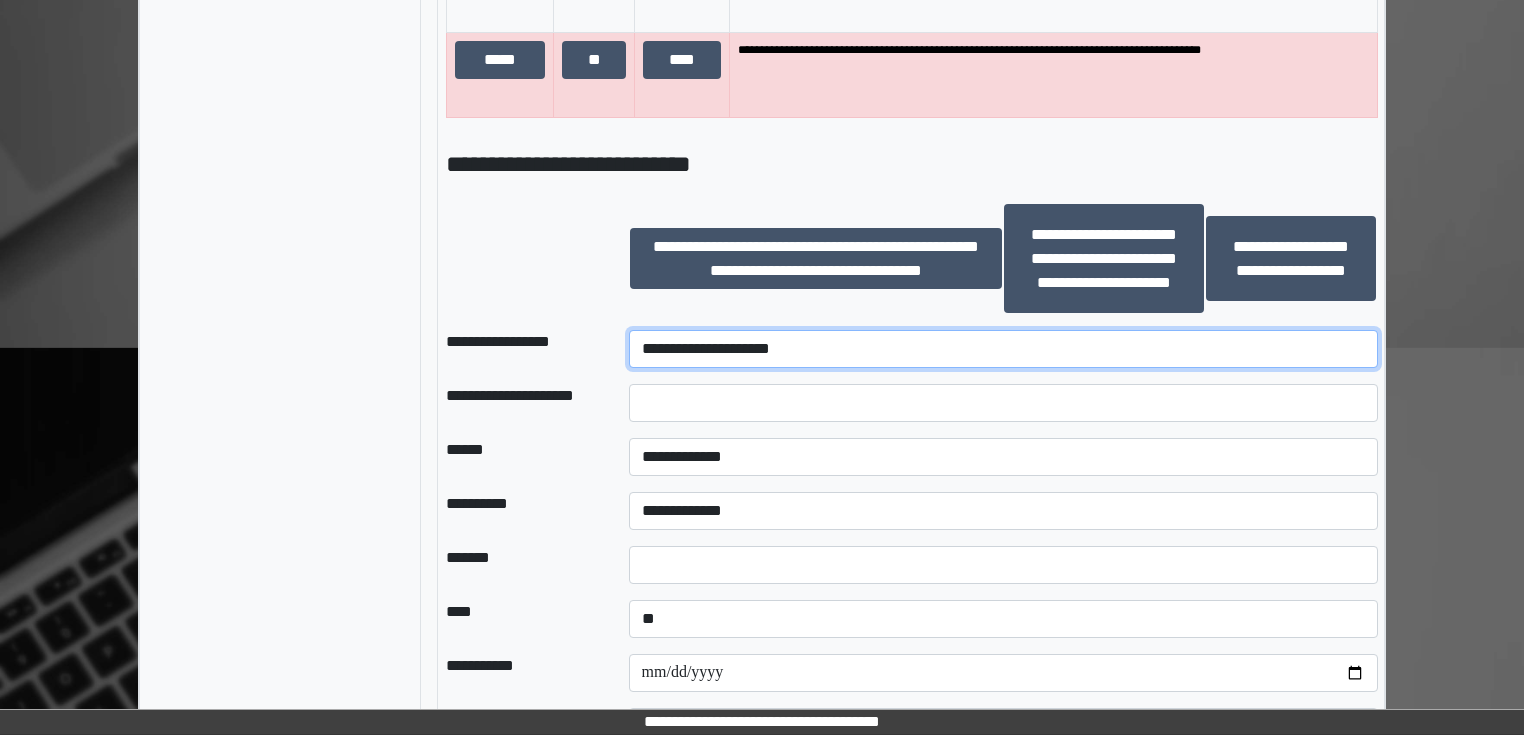 scroll, scrollTop: 2480, scrollLeft: 0, axis: vertical 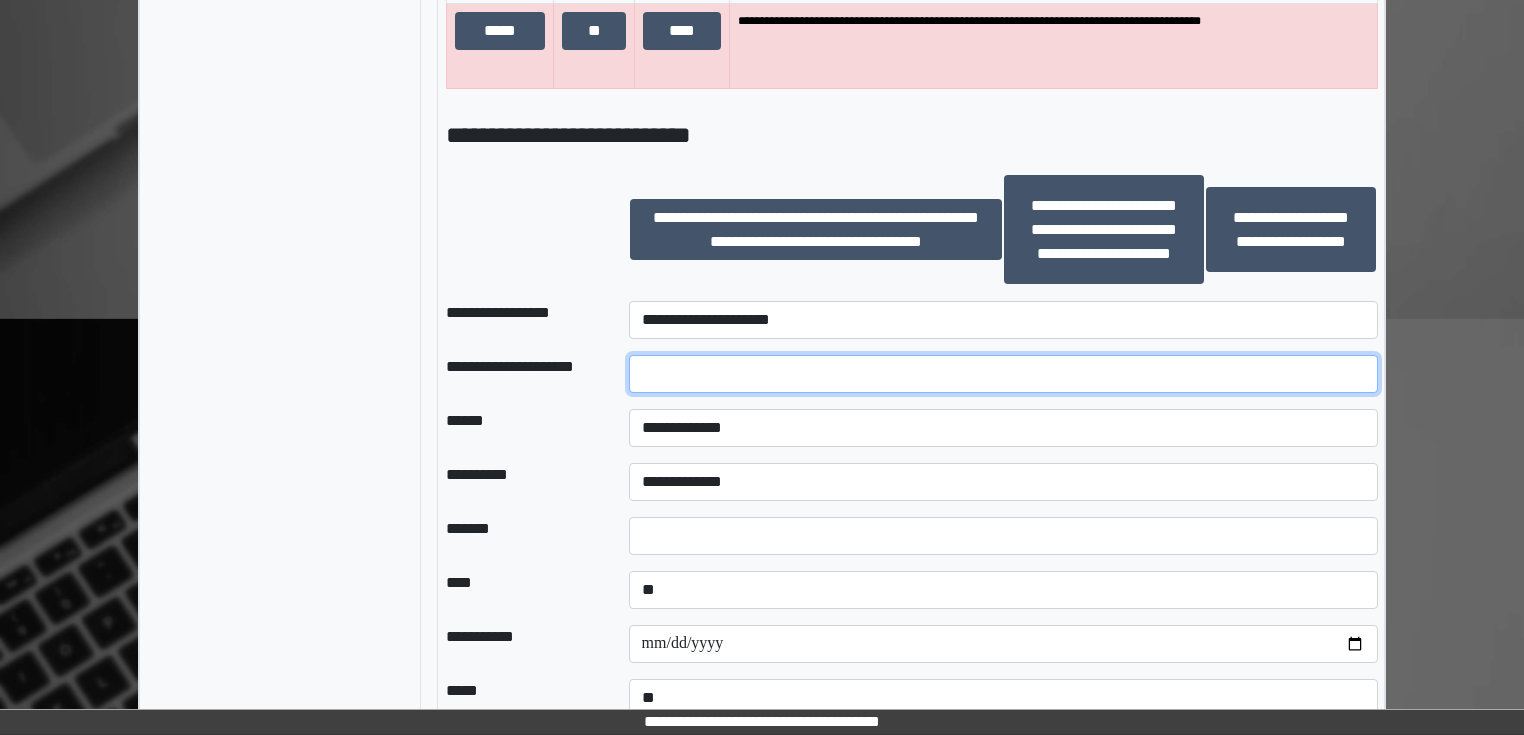click at bounding box center [1003, 374] 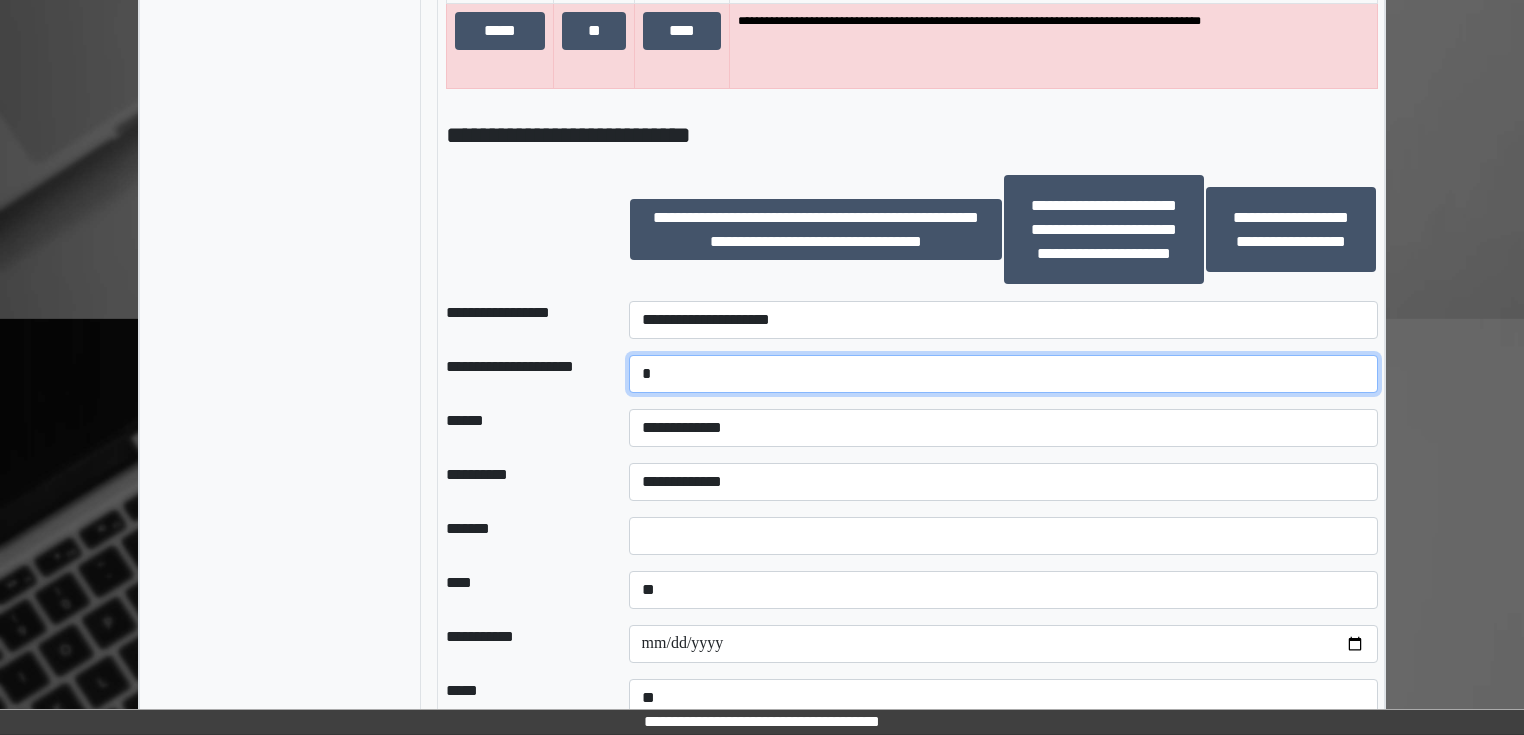 type on "*" 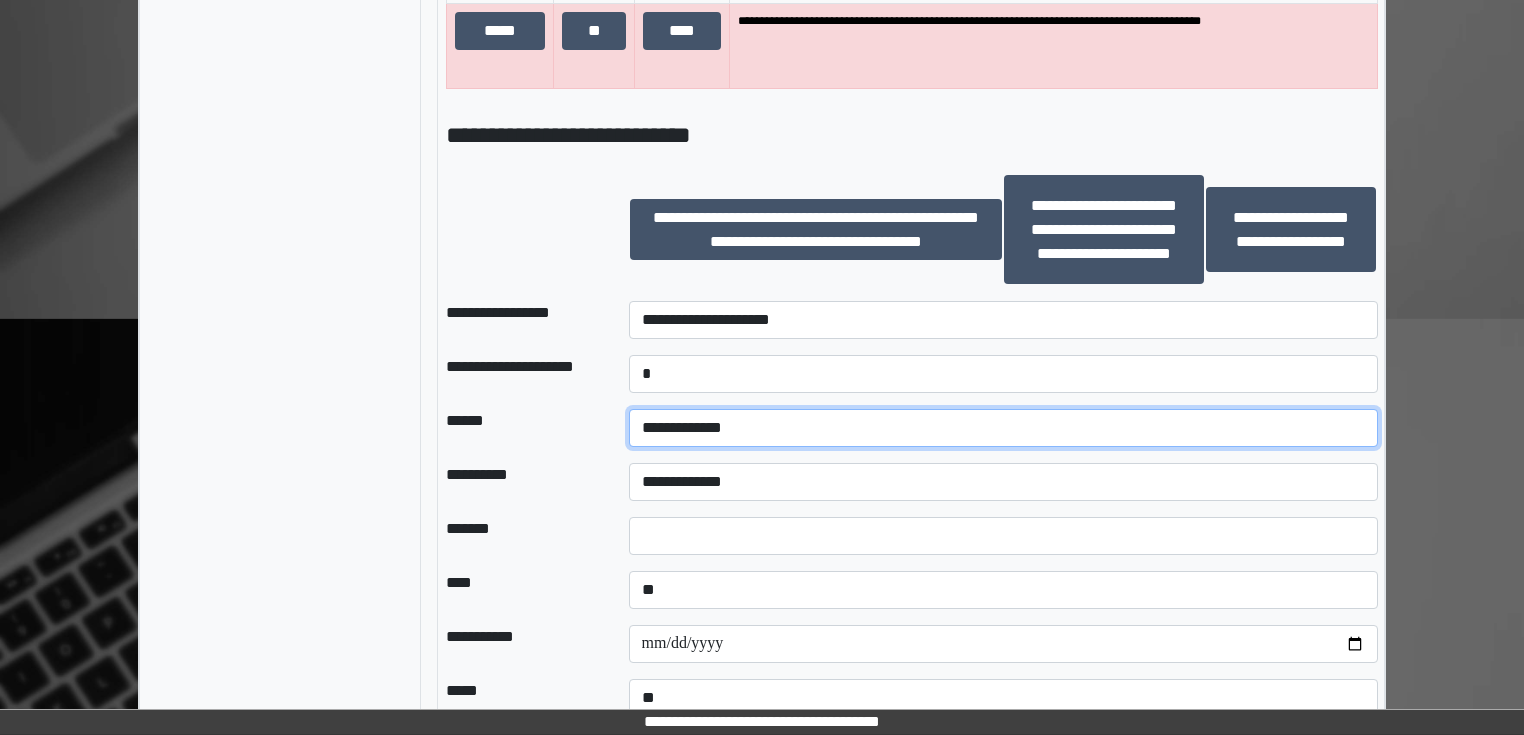 click on "**********" at bounding box center [1003, 428] 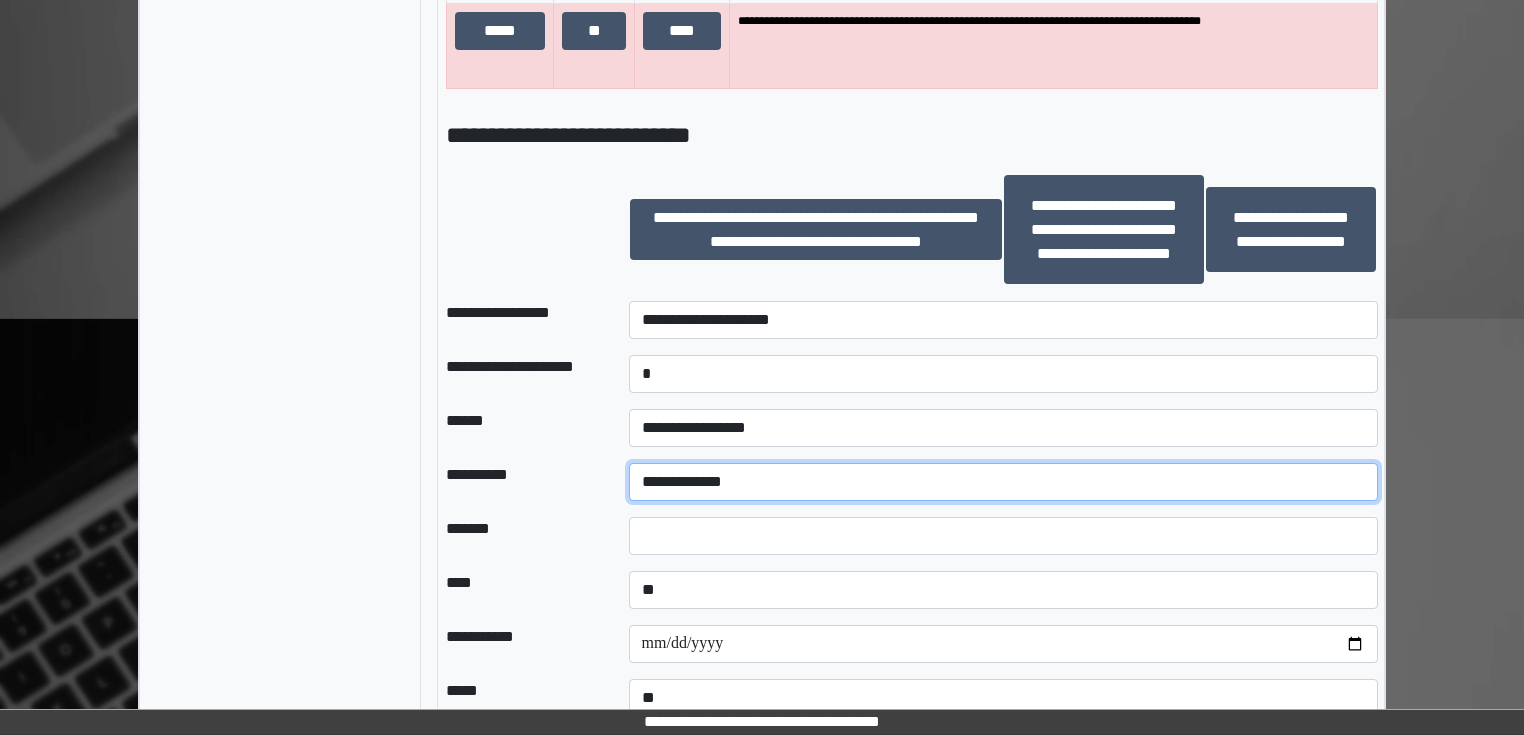 click on "**********" at bounding box center (1003, 482) 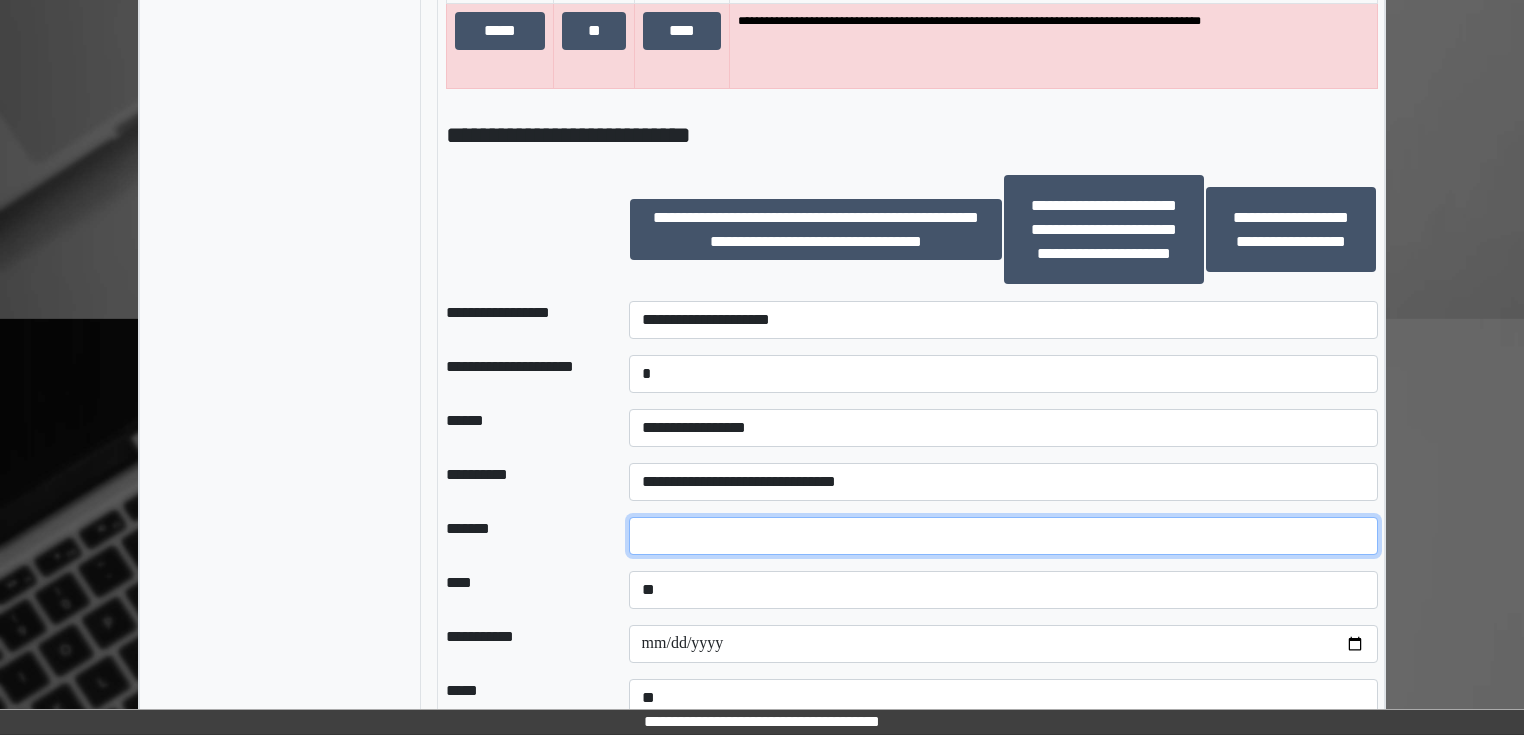 click at bounding box center [1003, 536] 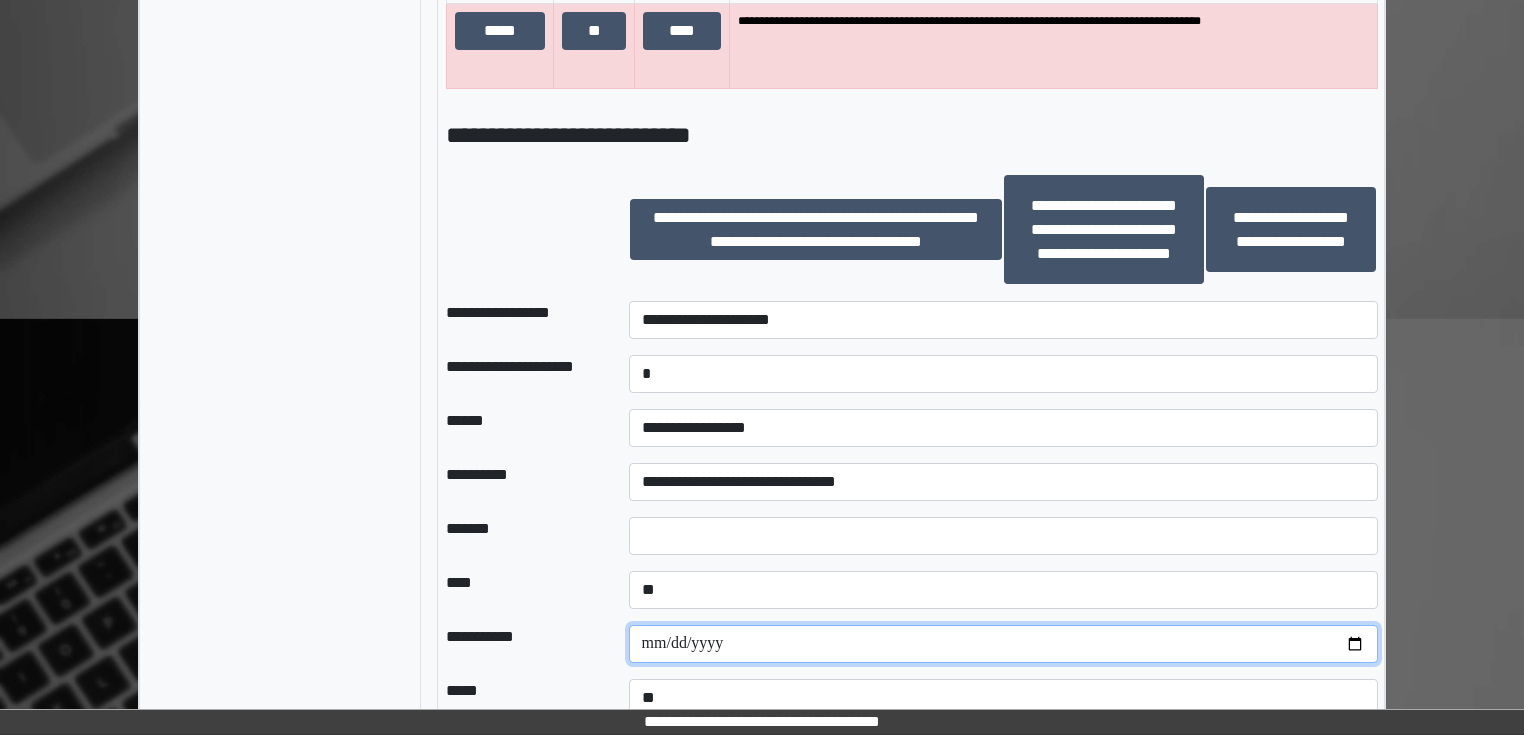 click at bounding box center (1003, 644) 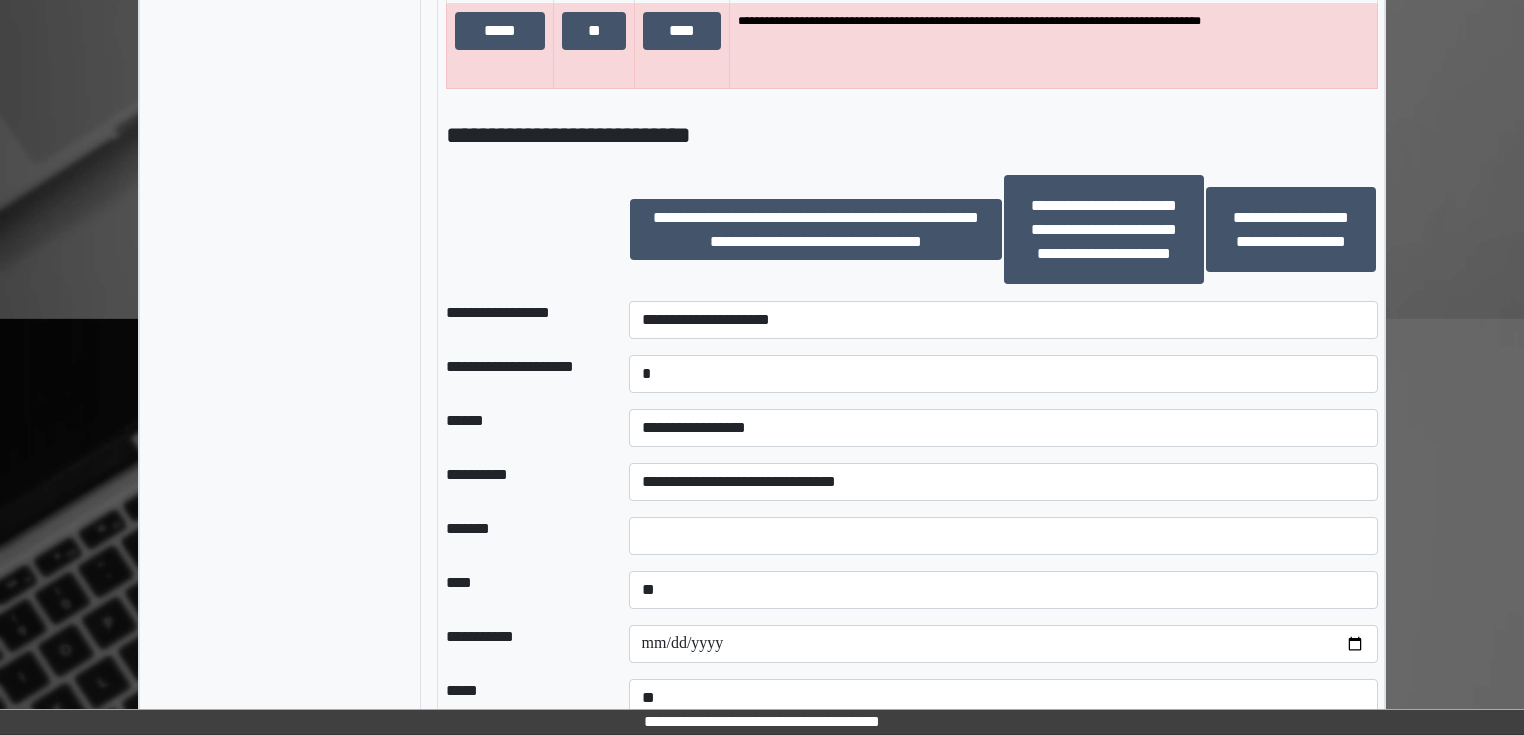 click on "****" at bounding box center (521, 590) 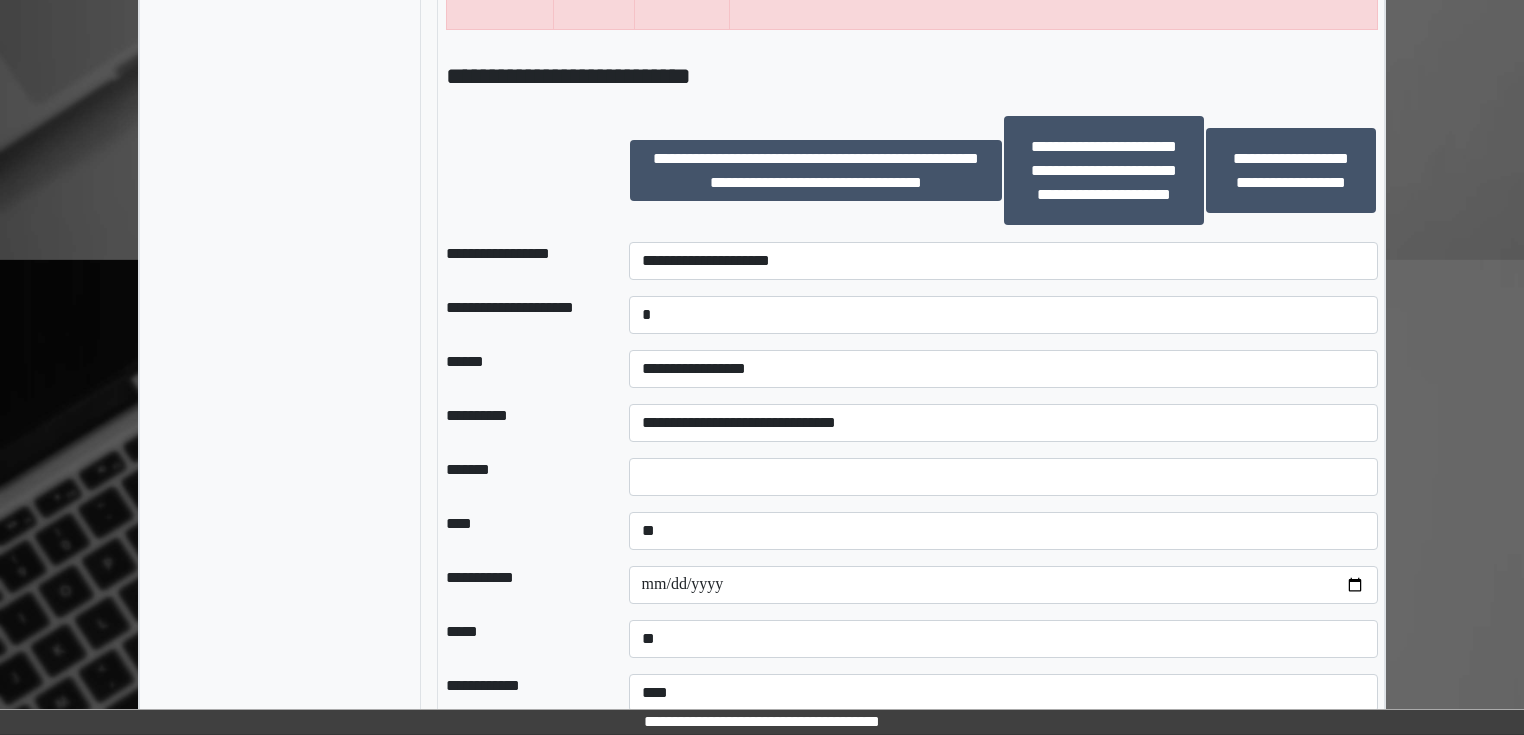 scroll, scrollTop: 2656, scrollLeft: 0, axis: vertical 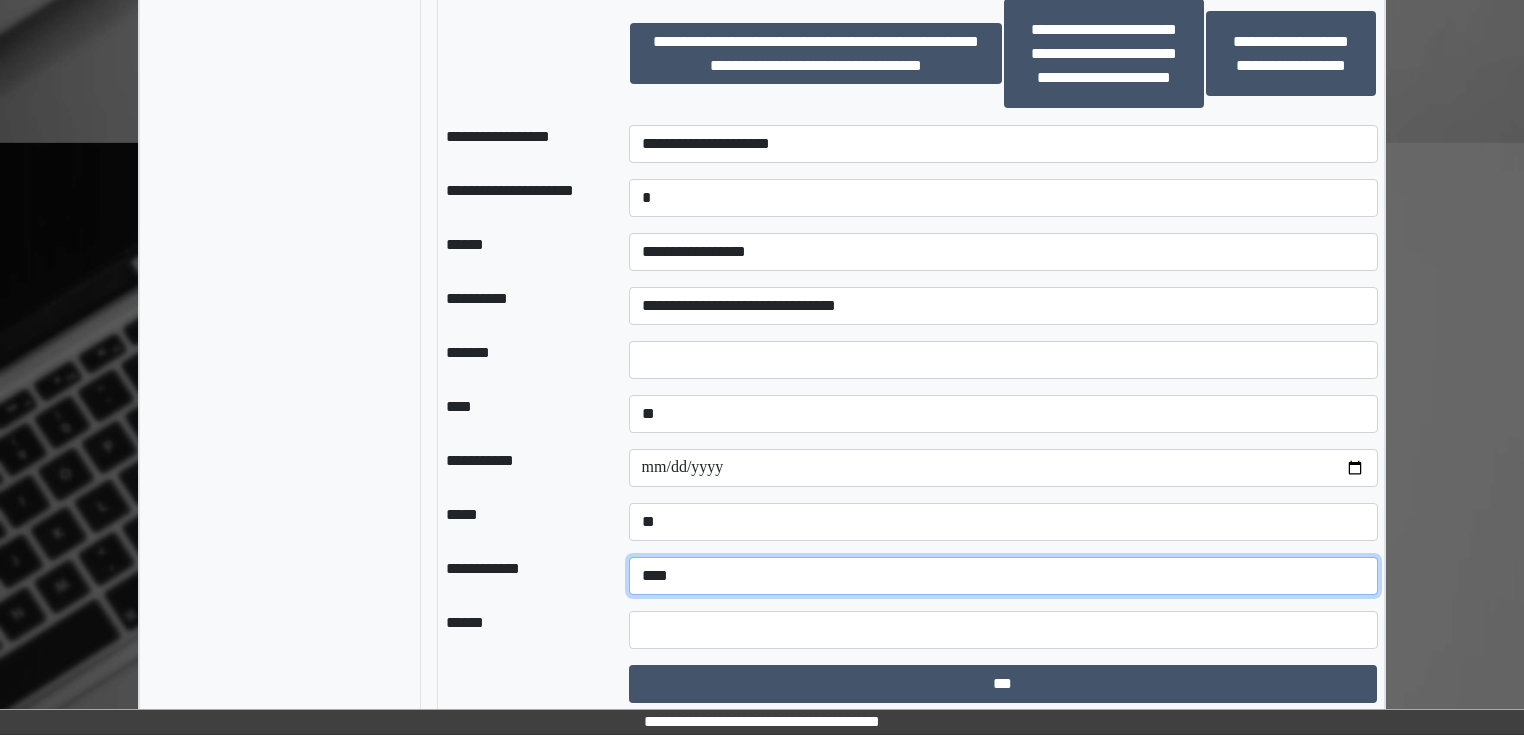 click on "**********" at bounding box center [1003, 576] 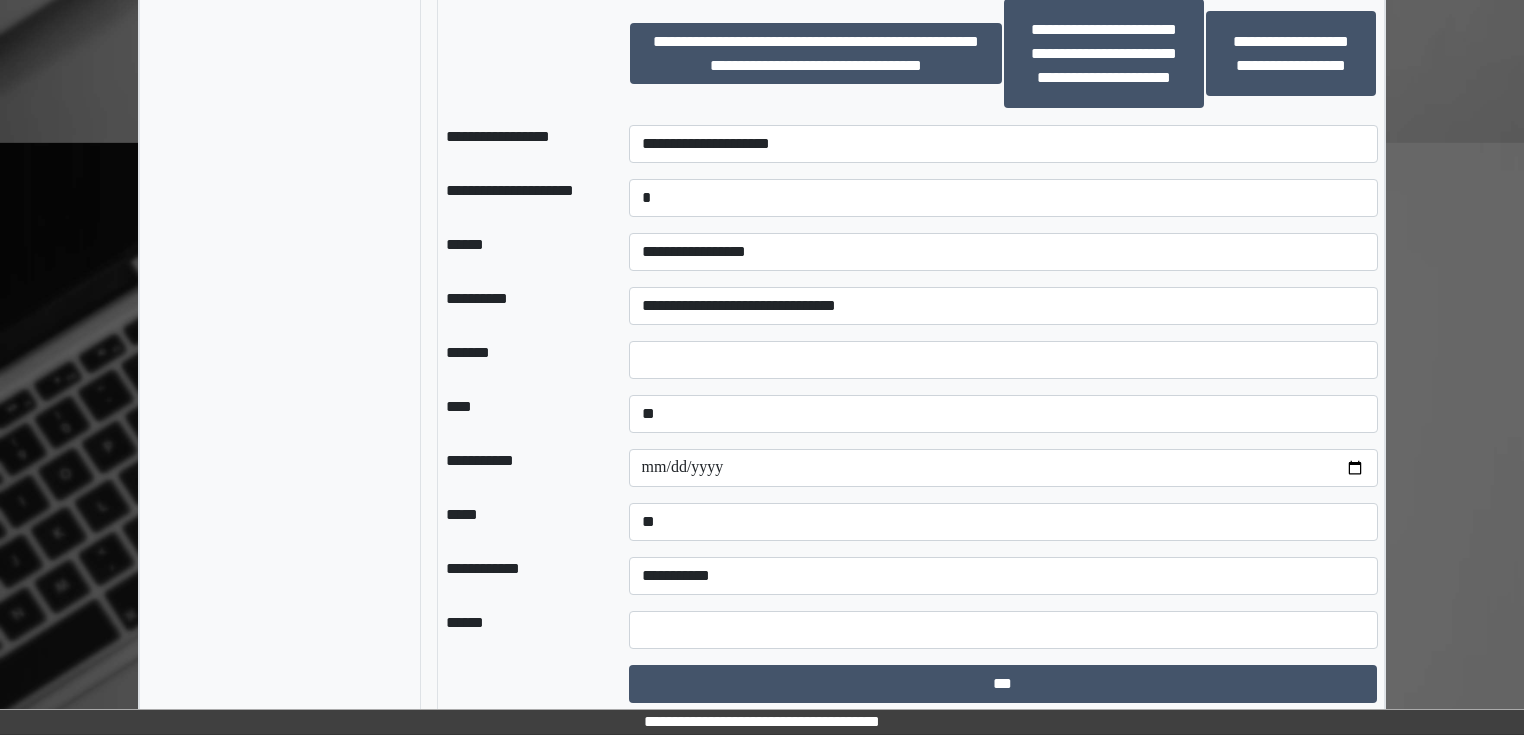drag, startPoint x: 503, startPoint y: 574, endPoint x: 521, endPoint y: 574, distance: 18 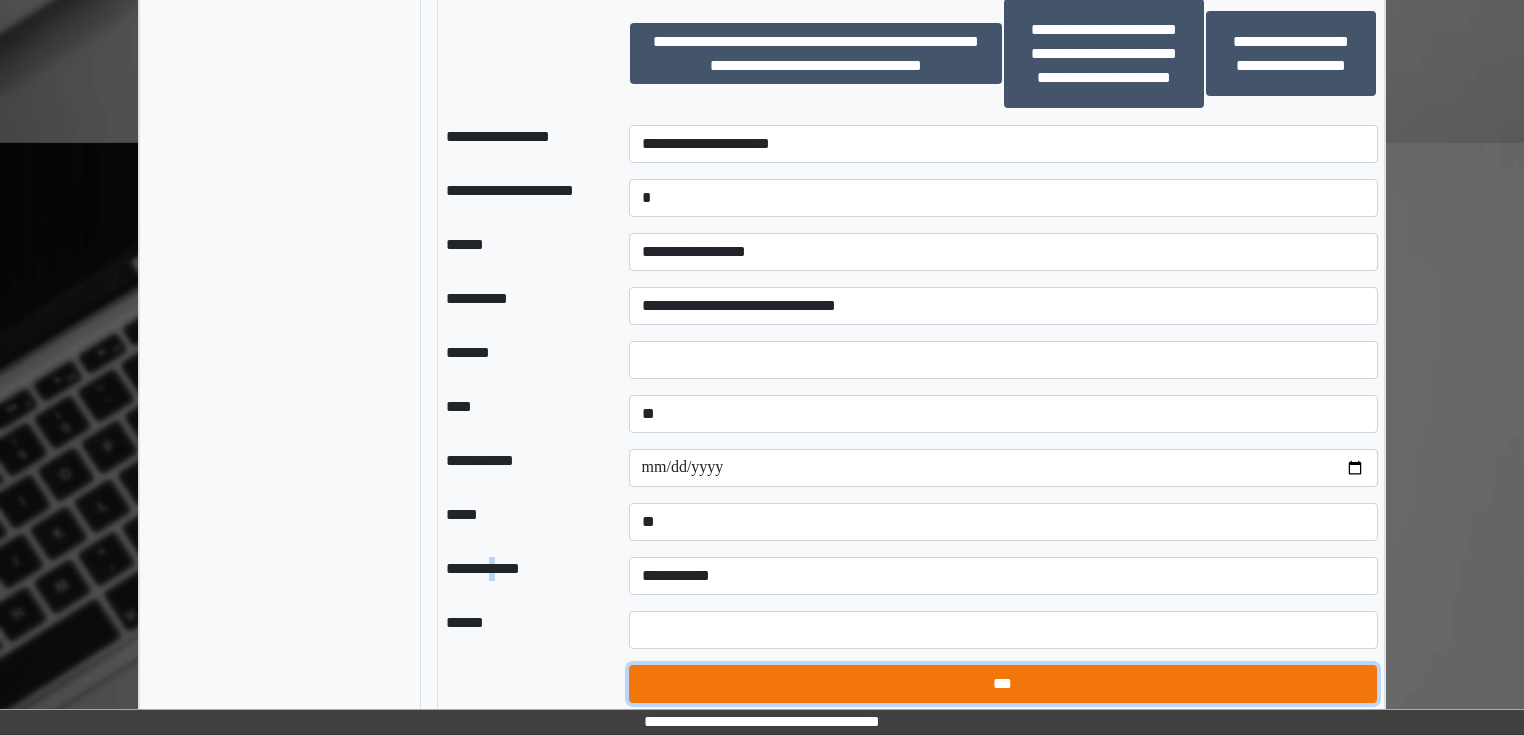 click on "***" at bounding box center (1003, 684) 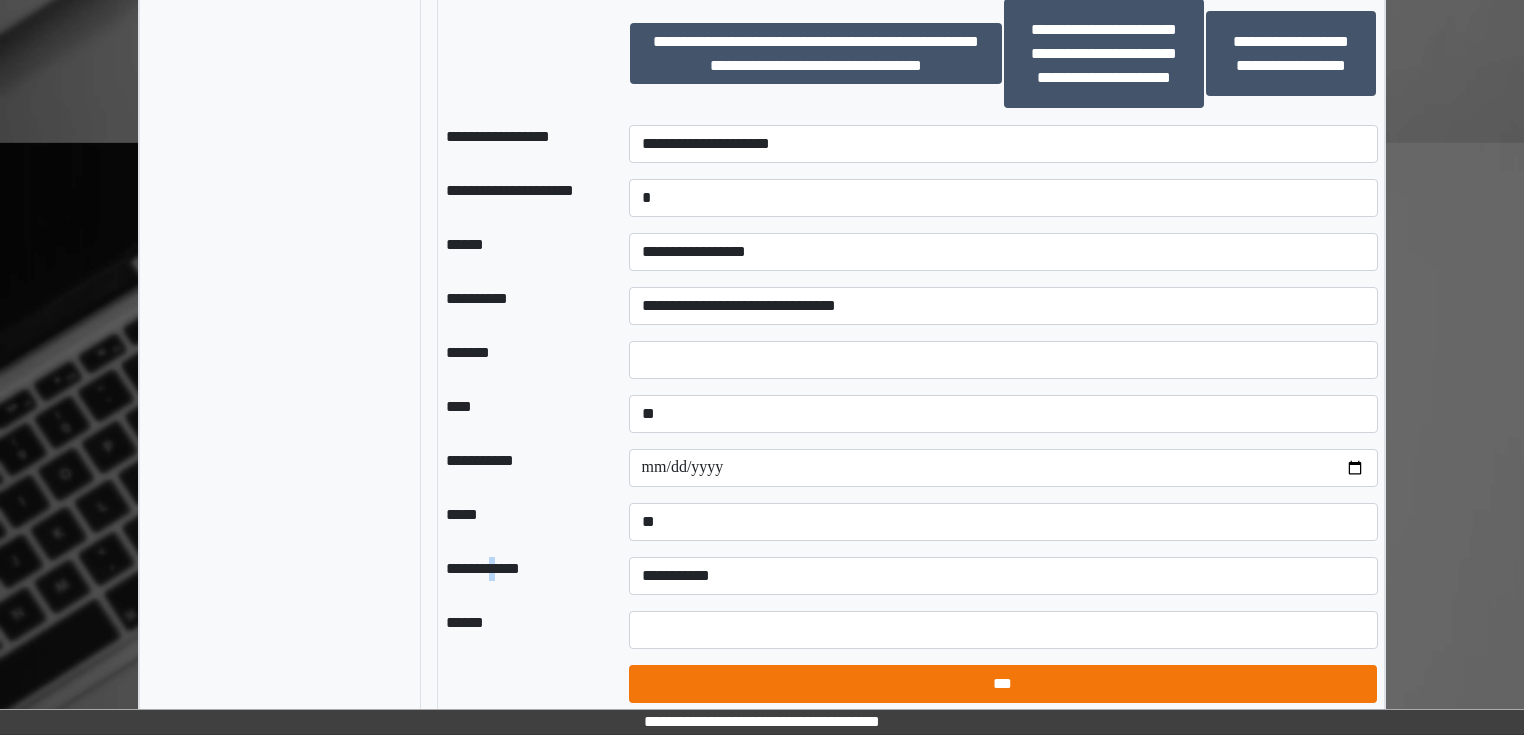 select on "*" 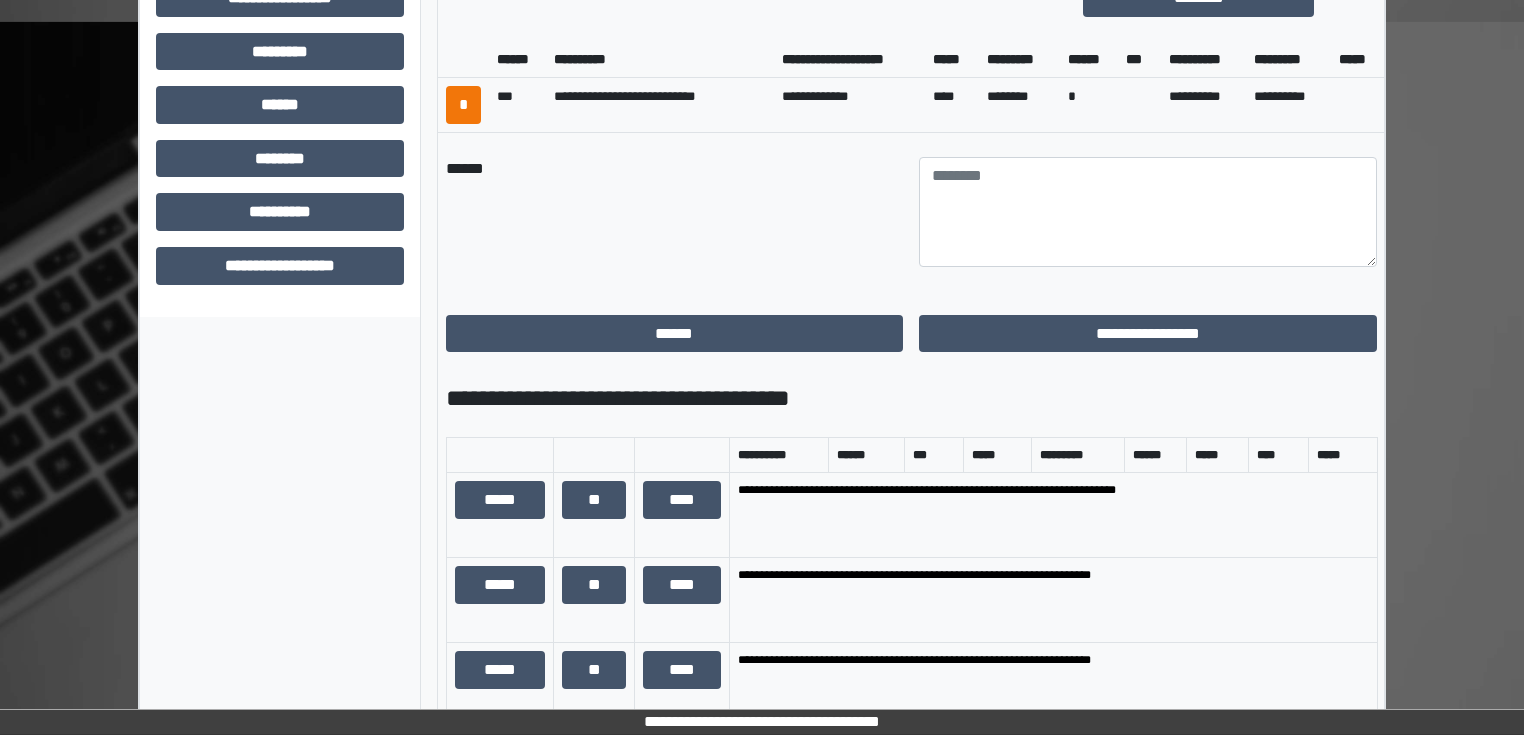 scroll, scrollTop: 816, scrollLeft: 0, axis: vertical 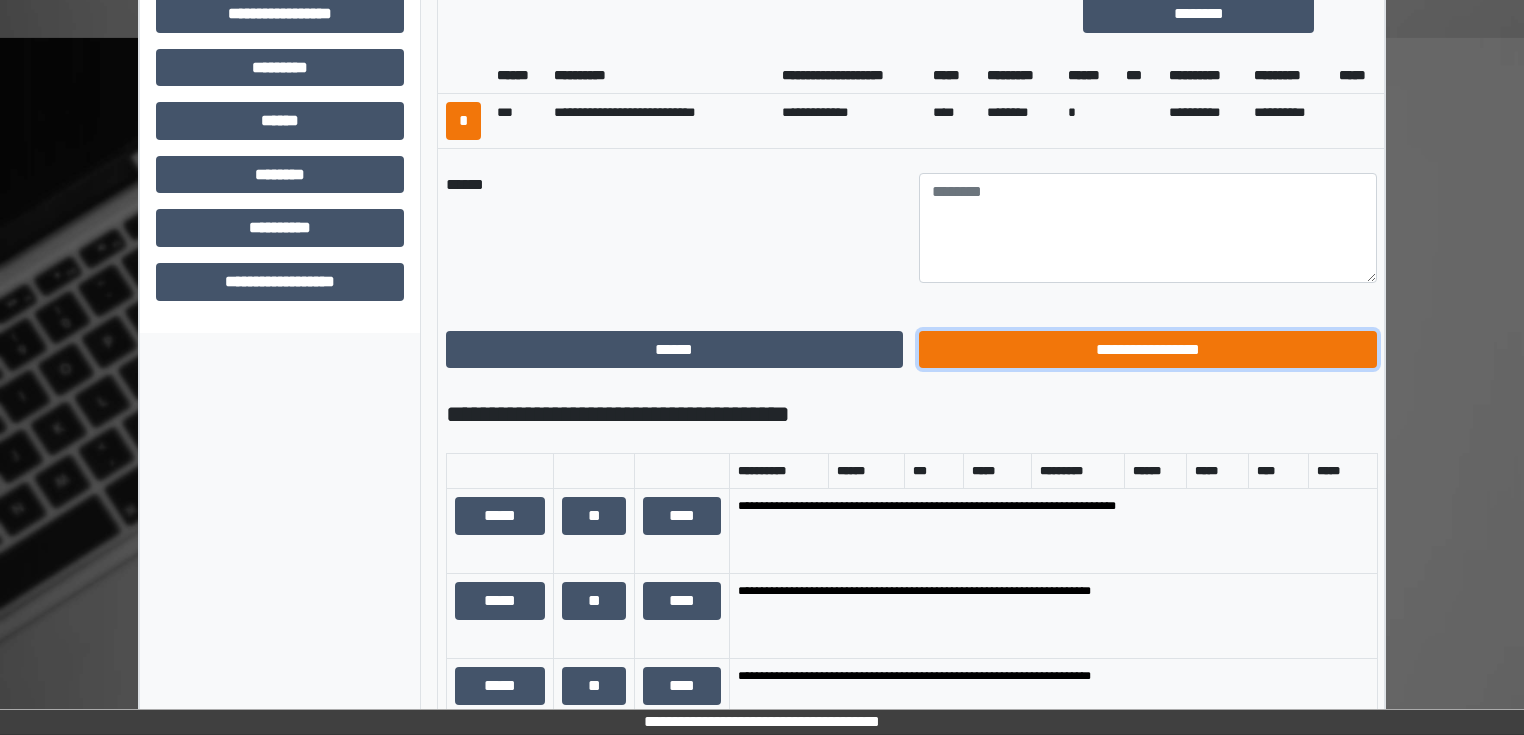 click on "**********" at bounding box center [1148, 350] 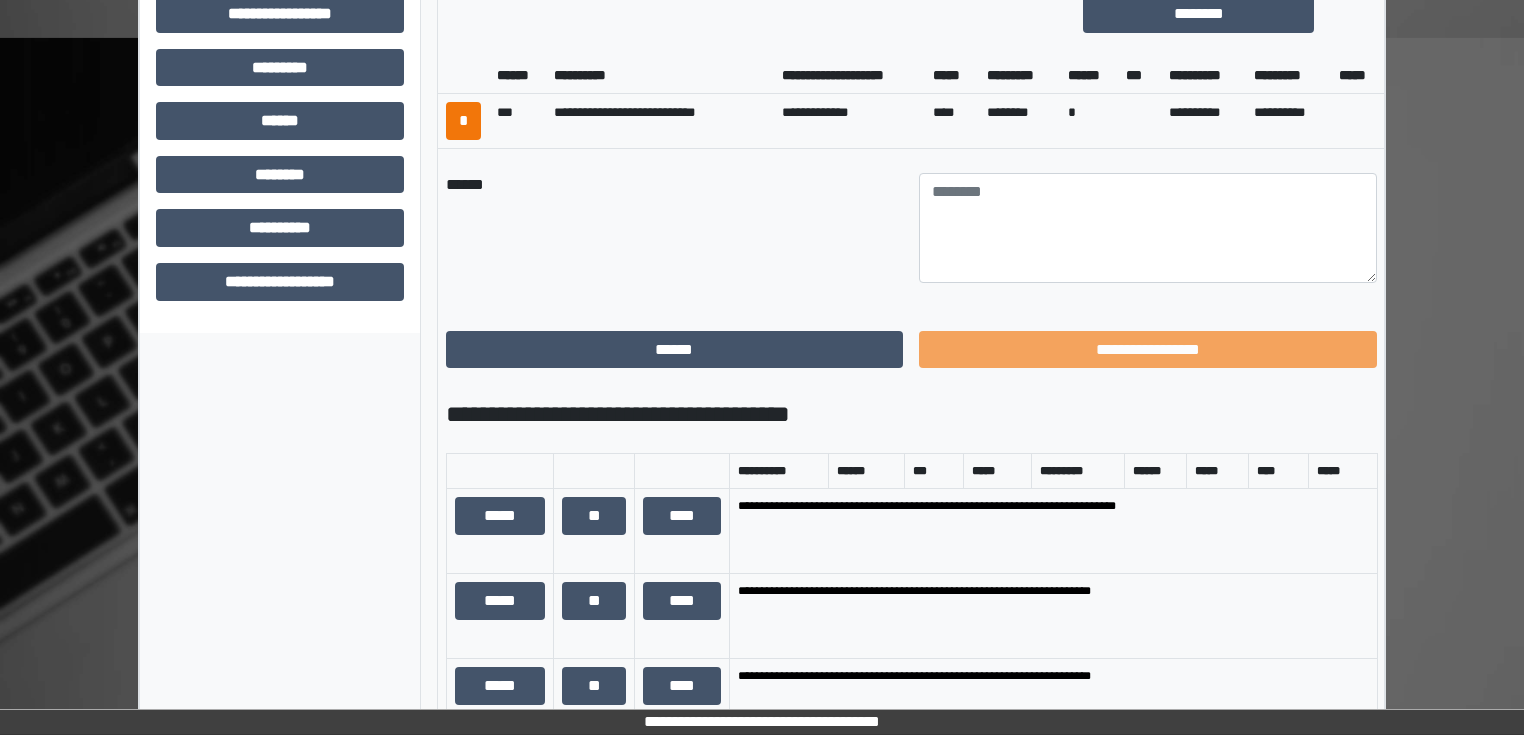 scroll, scrollTop: 431, scrollLeft: 0, axis: vertical 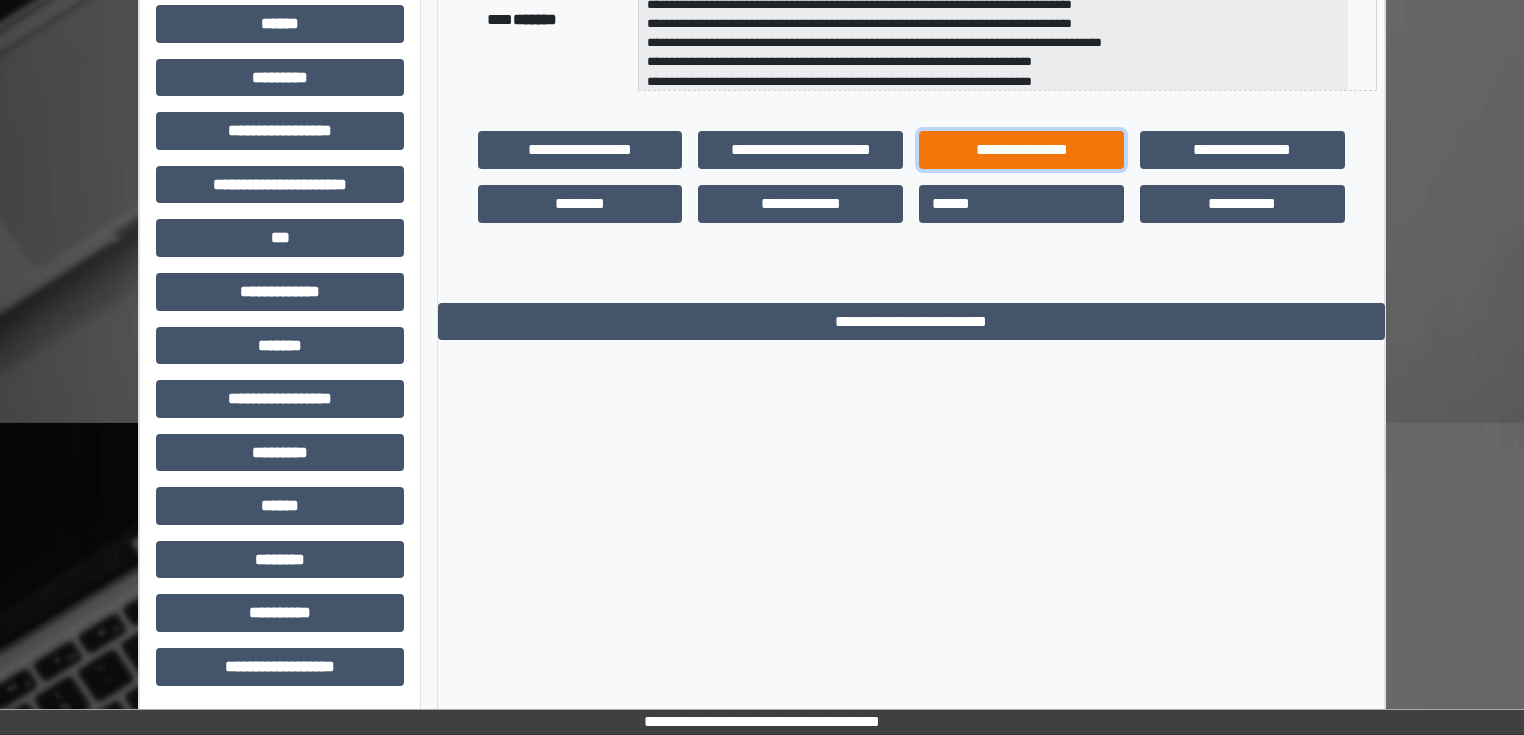 click on "**********" at bounding box center (1021, 150) 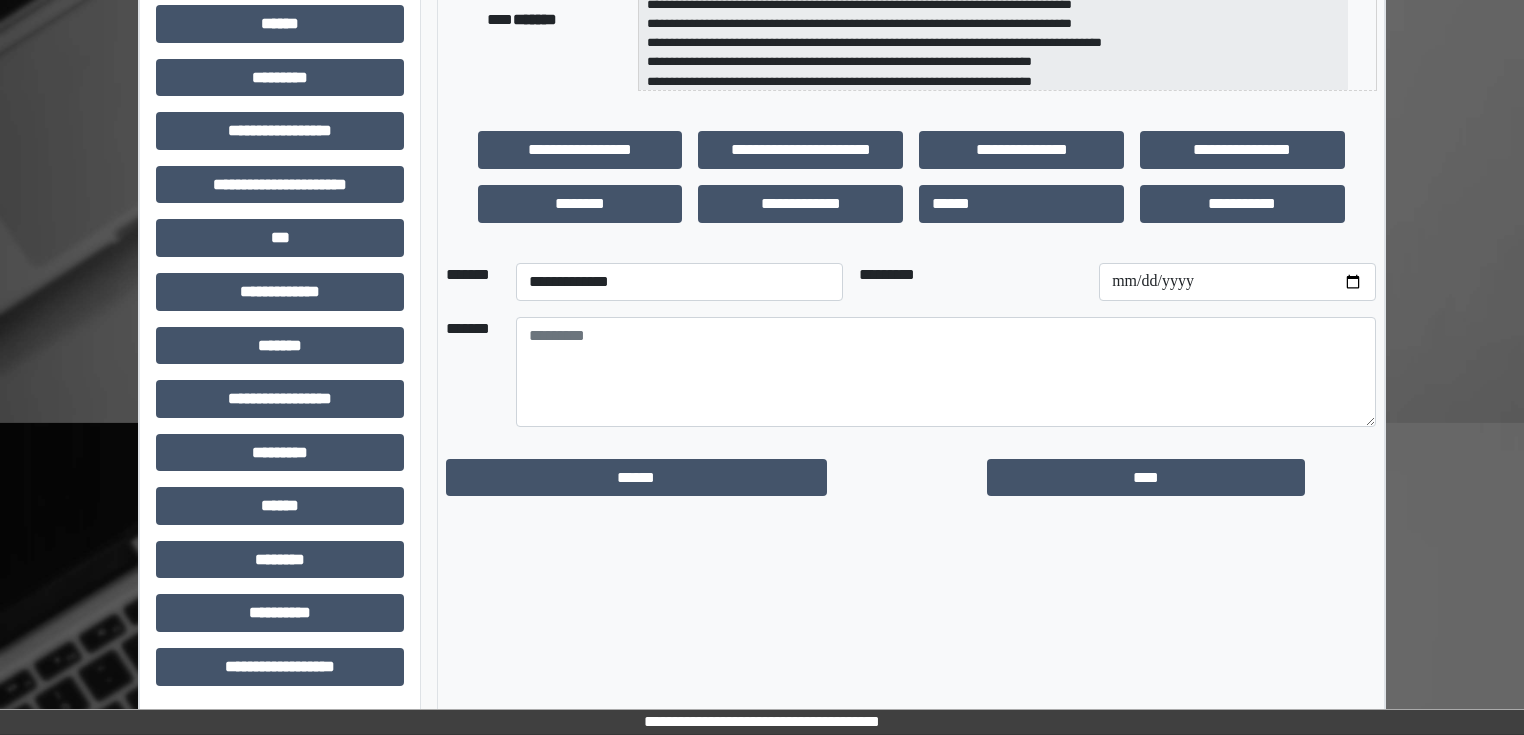 click on "**********" at bounding box center [534, -117] 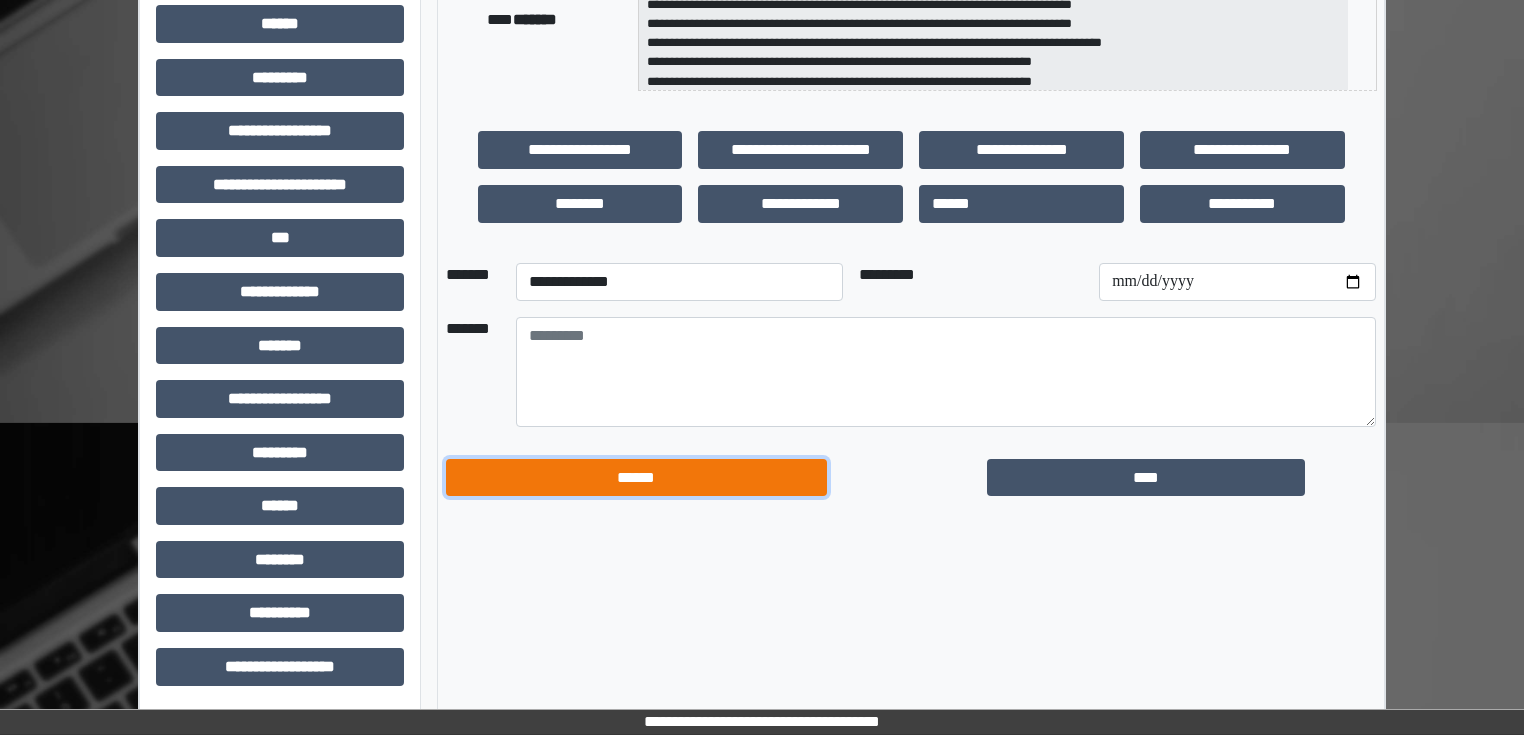 click on "******" at bounding box center [636, 478] 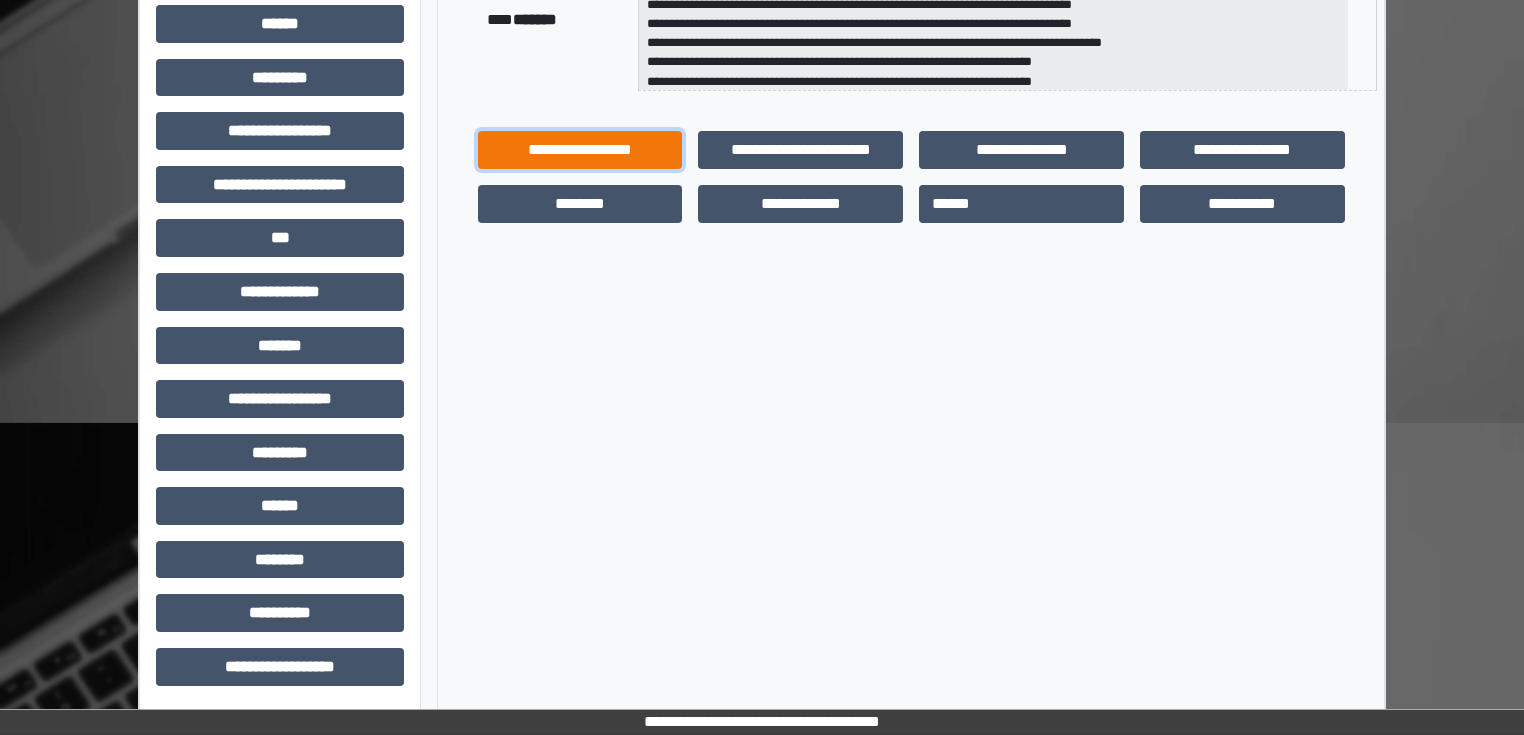 click on "**********" at bounding box center [580, 150] 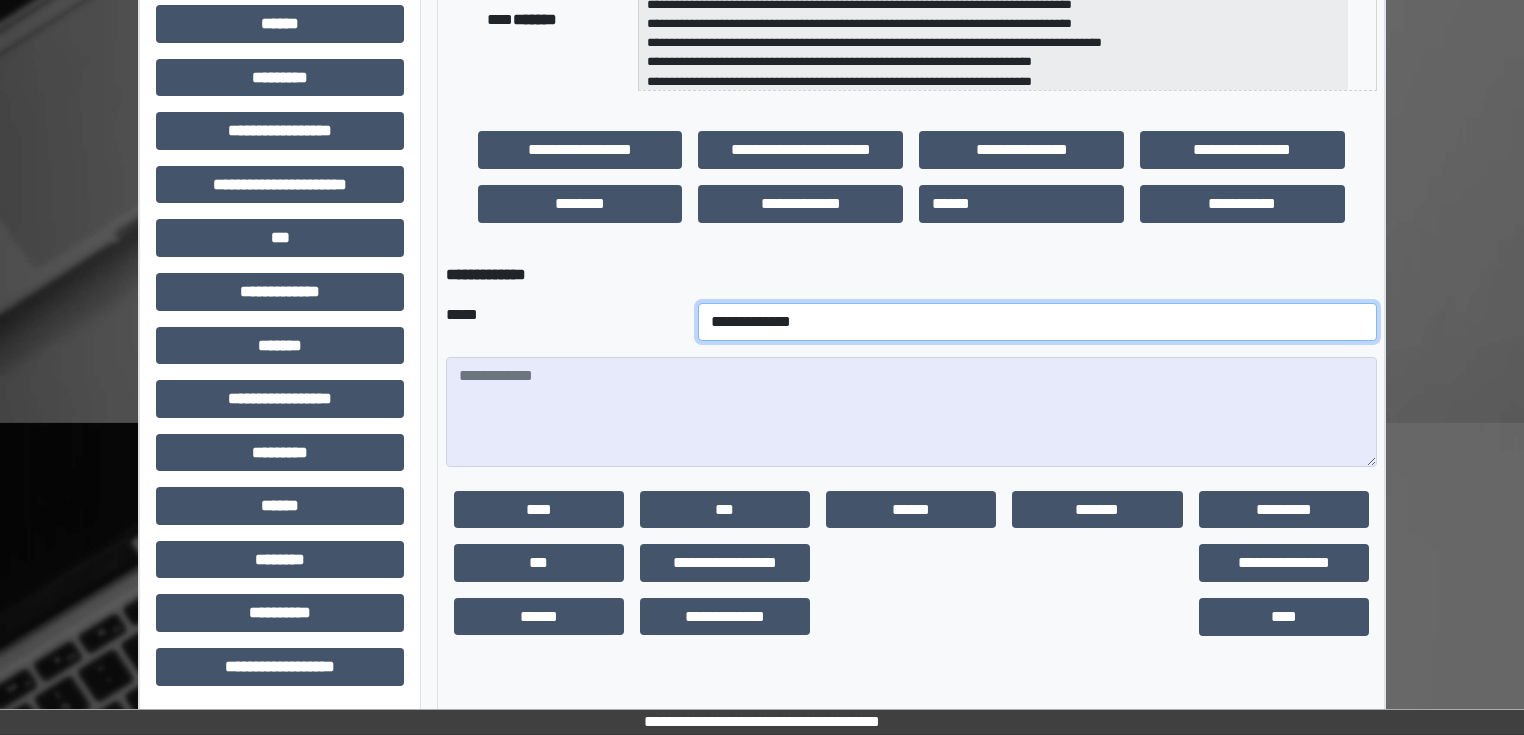 click on "**********" at bounding box center [1037, 322] 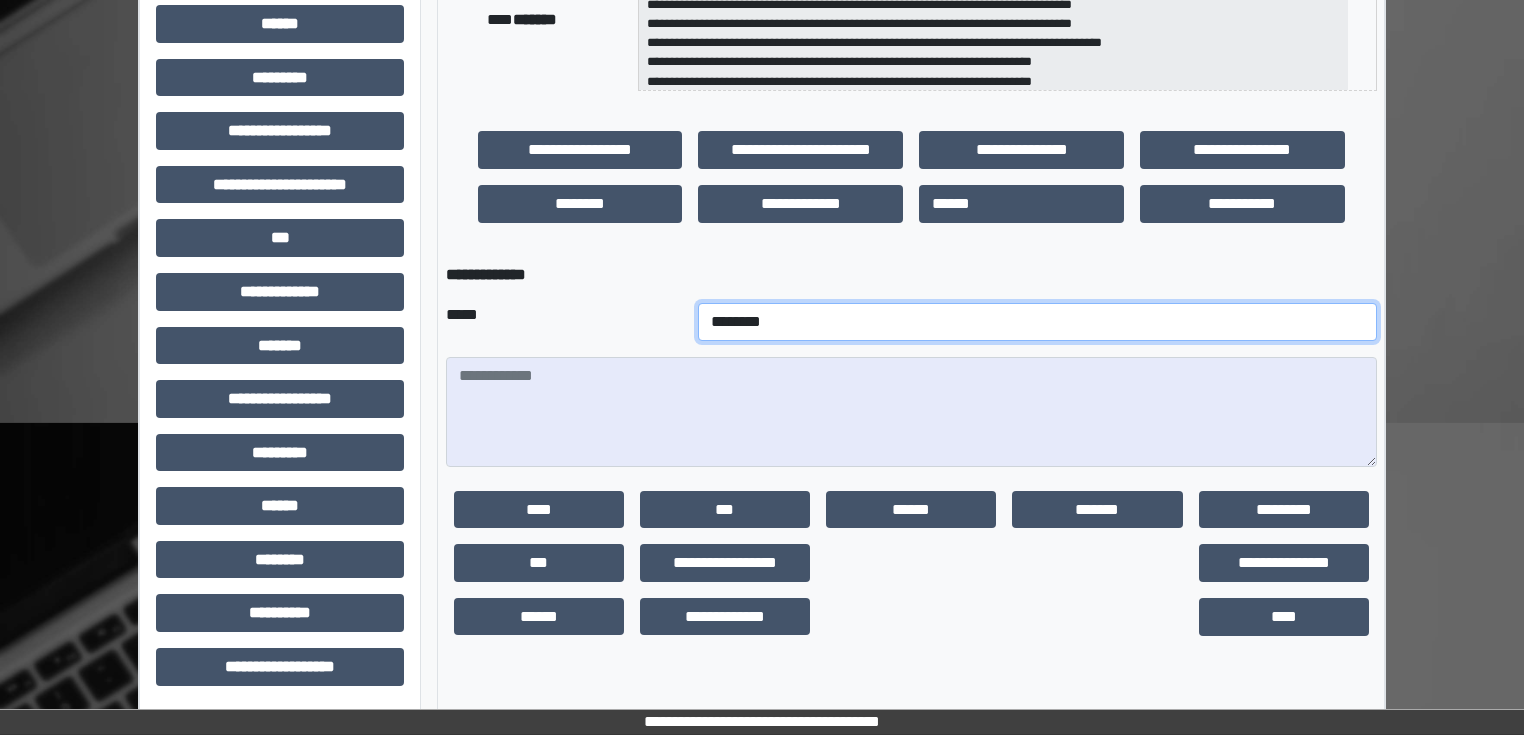 click on "**********" at bounding box center [1037, 322] 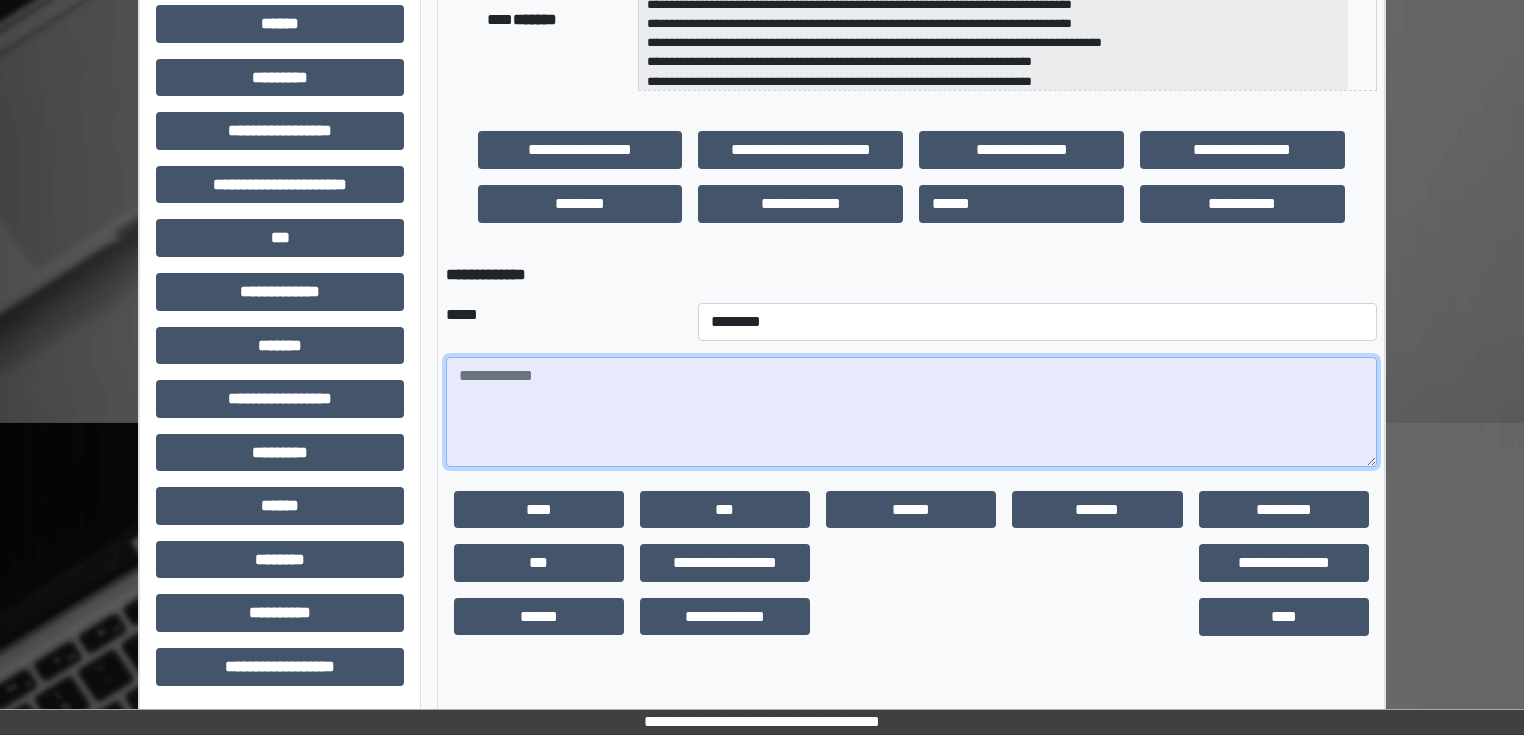 click at bounding box center [911, 412] 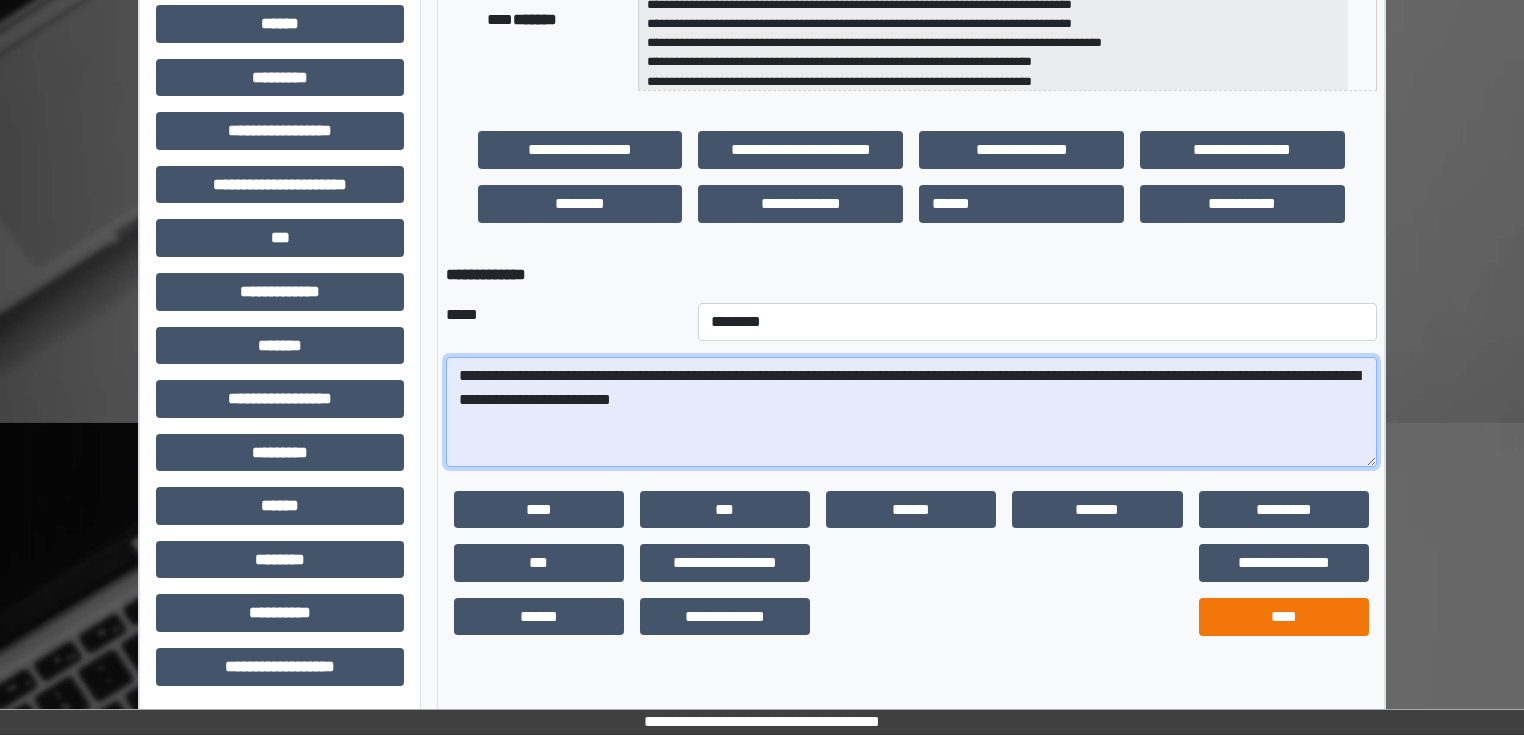 type on "**********" 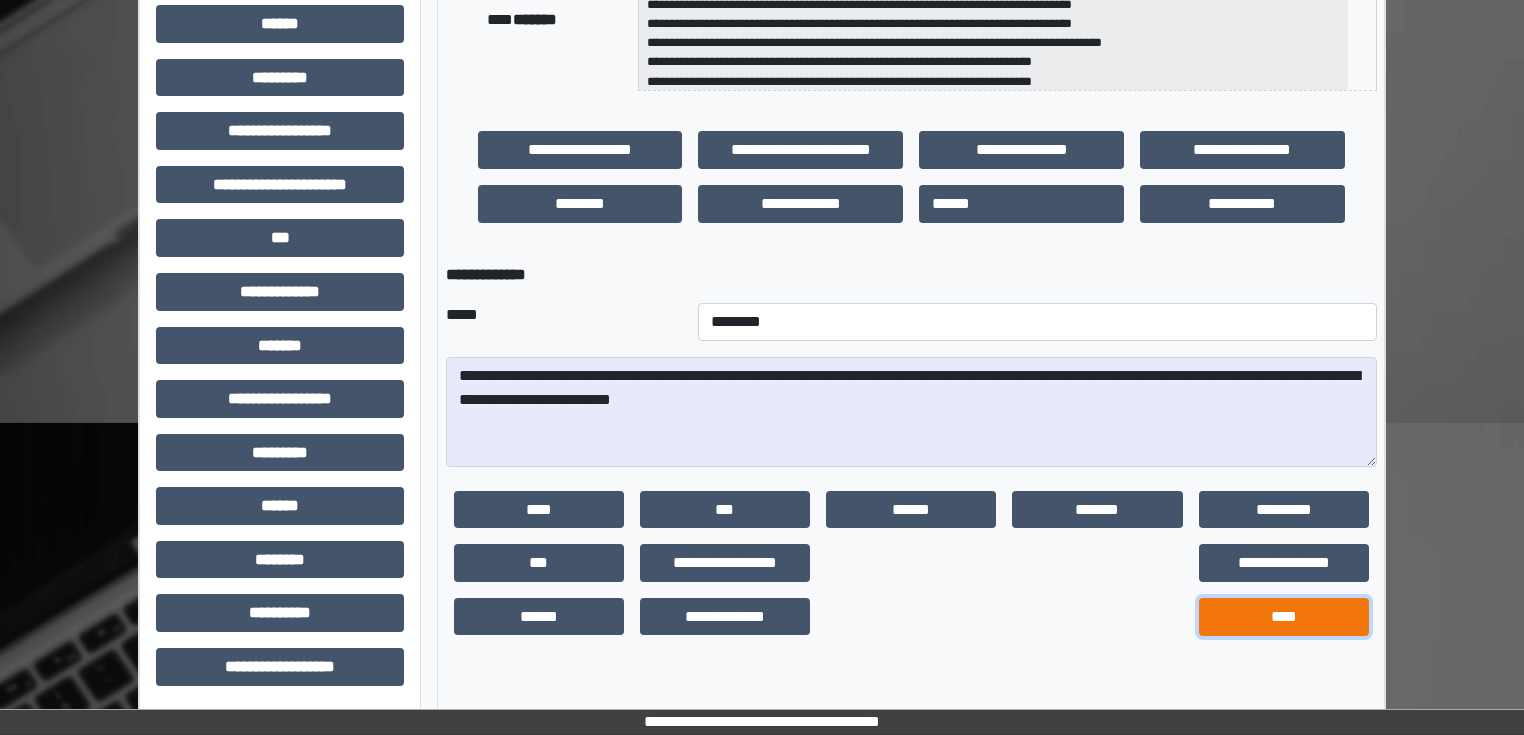 click on "****" at bounding box center [1284, 617] 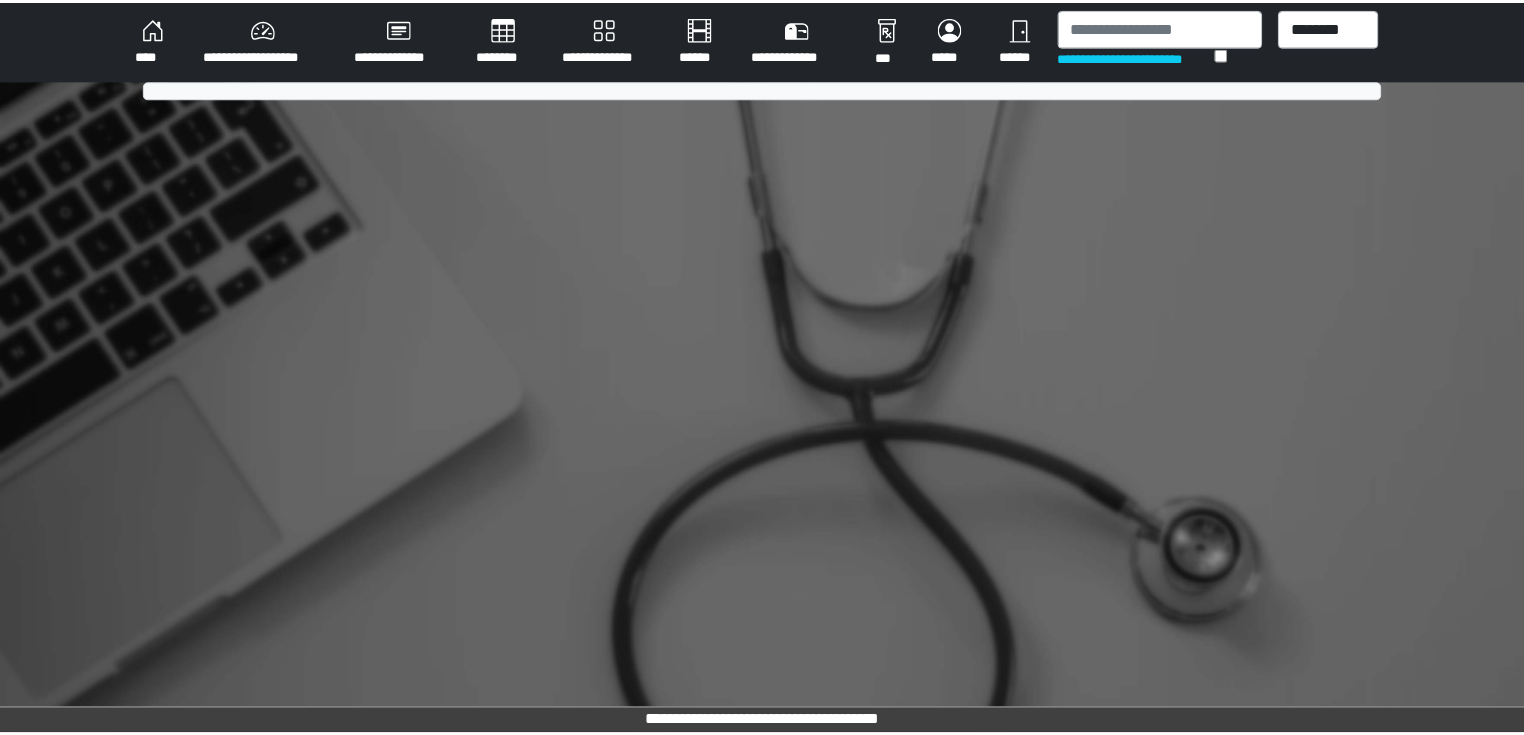 scroll, scrollTop: 0, scrollLeft: 0, axis: both 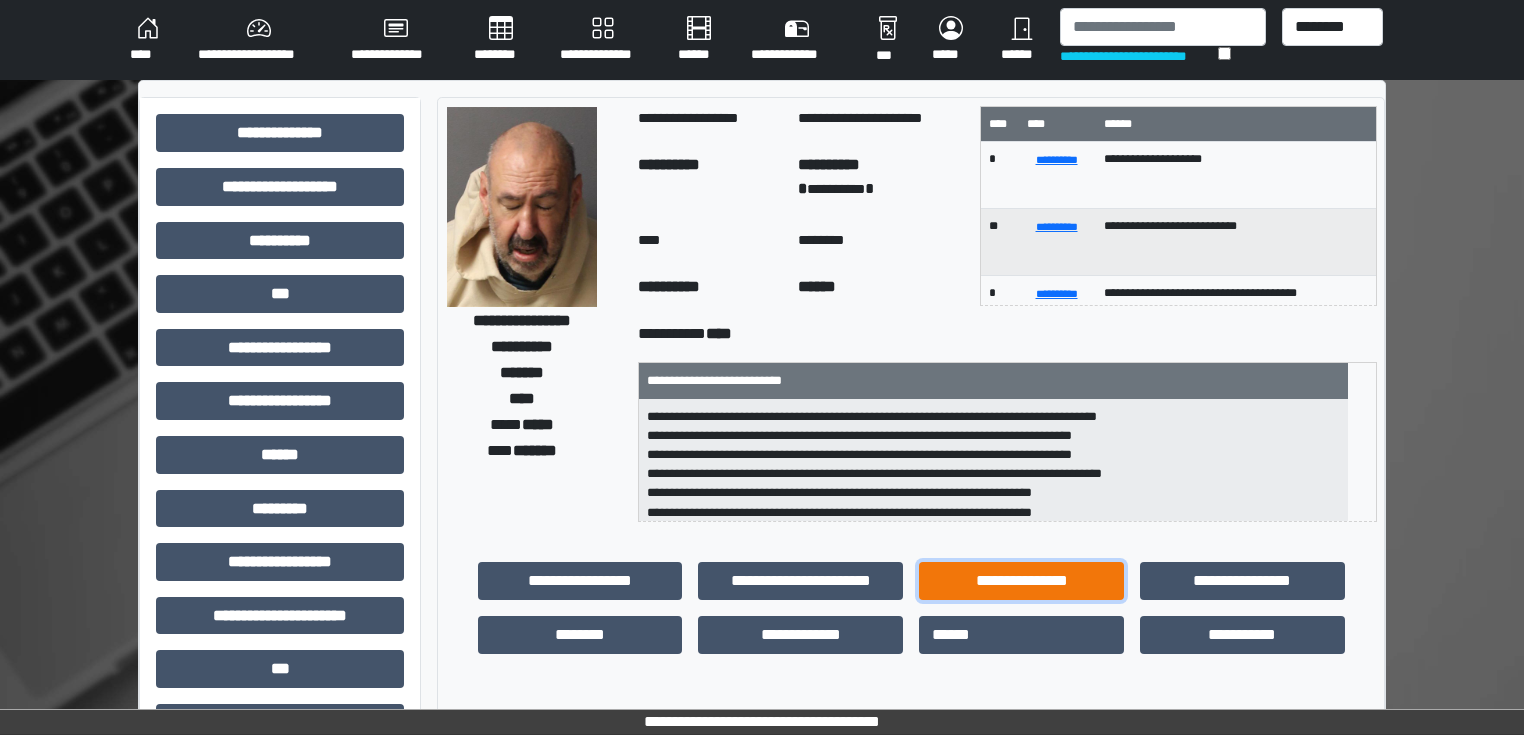 click on "**********" at bounding box center (1021, 581) 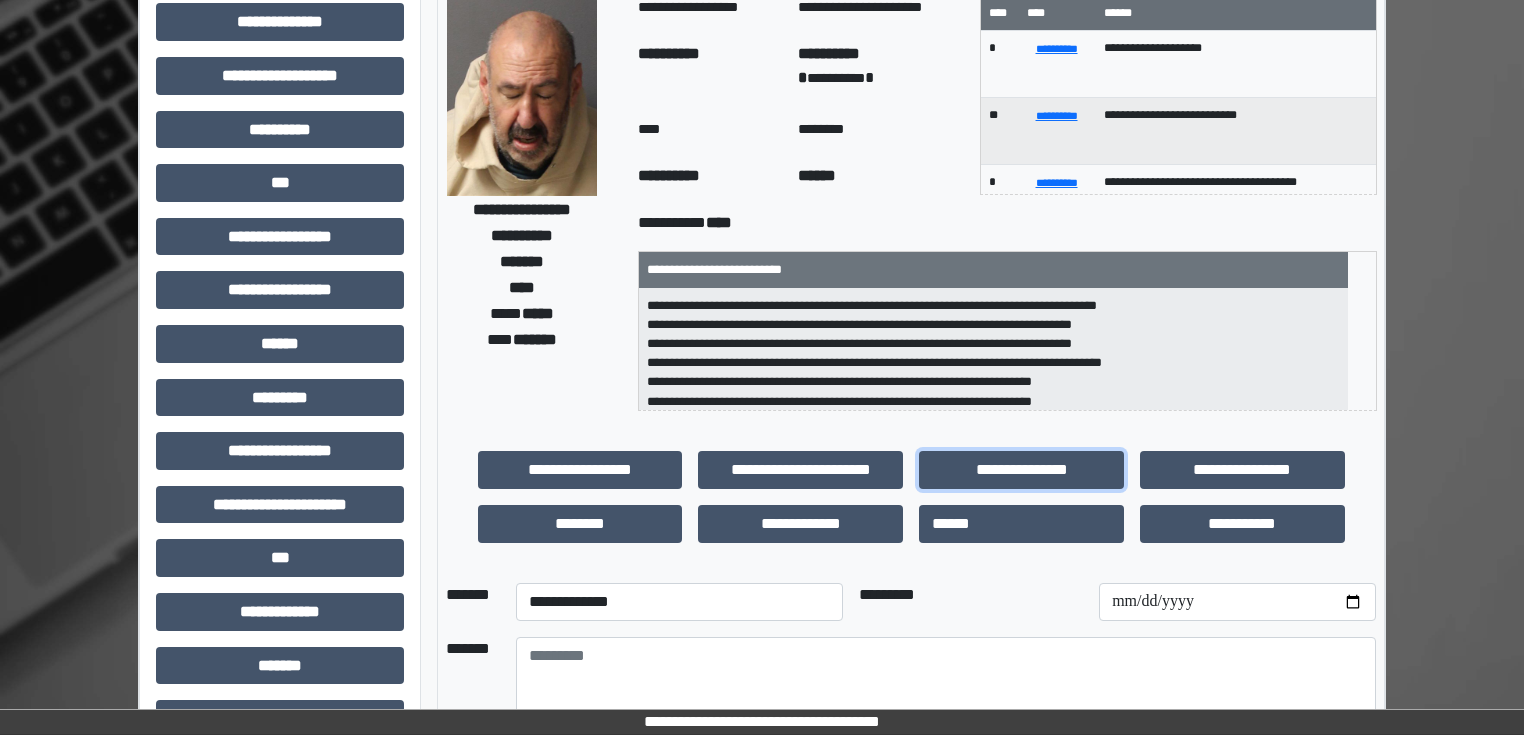 scroll, scrollTop: 80, scrollLeft: 0, axis: vertical 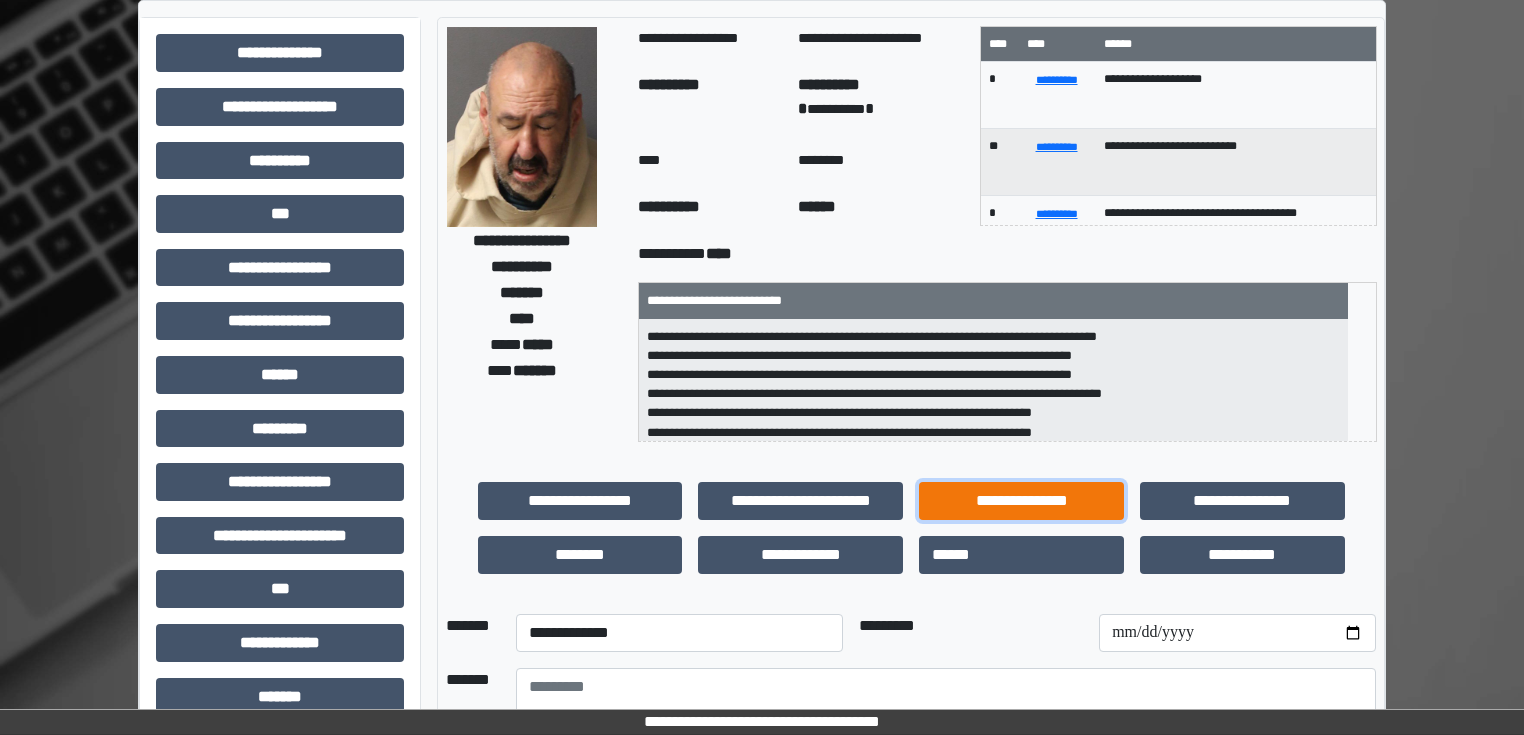 click on "**********" at bounding box center (1021, 501) 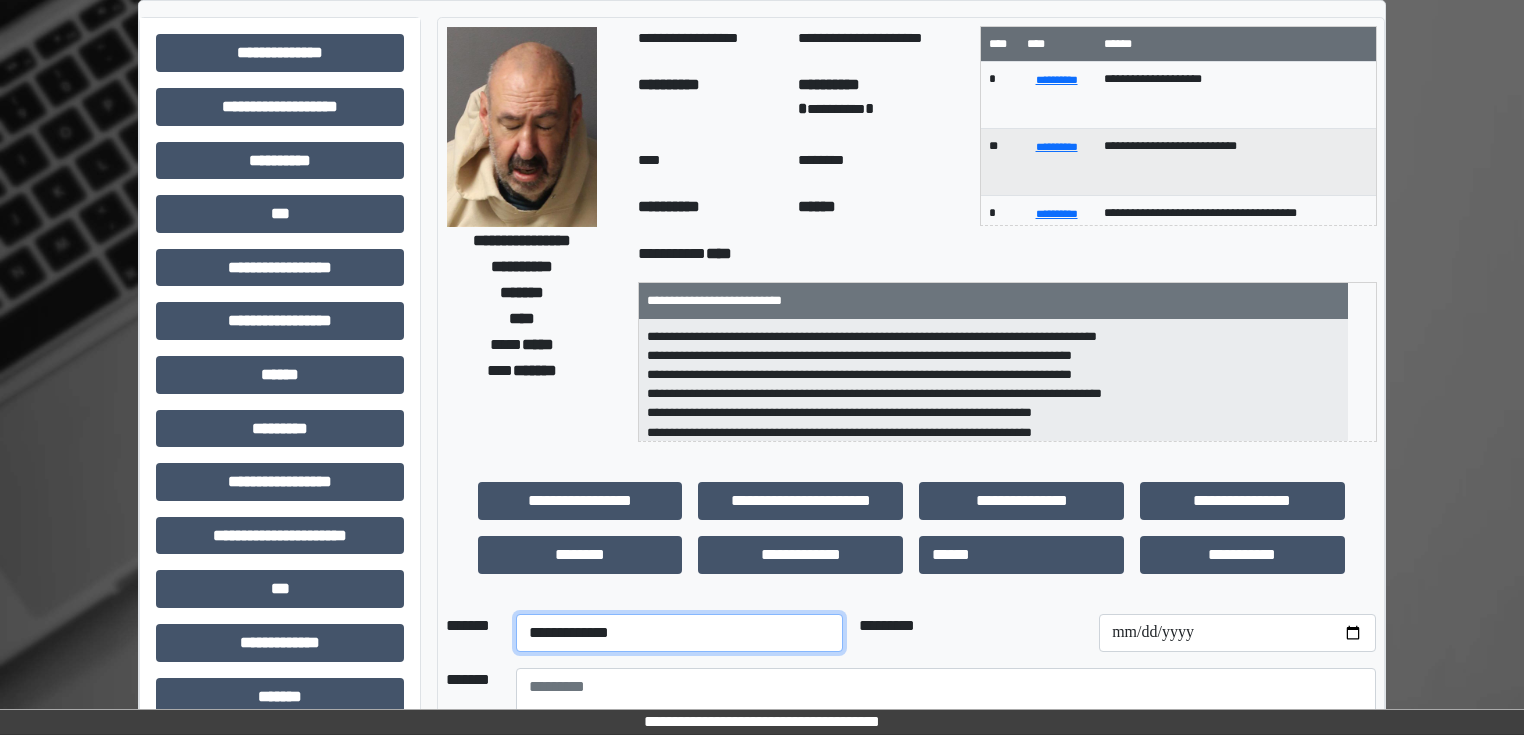 click on "**********" at bounding box center [679, 633] 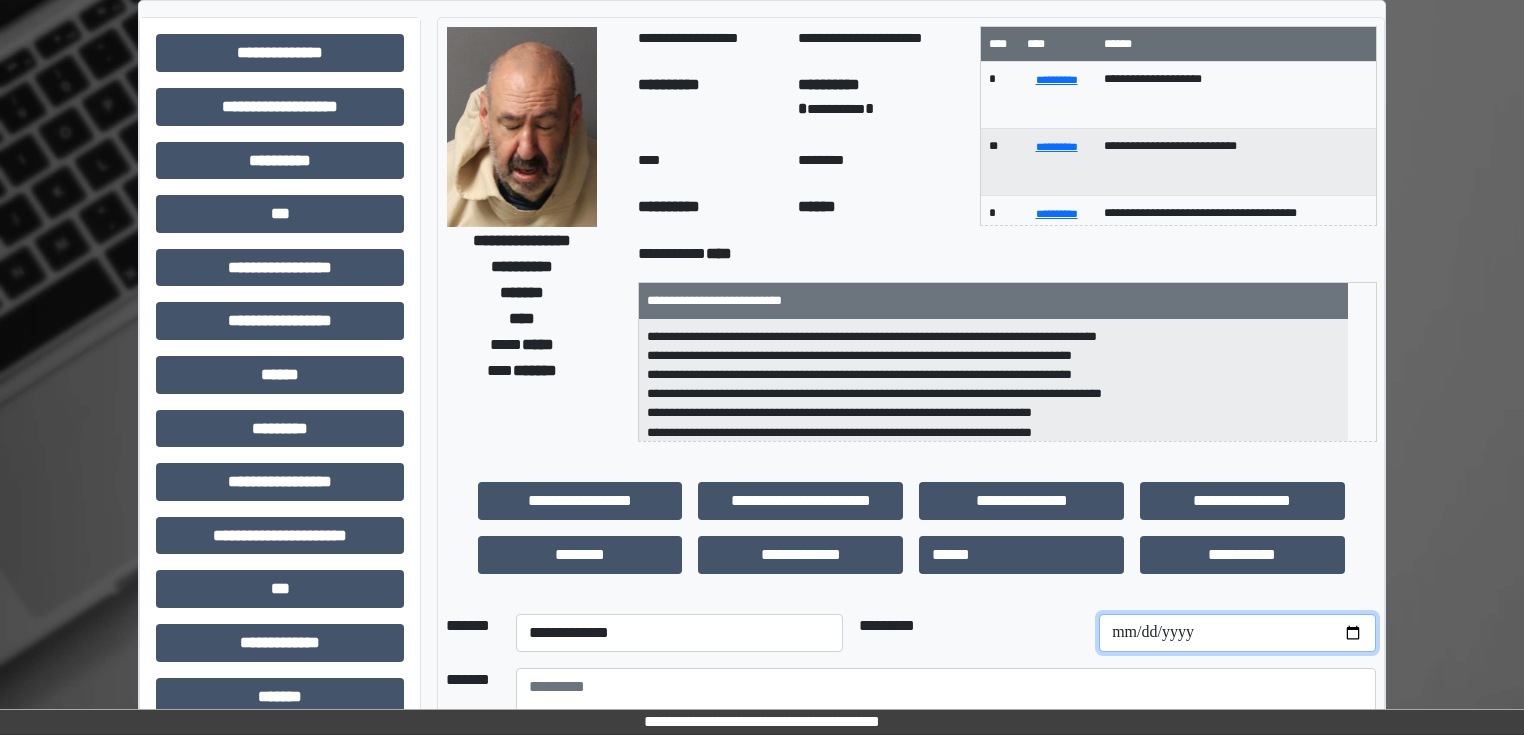 click at bounding box center [1237, 633] 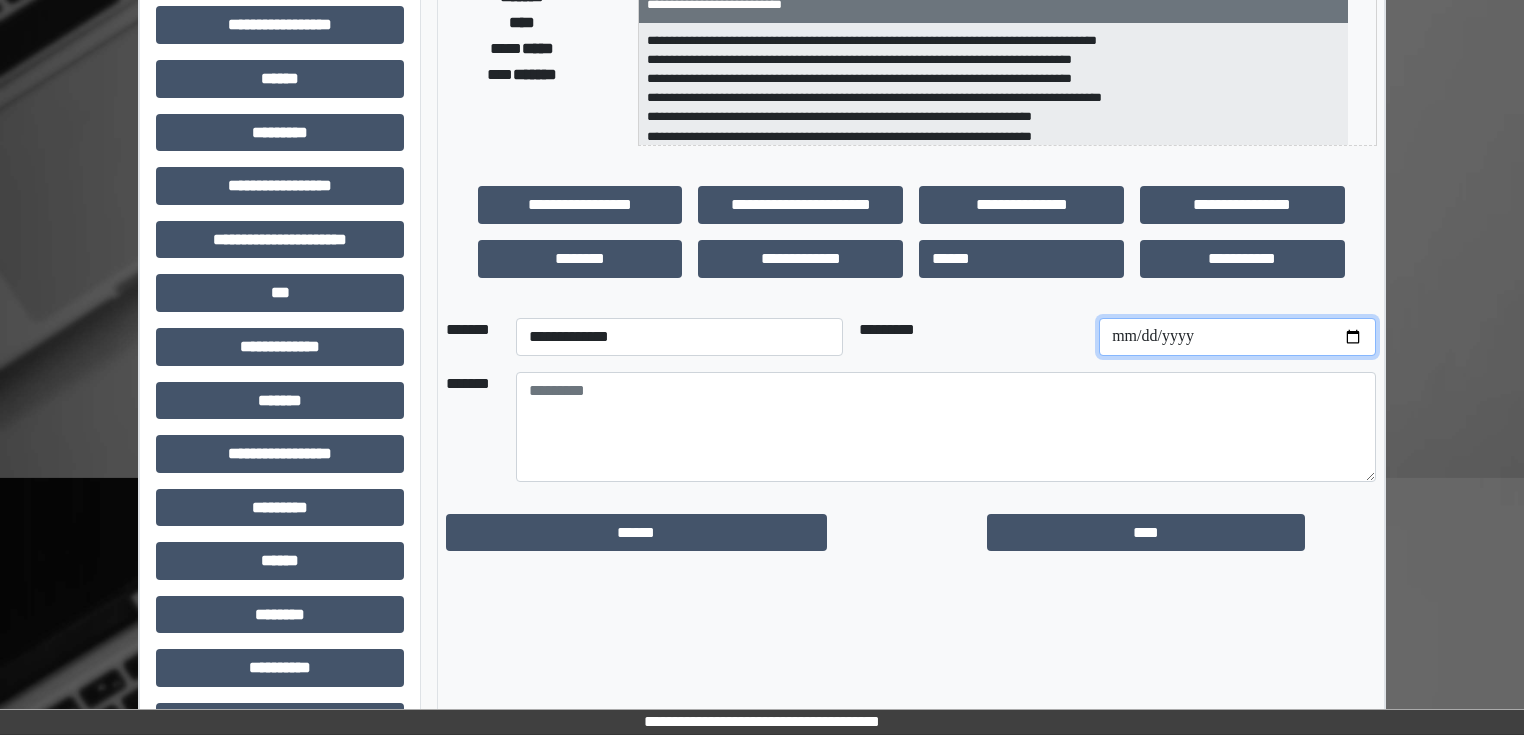 scroll, scrollTop: 400, scrollLeft: 0, axis: vertical 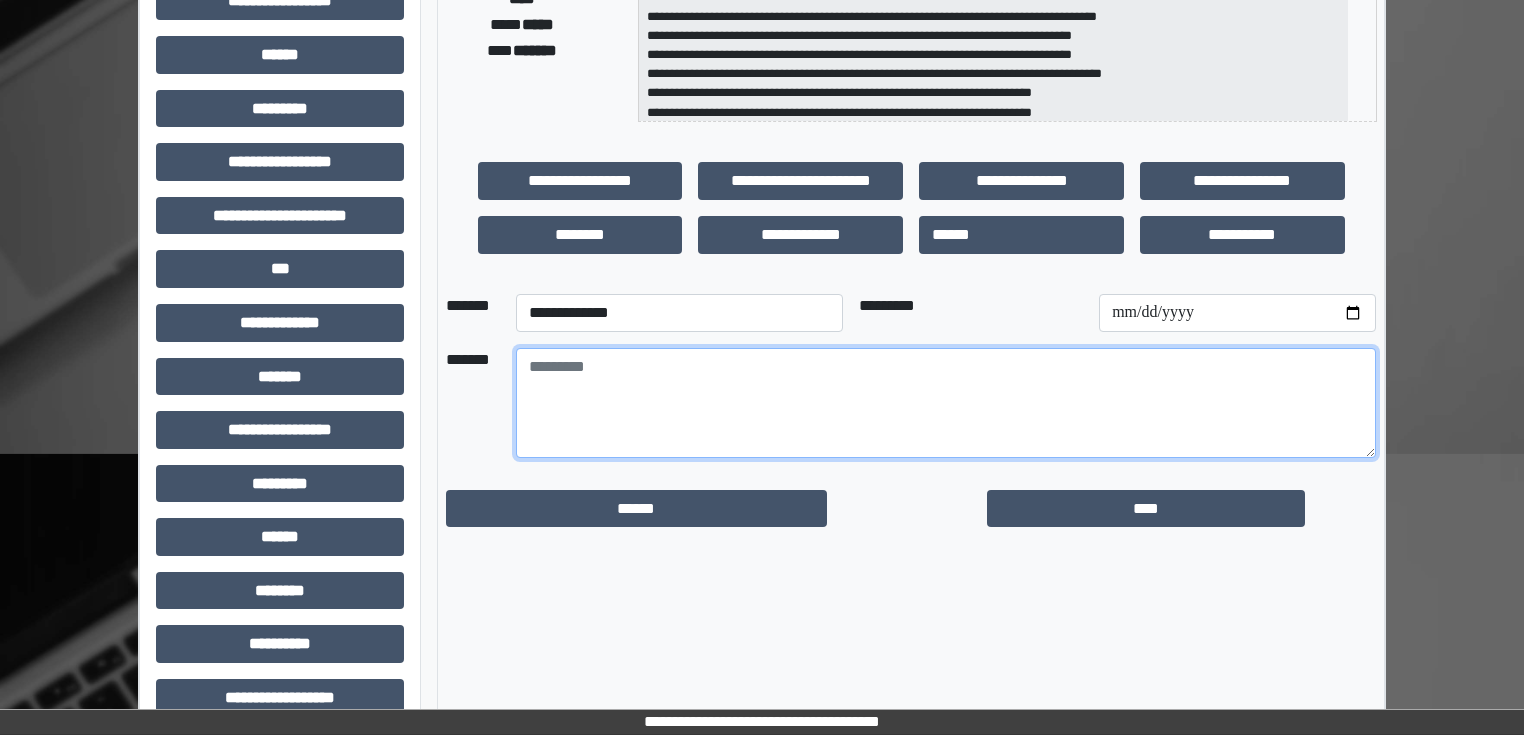 click at bounding box center (946, 403) 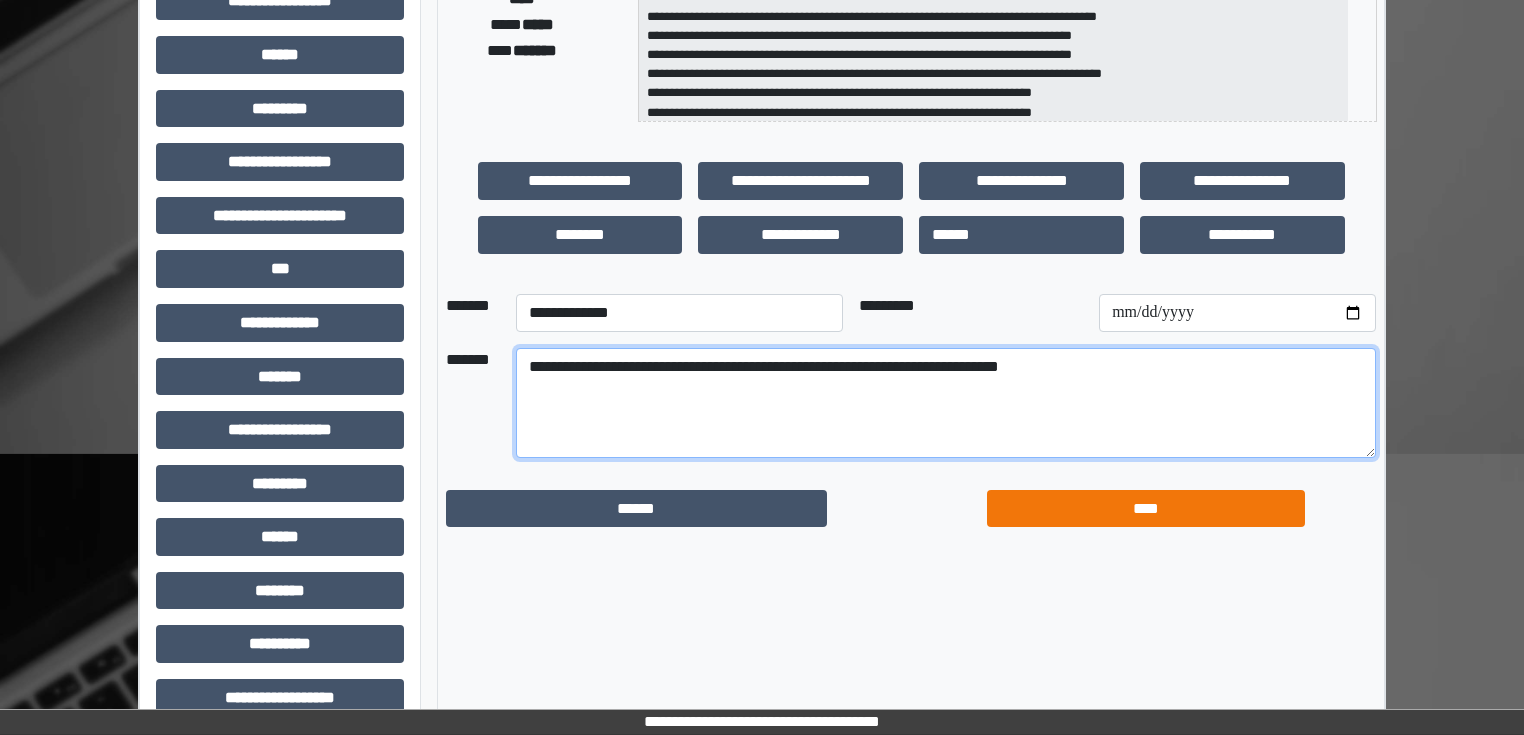 type on "**********" 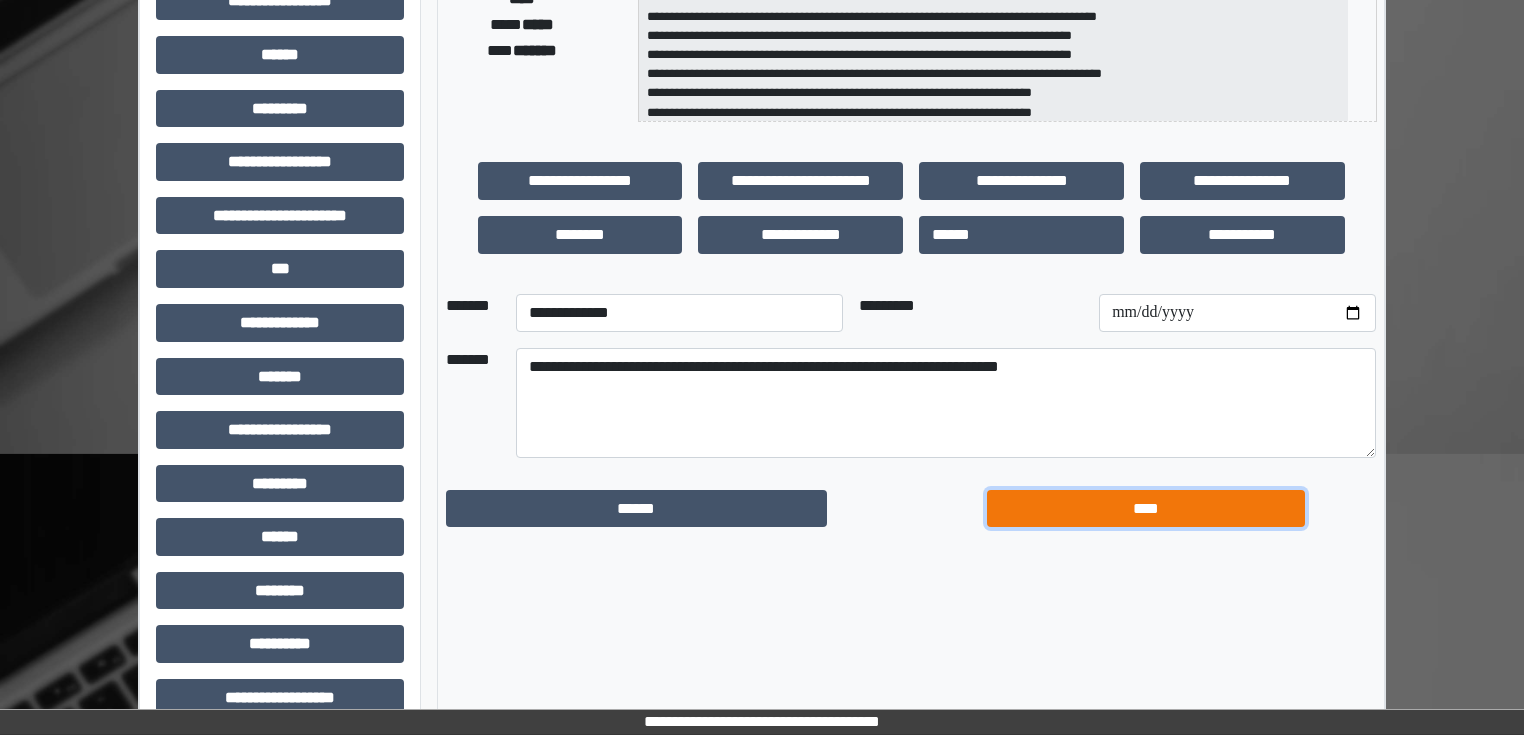 click on "****" at bounding box center (1146, 509) 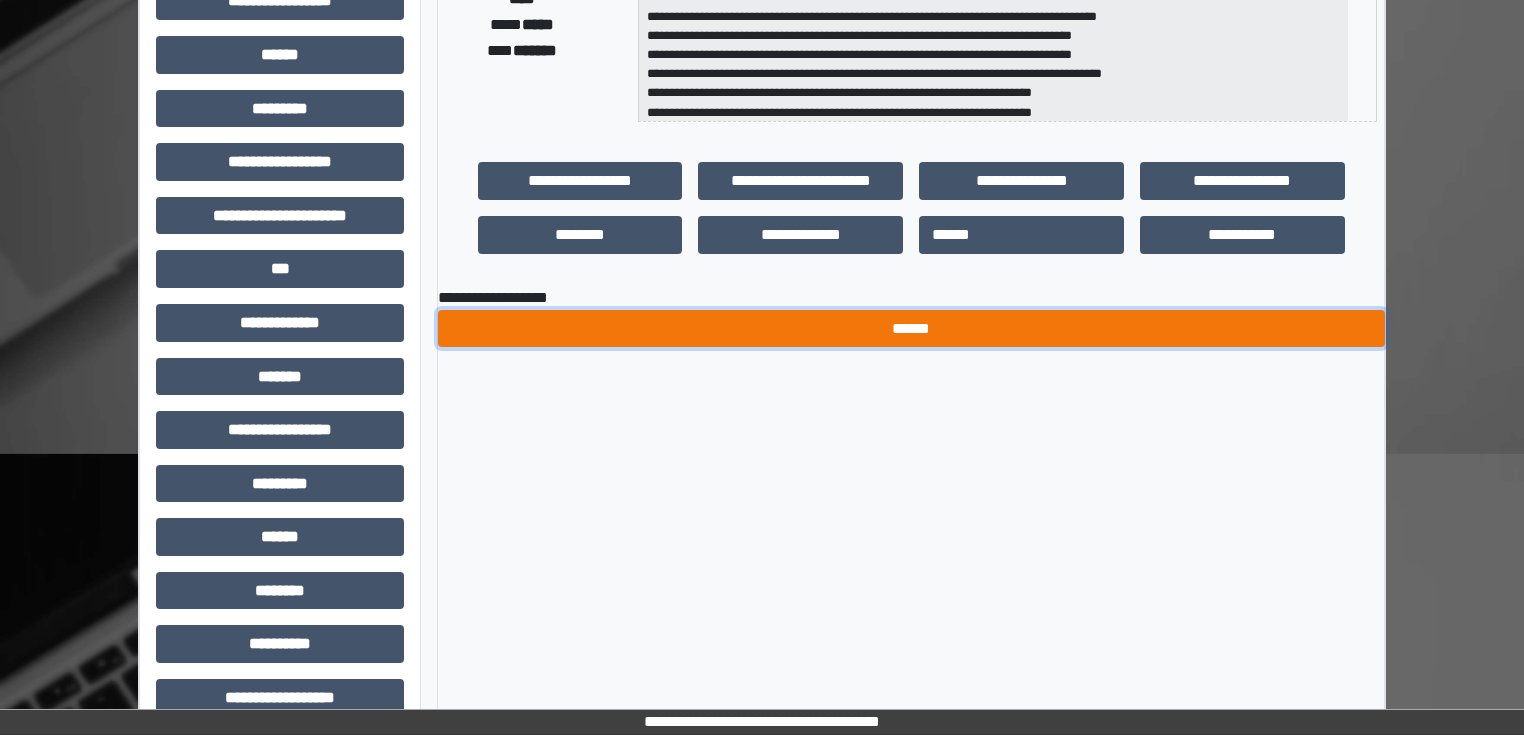 click on "******" at bounding box center (911, 329) 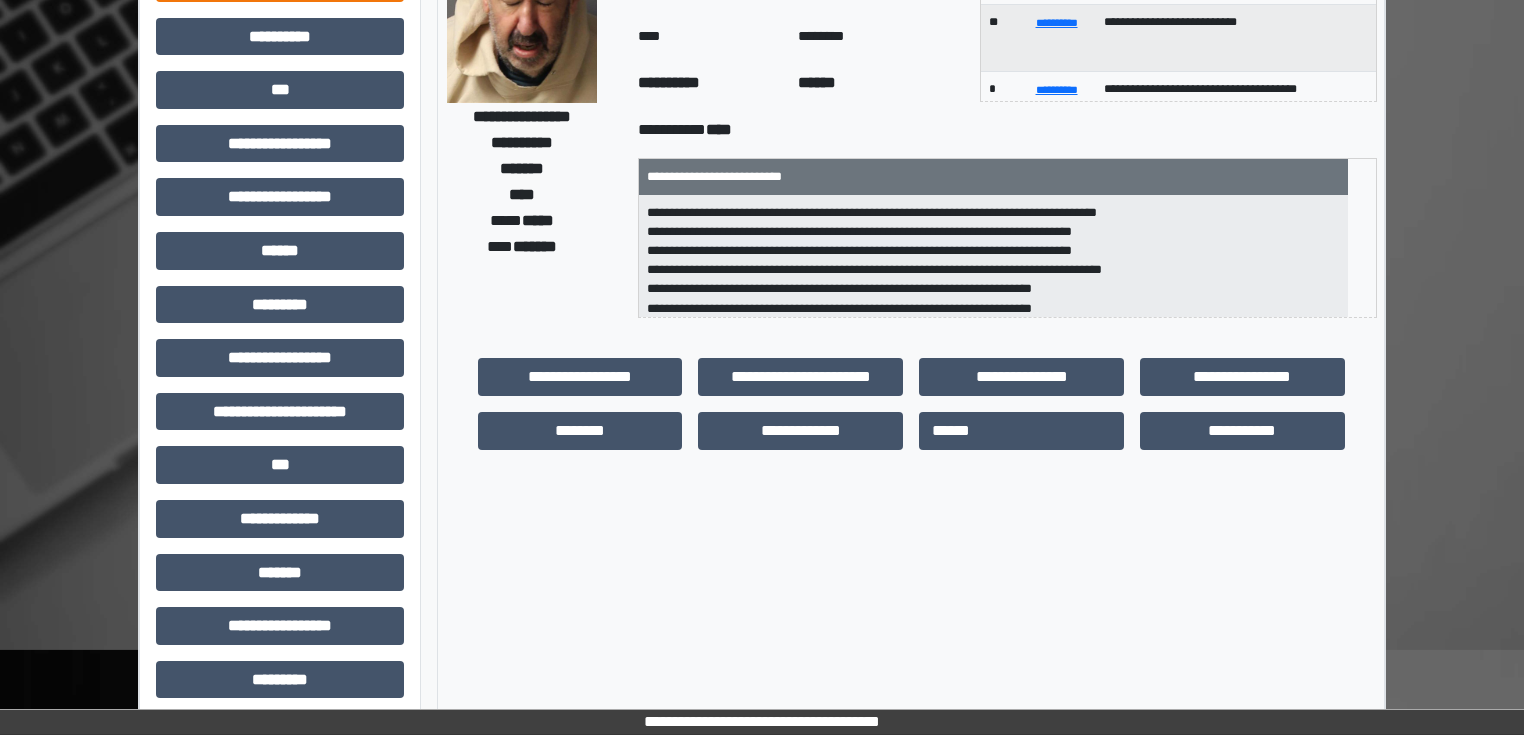 scroll, scrollTop: 31, scrollLeft: 0, axis: vertical 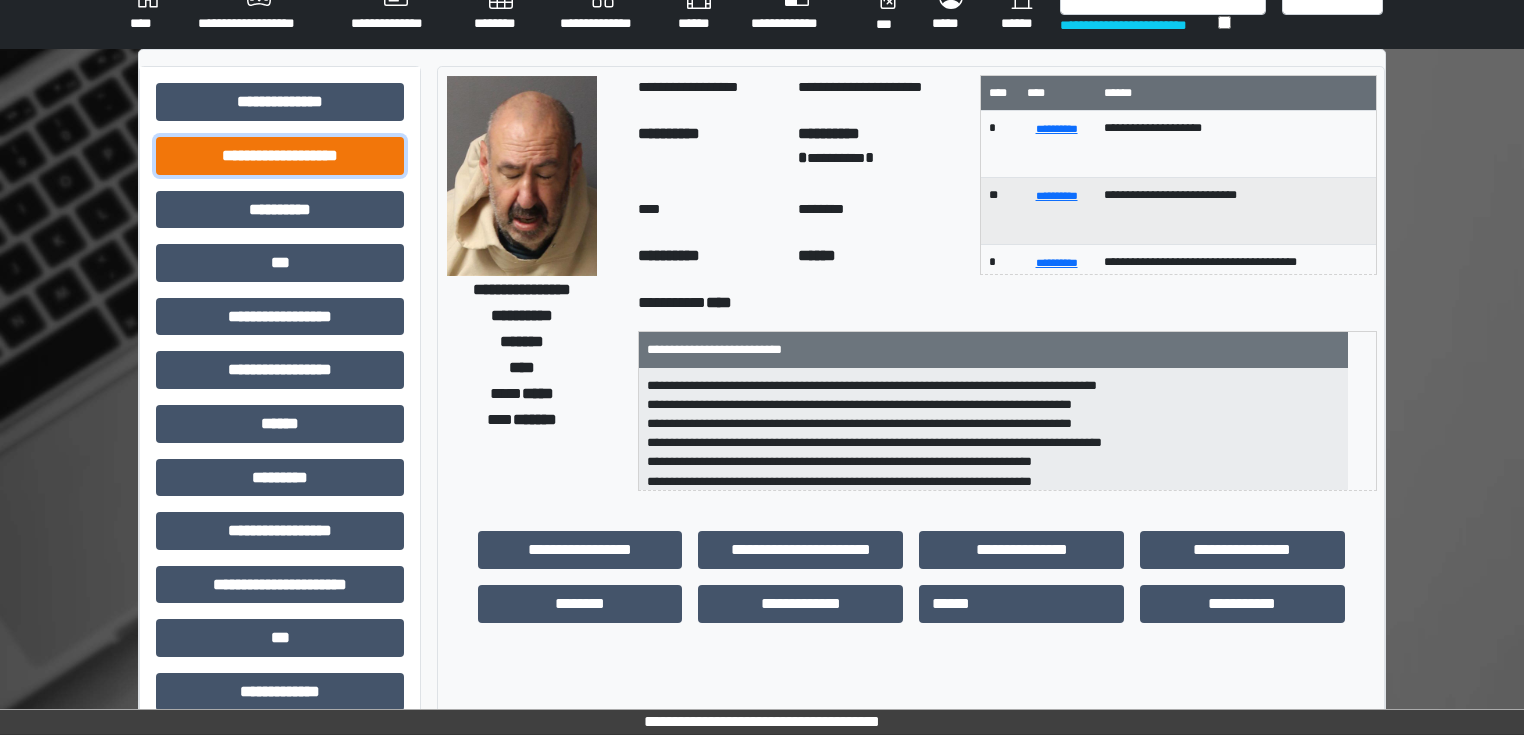 click on "**********" at bounding box center [280, 156] 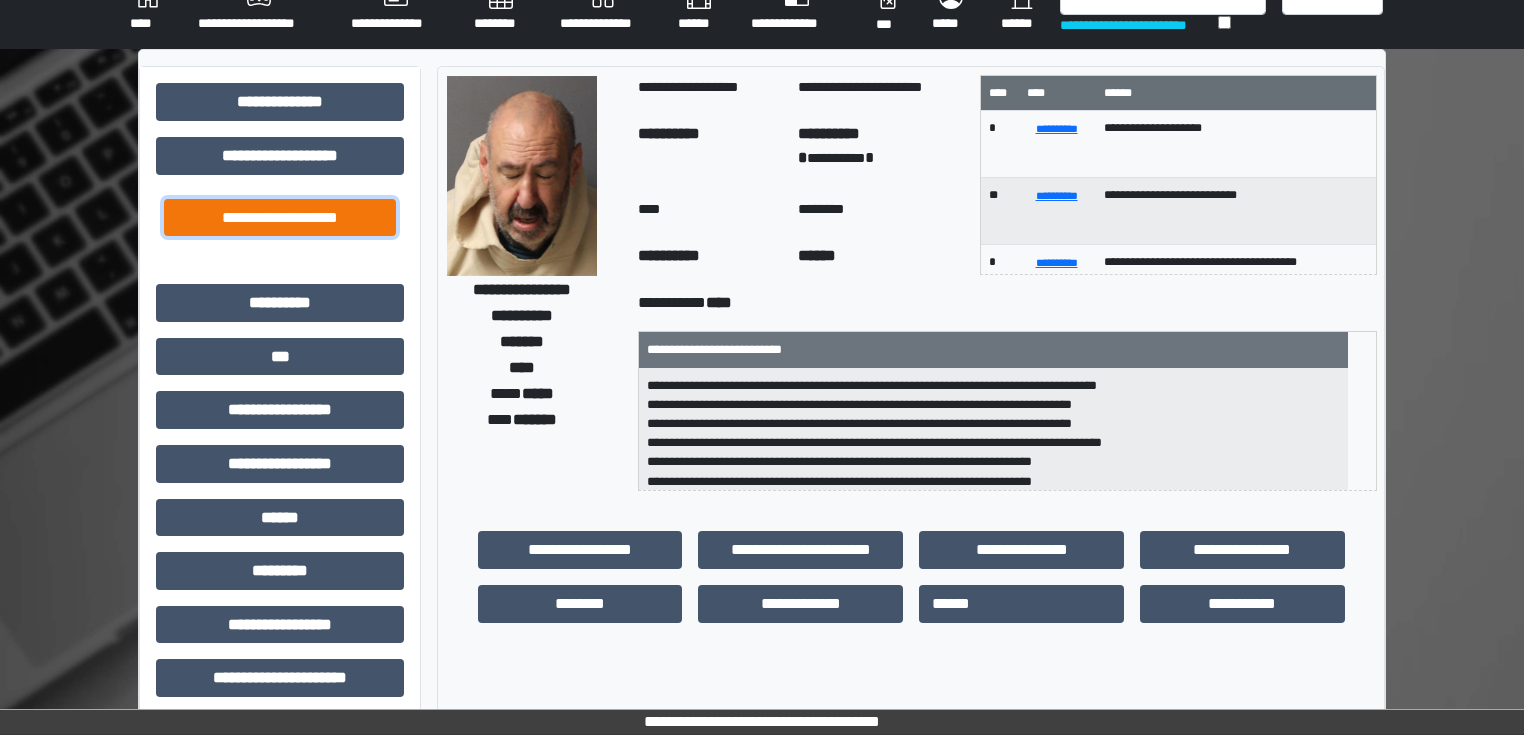 click on "**********" at bounding box center [280, 218] 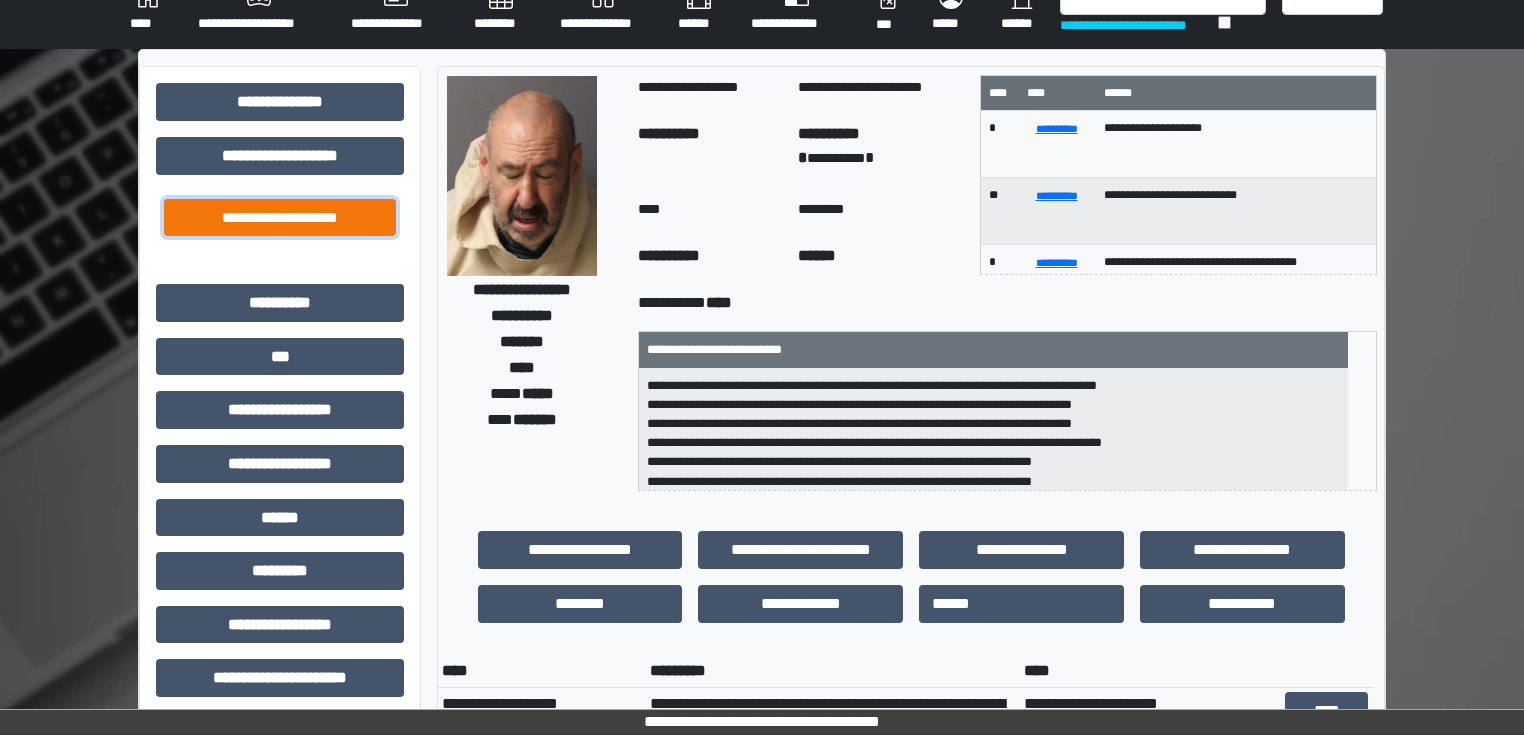 click on "**********" at bounding box center (280, 218) 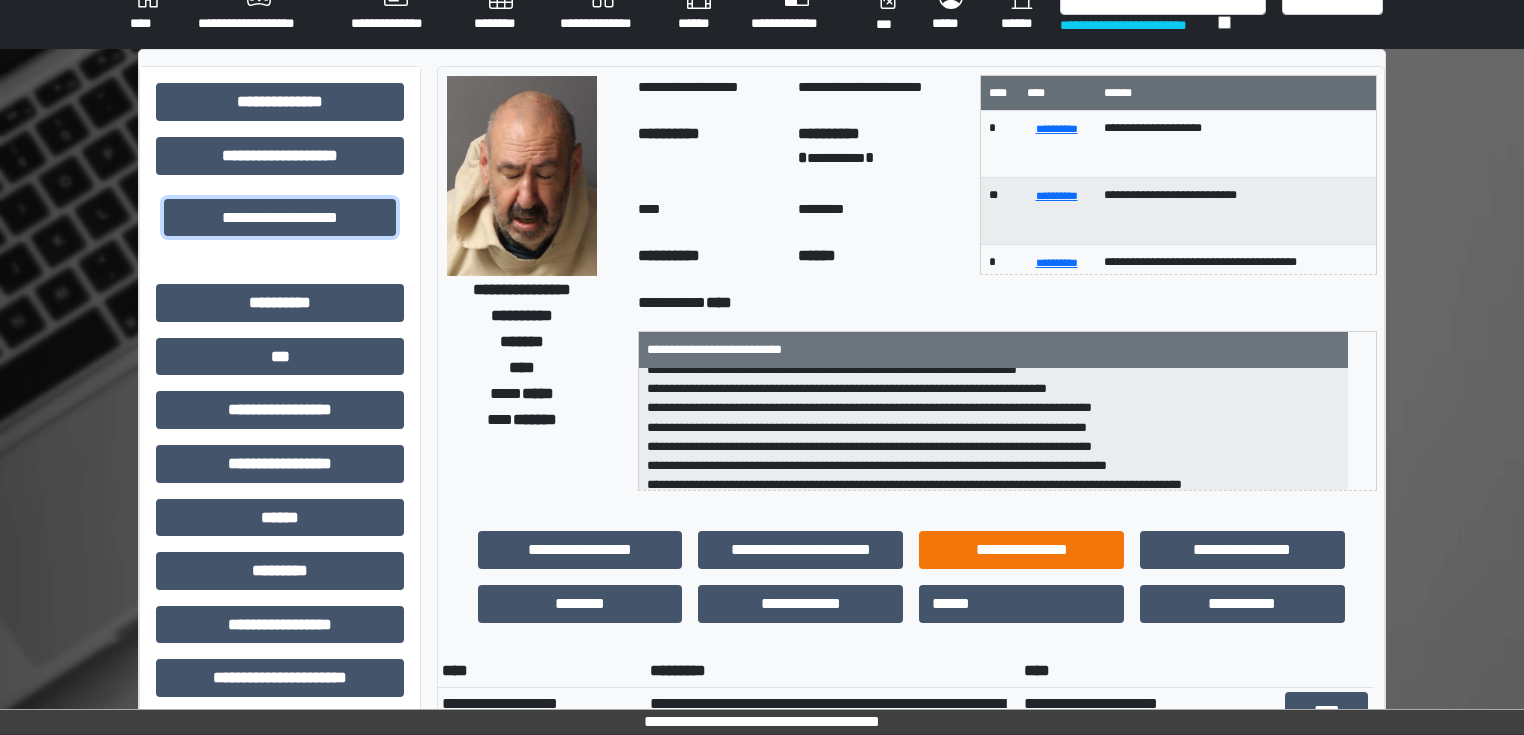 scroll, scrollTop: 179, scrollLeft: 0, axis: vertical 